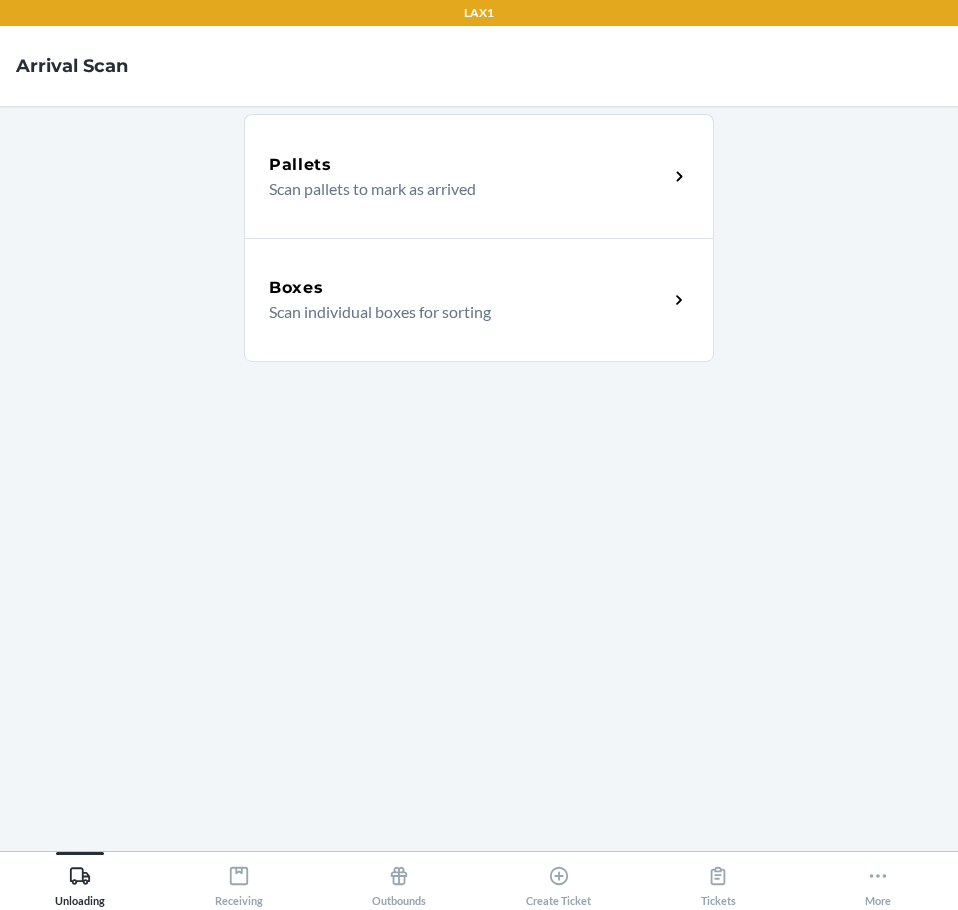 scroll, scrollTop: 0, scrollLeft: 0, axis: both 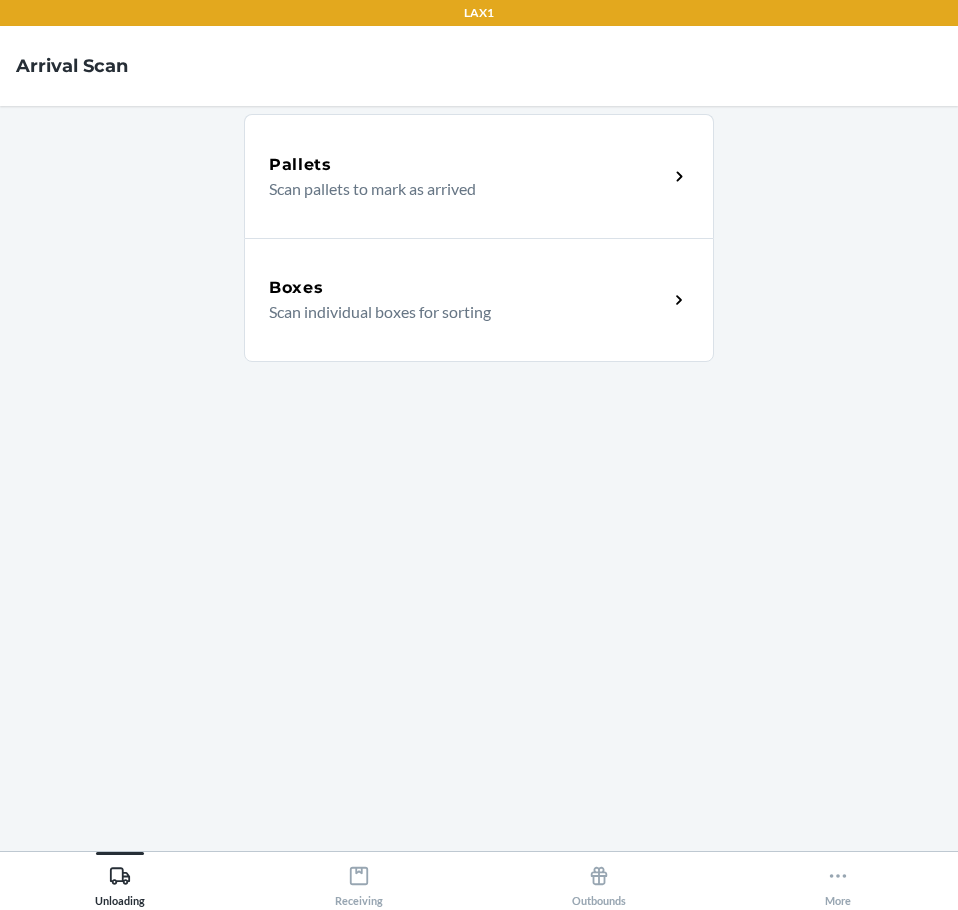 click on "Scan individual boxes for sorting" at bounding box center [460, 312] 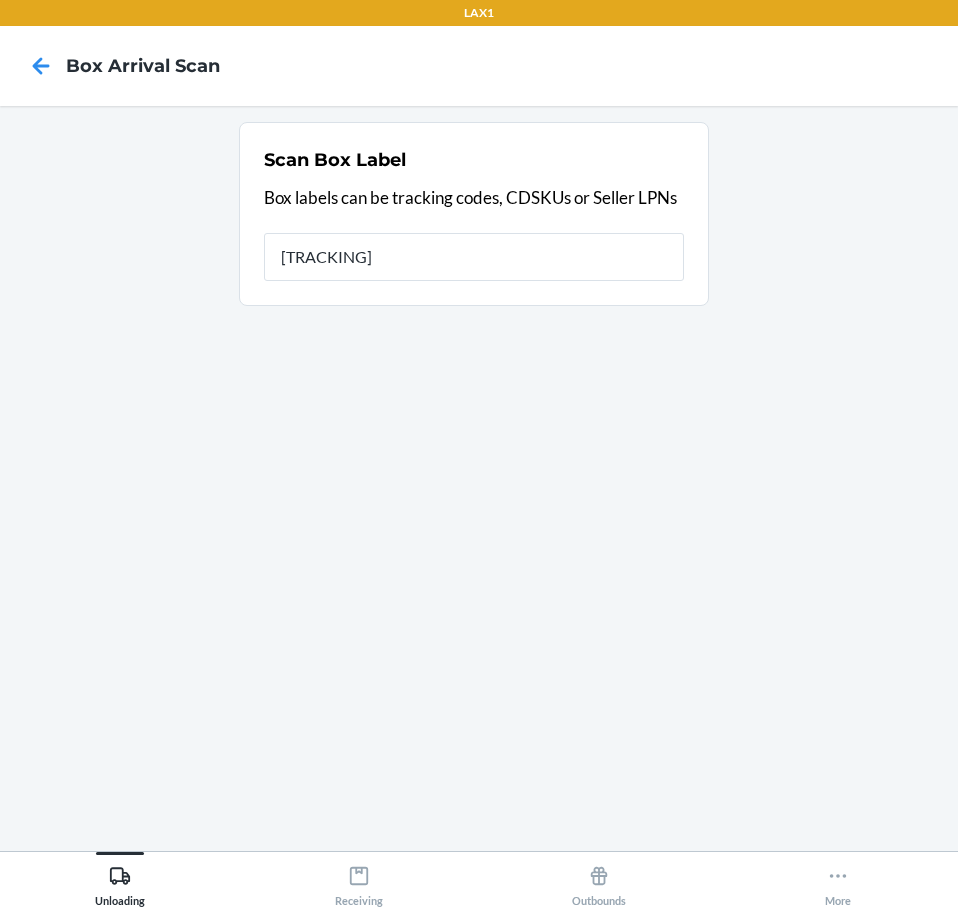 type on "[TRACKING]" 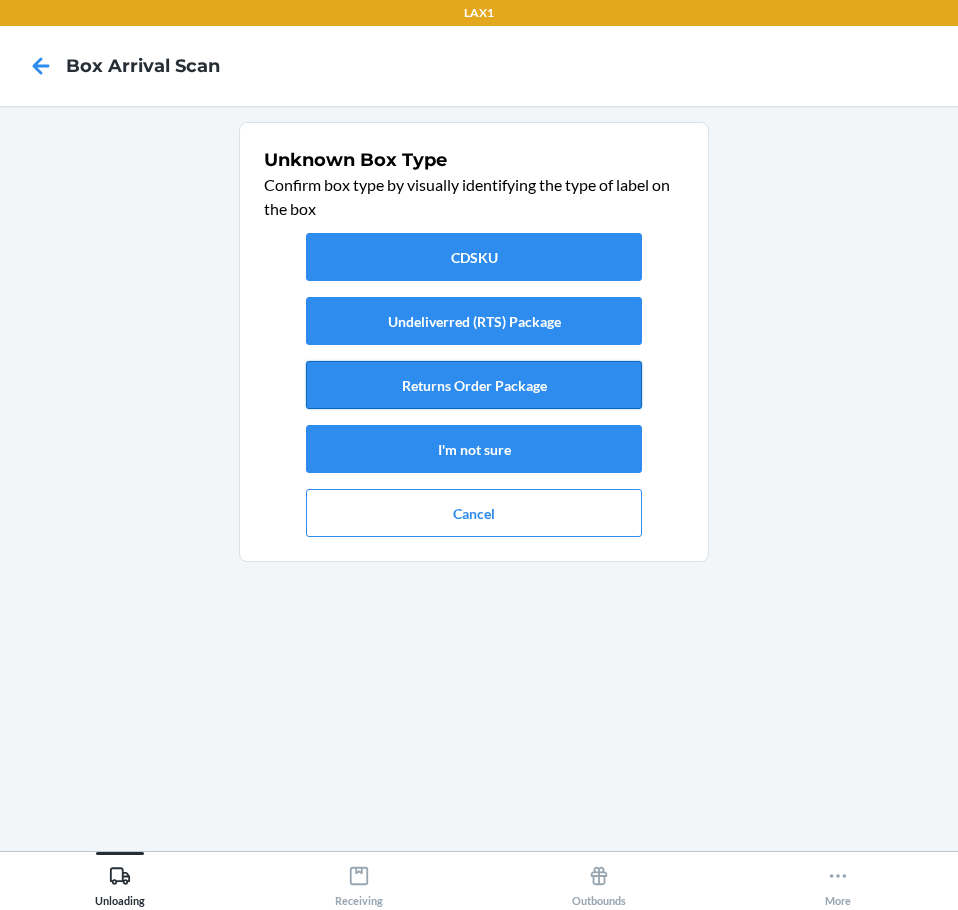 click on "Returns Order Package" at bounding box center [474, 385] 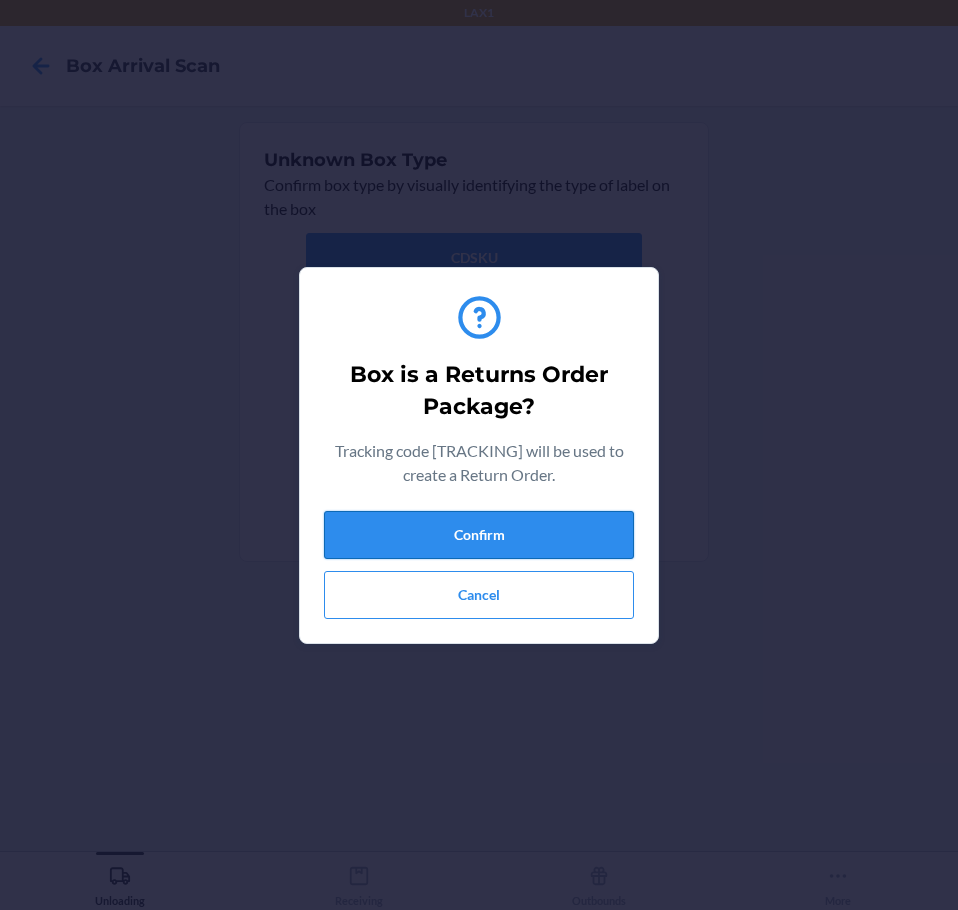 click on "Confirm" at bounding box center [479, 535] 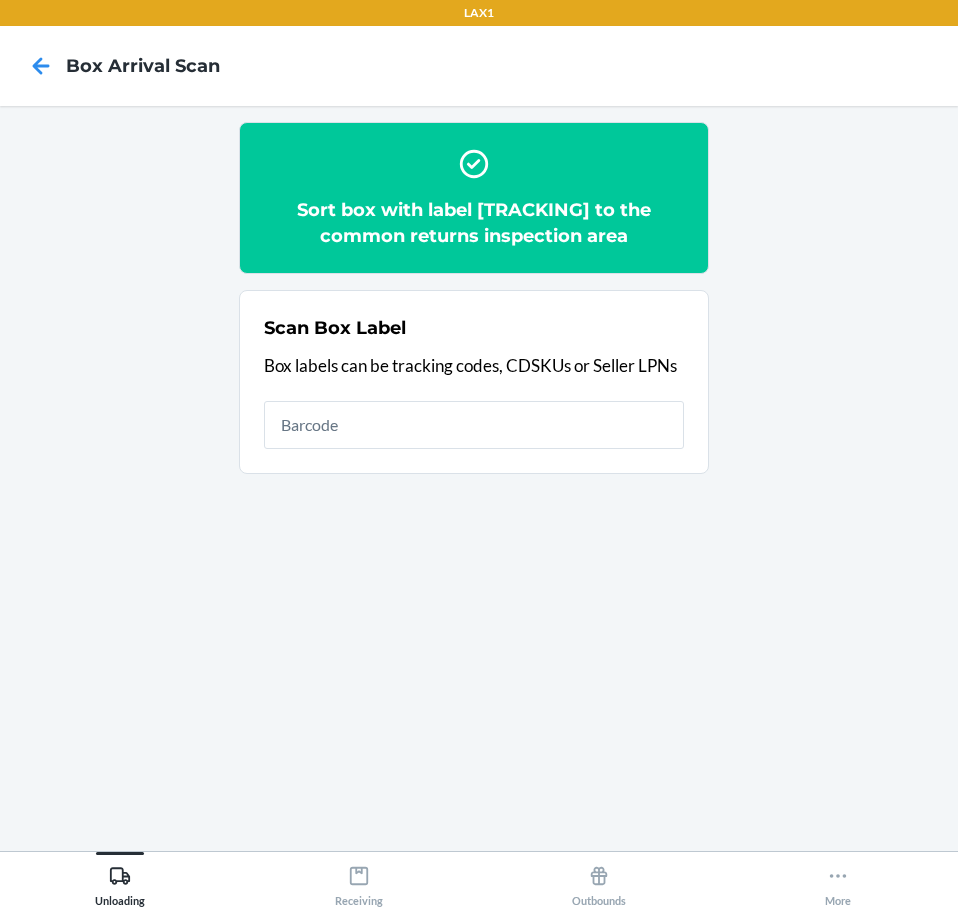 click on "Sort box with label spNB5WDJWvy to the common returns inspection area" at bounding box center (474, 223) 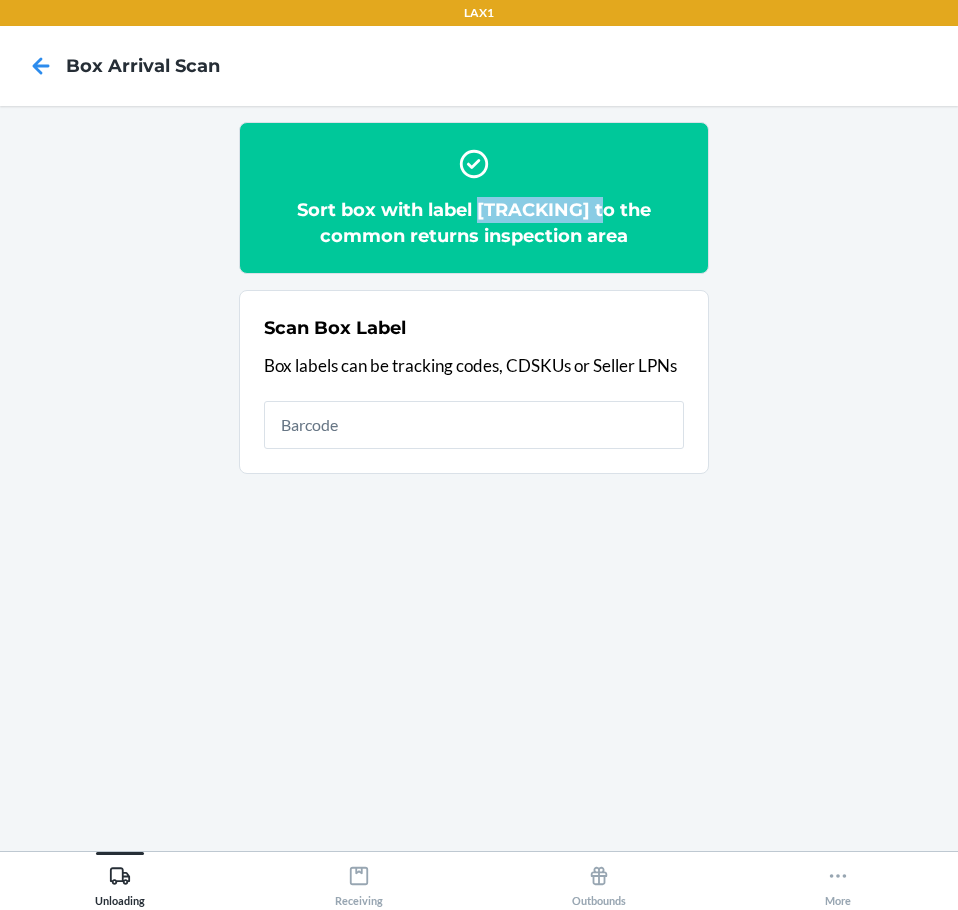 click on "Sort box with label spNB5WDJWvy to the common returns inspection area" at bounding box center [474, 223] 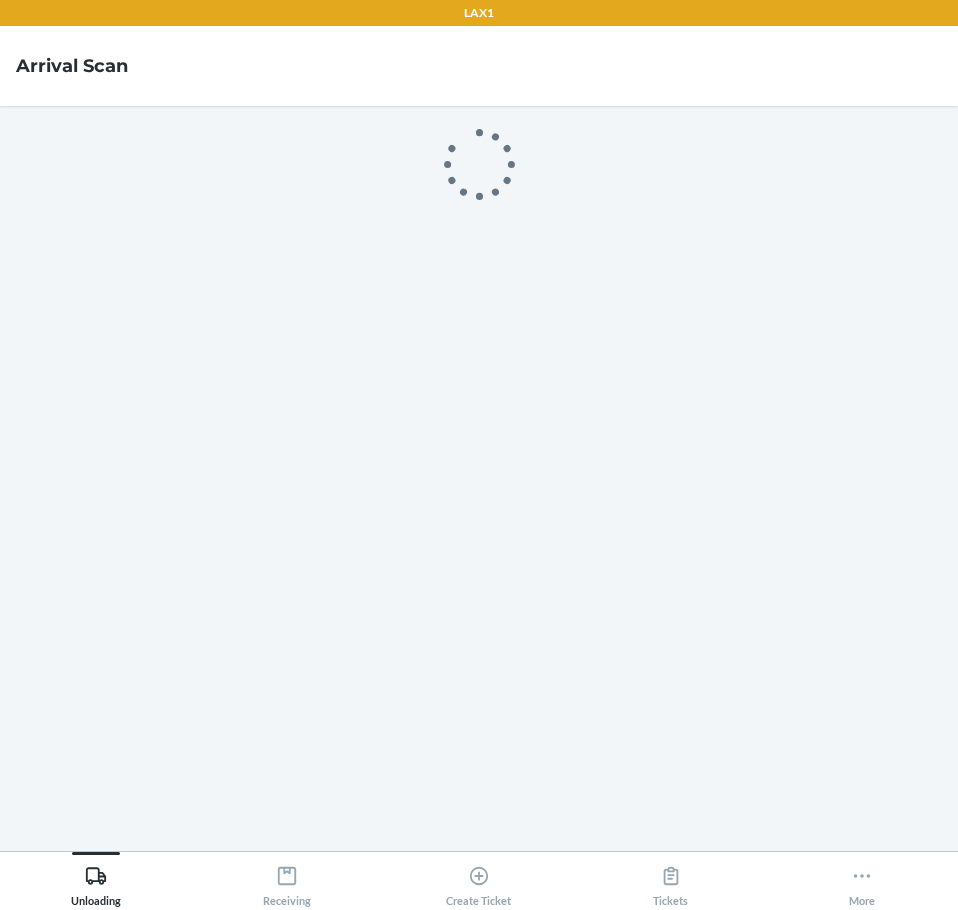 scroll, scrollTop: 0, scrollLeft: 0, axis: both 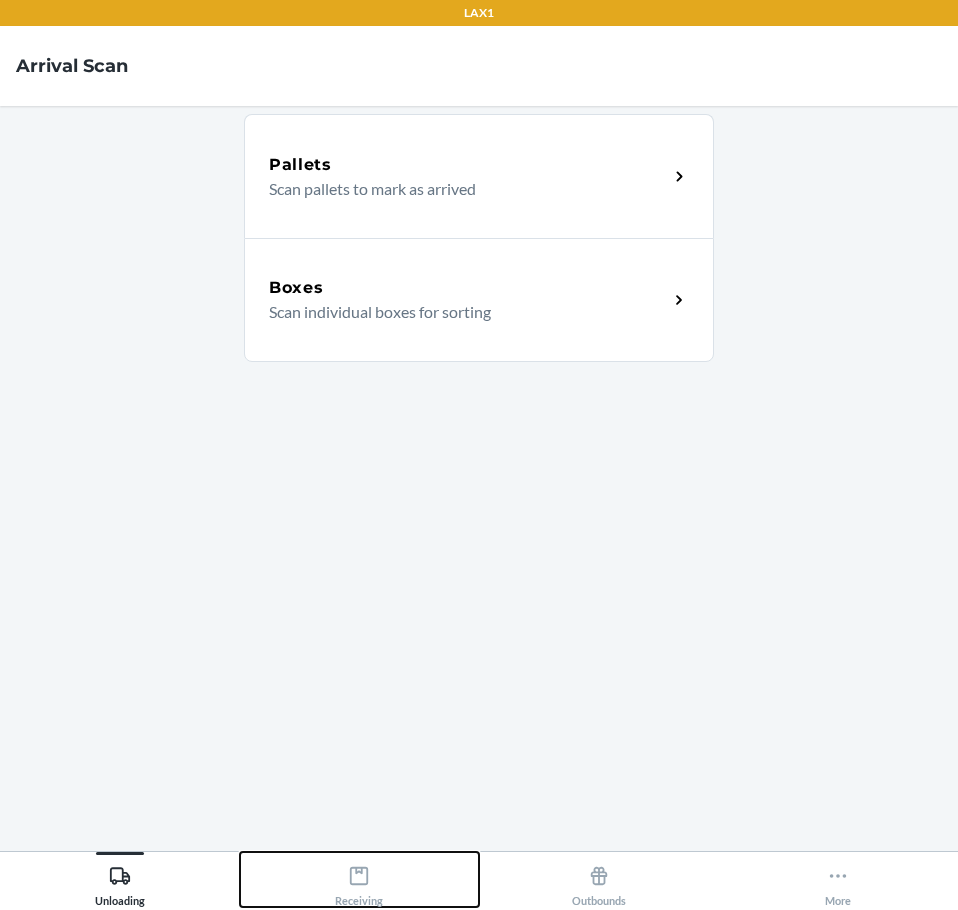 drag, startPoint x: 360, startPoint y: 883, endPoint x: 366, endPoint y: 862, distance: 21.84033 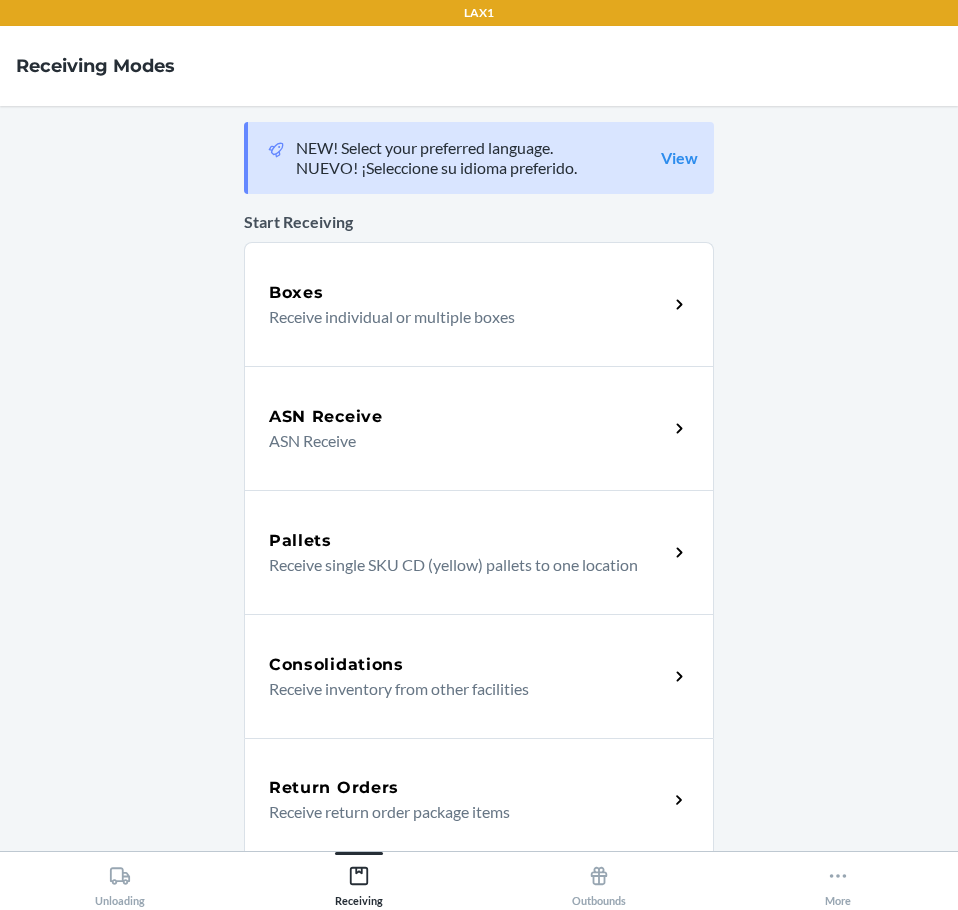 click on "Return Orders Receive return order package items" at bounding box center [479, 800] 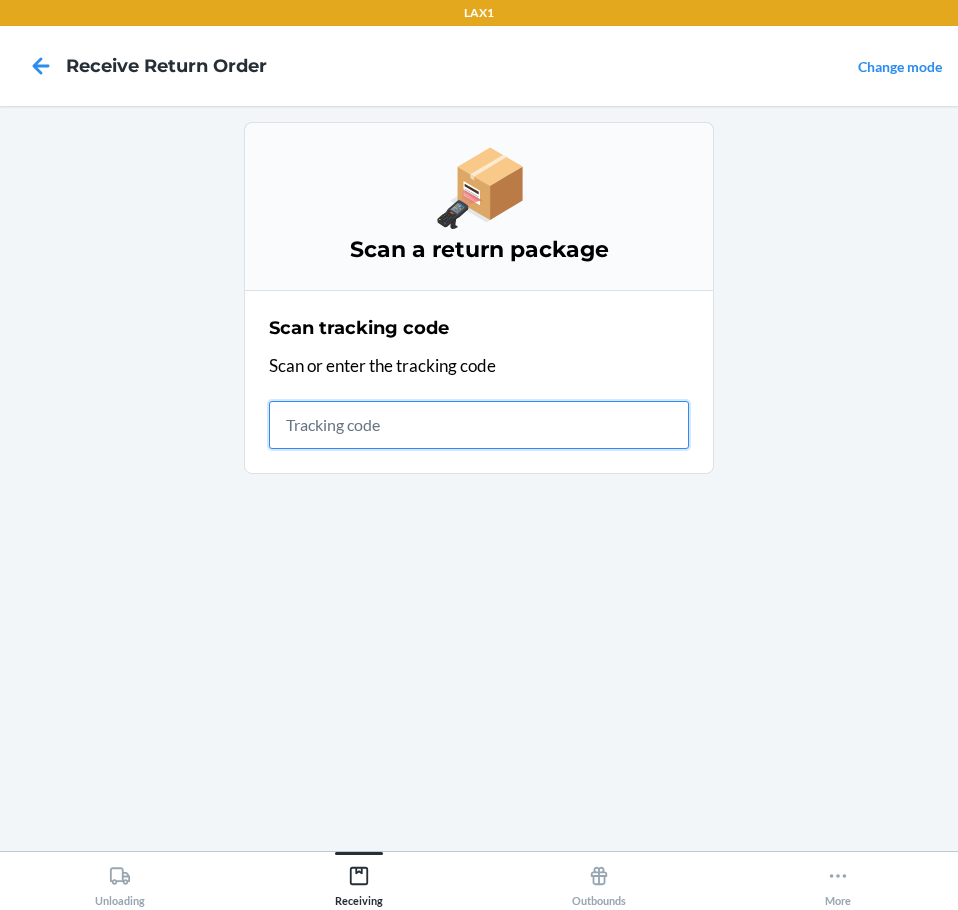 click at bounding box center [479, 425] 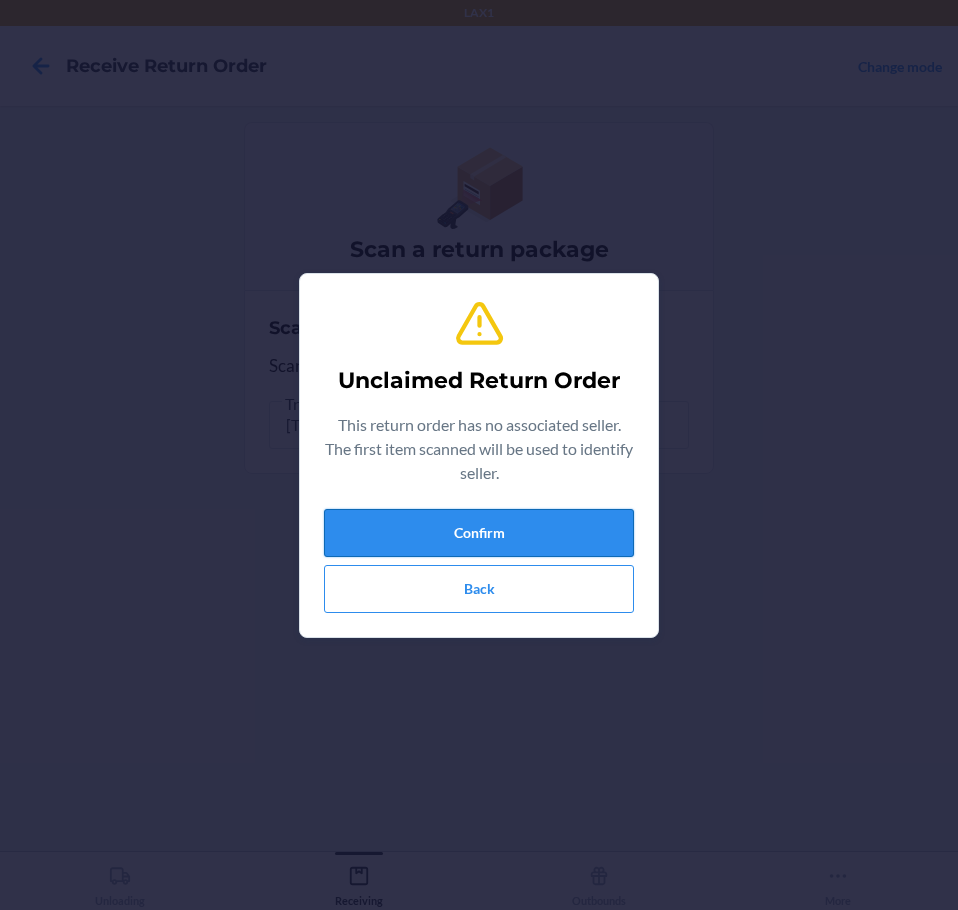 click on "Confirm" at bounding box center [479, 533] 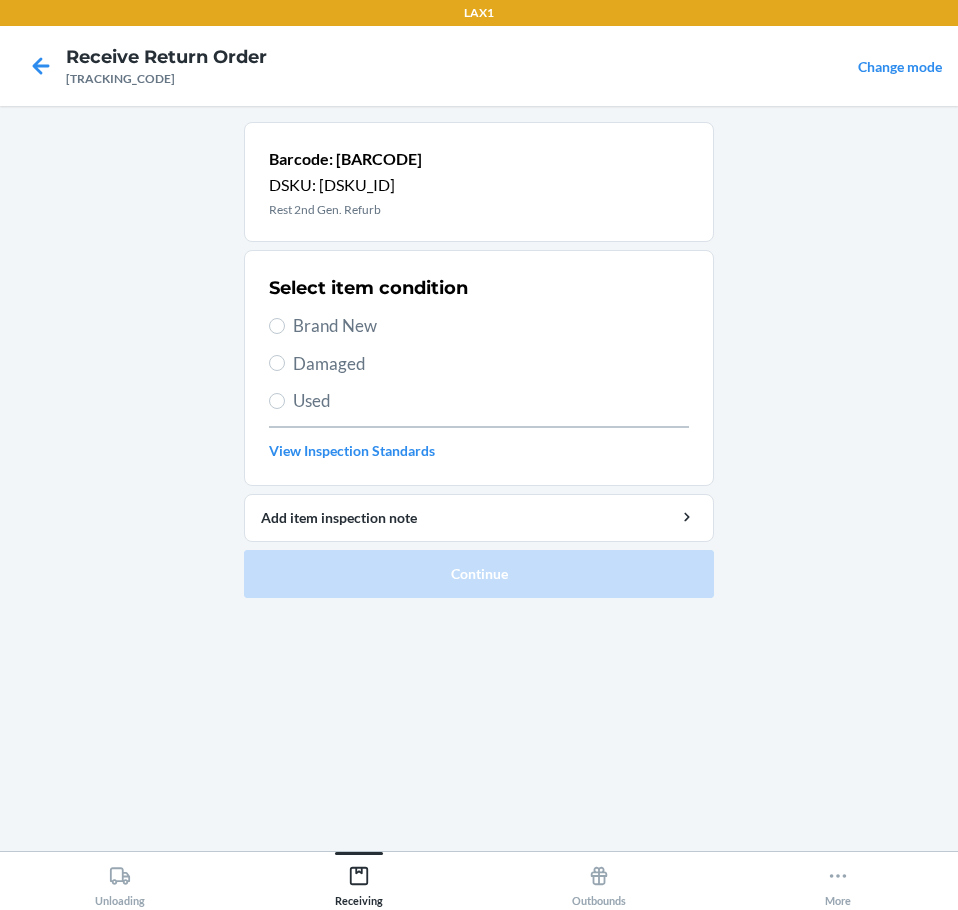 click on "Damaged" at bounding box center [491, 364] 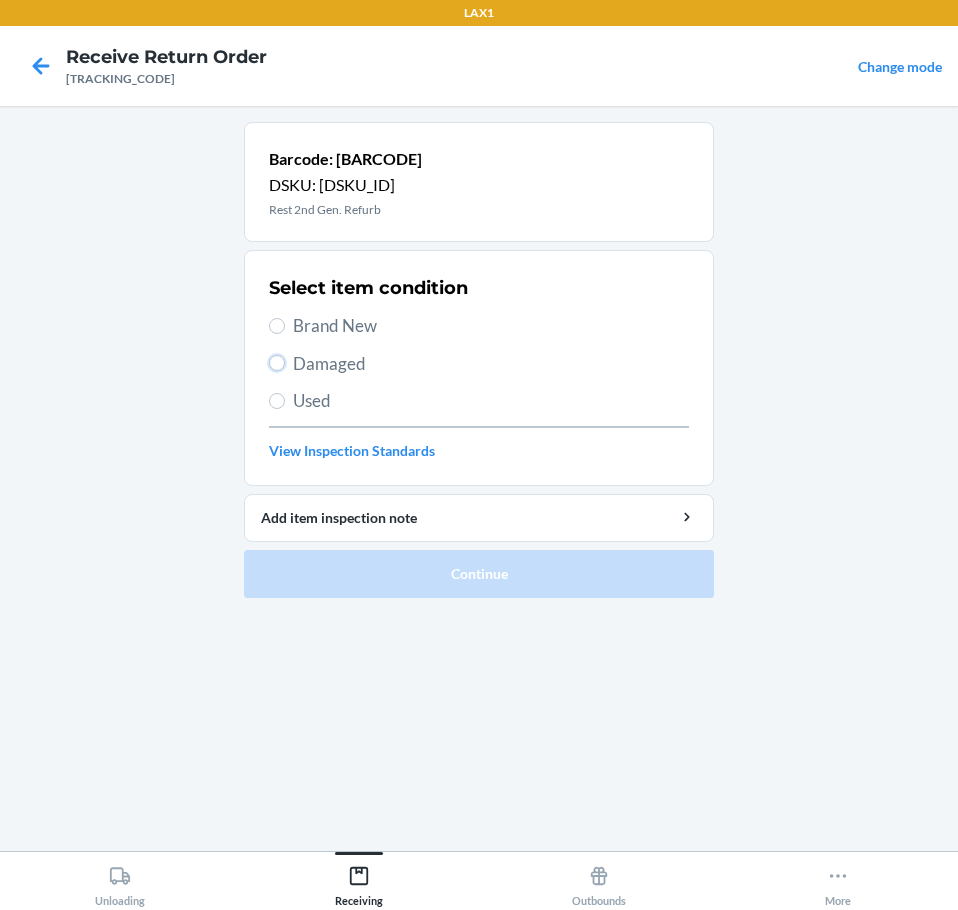 click on "Damaged" at bounding box center [277, 363] 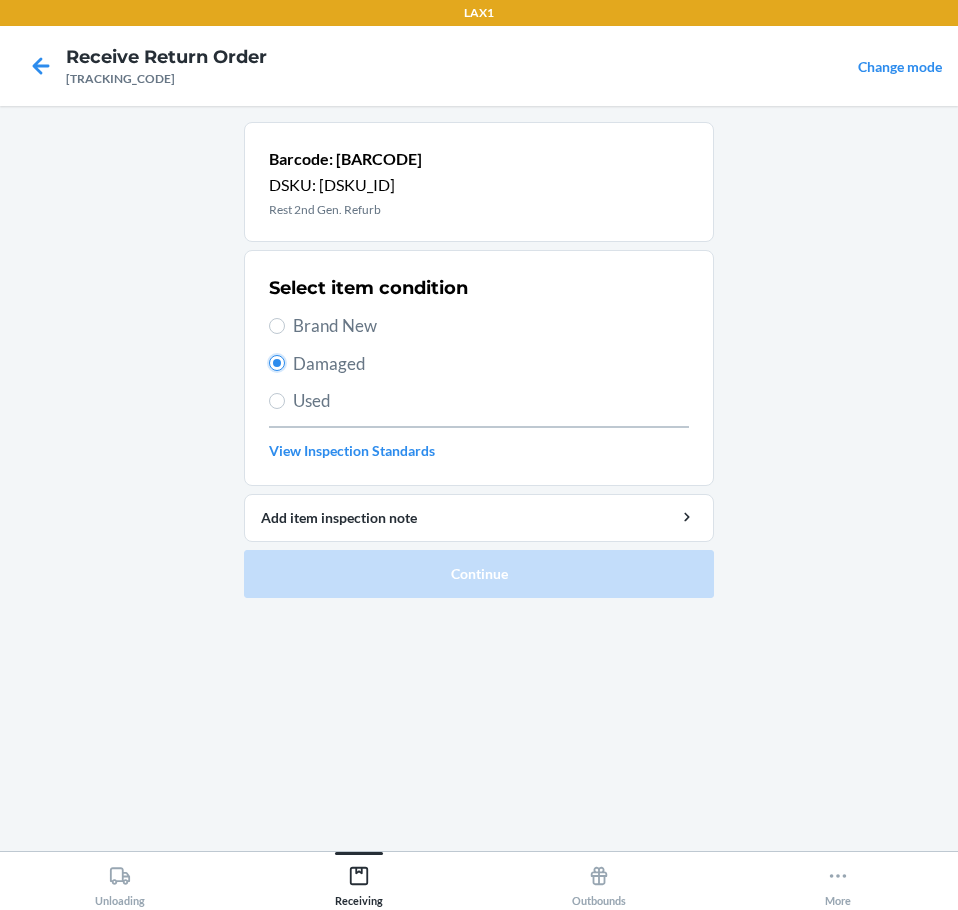 radio on "true" 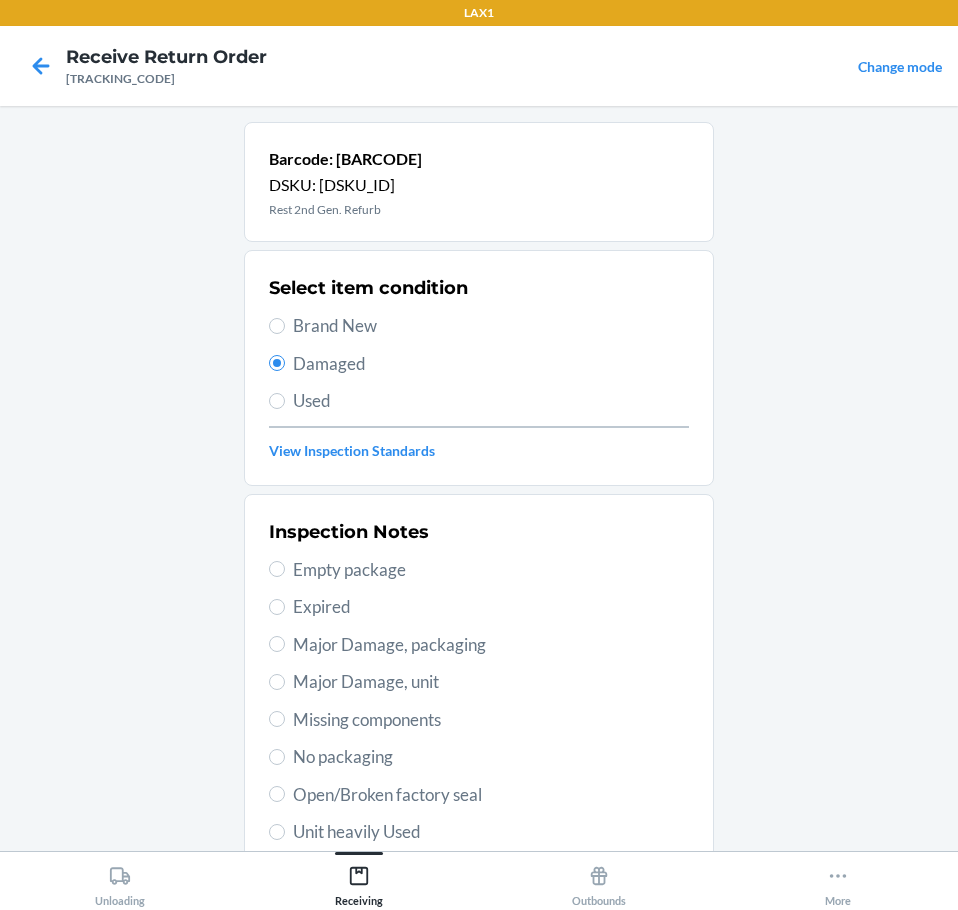 click on "Major Damage, unit" at bounding box center (491, 682) 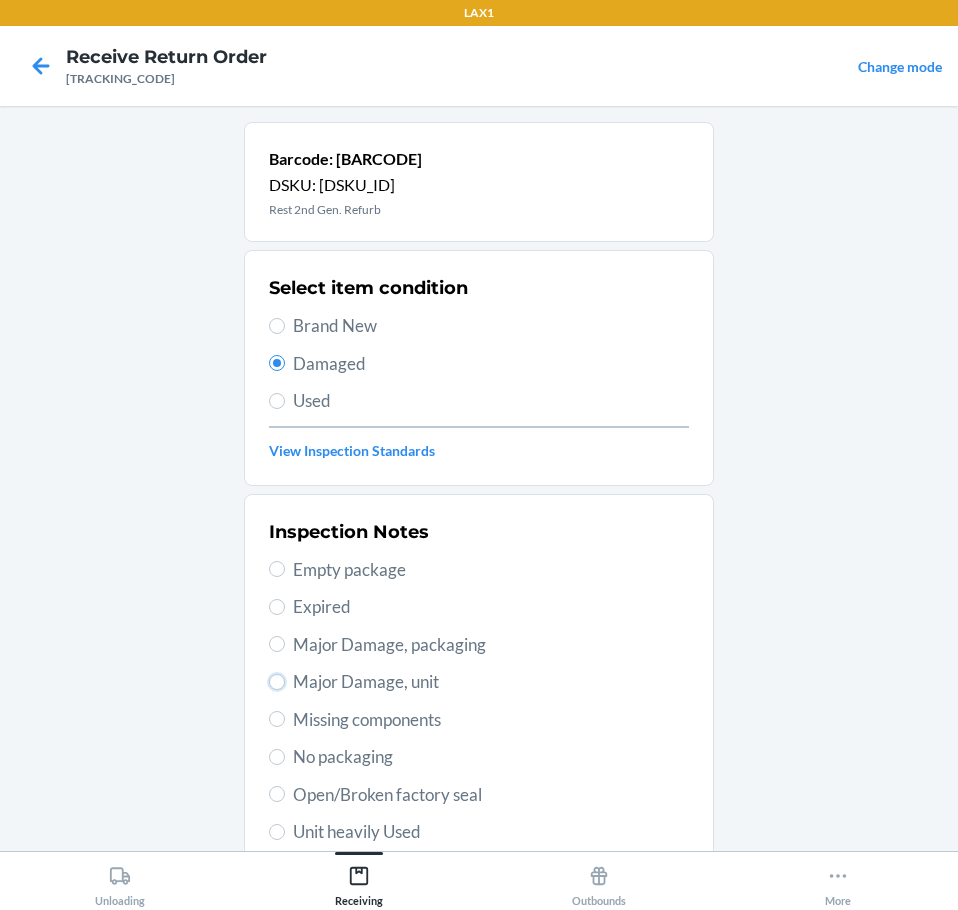 click on "Major Damage, unit" at bounding box center (277, 682) 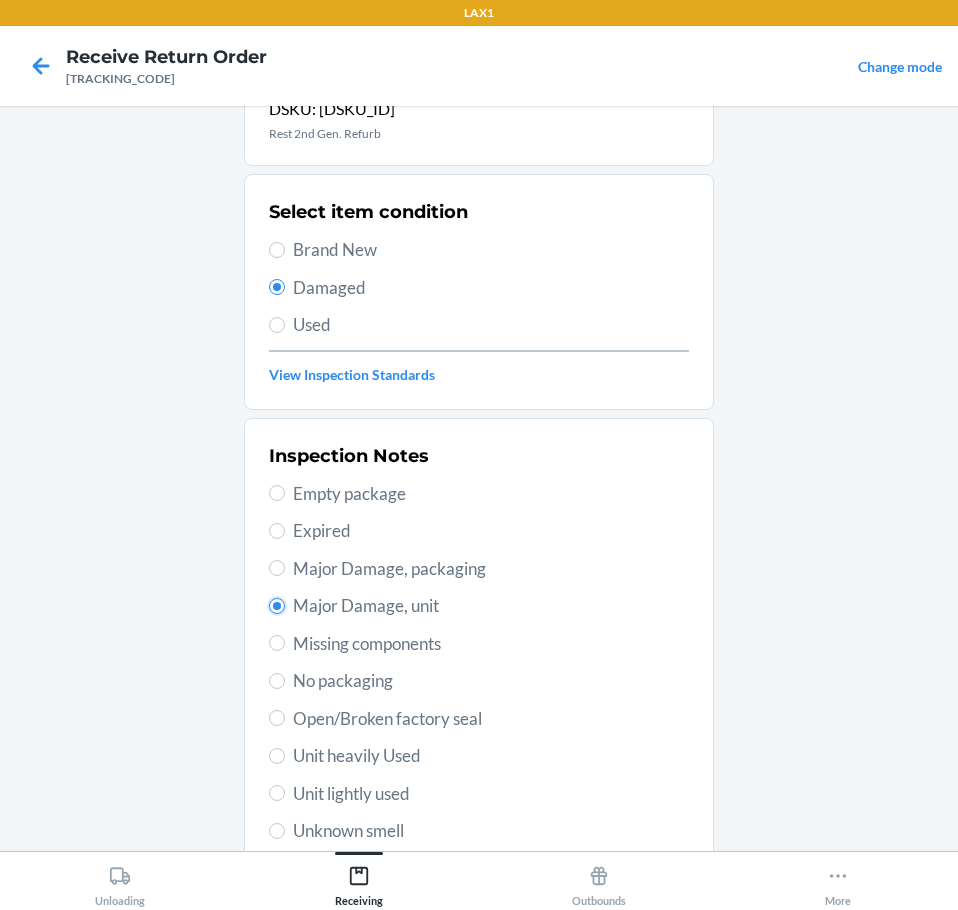 scroll, scrollTop: 297, scrollLeft: 0, axis: vertical 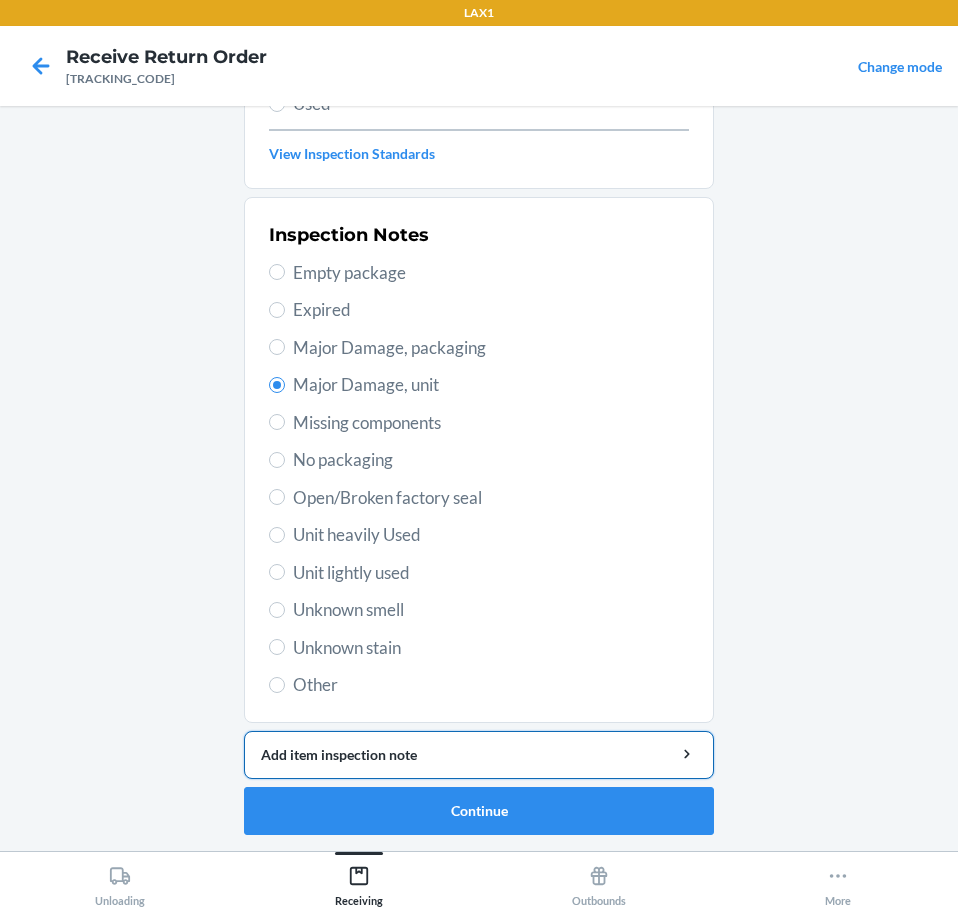 click on "Add item inspection note" at bounding box center (479, 755) 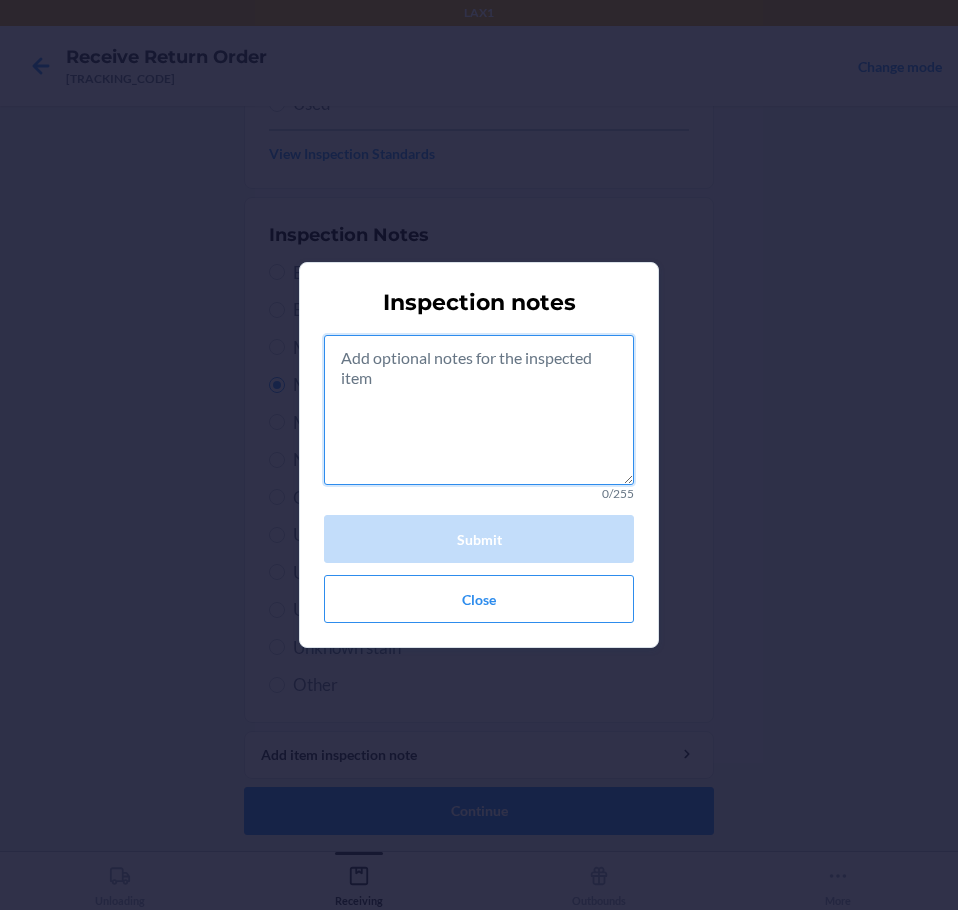 click at bounding box center (479, 410) 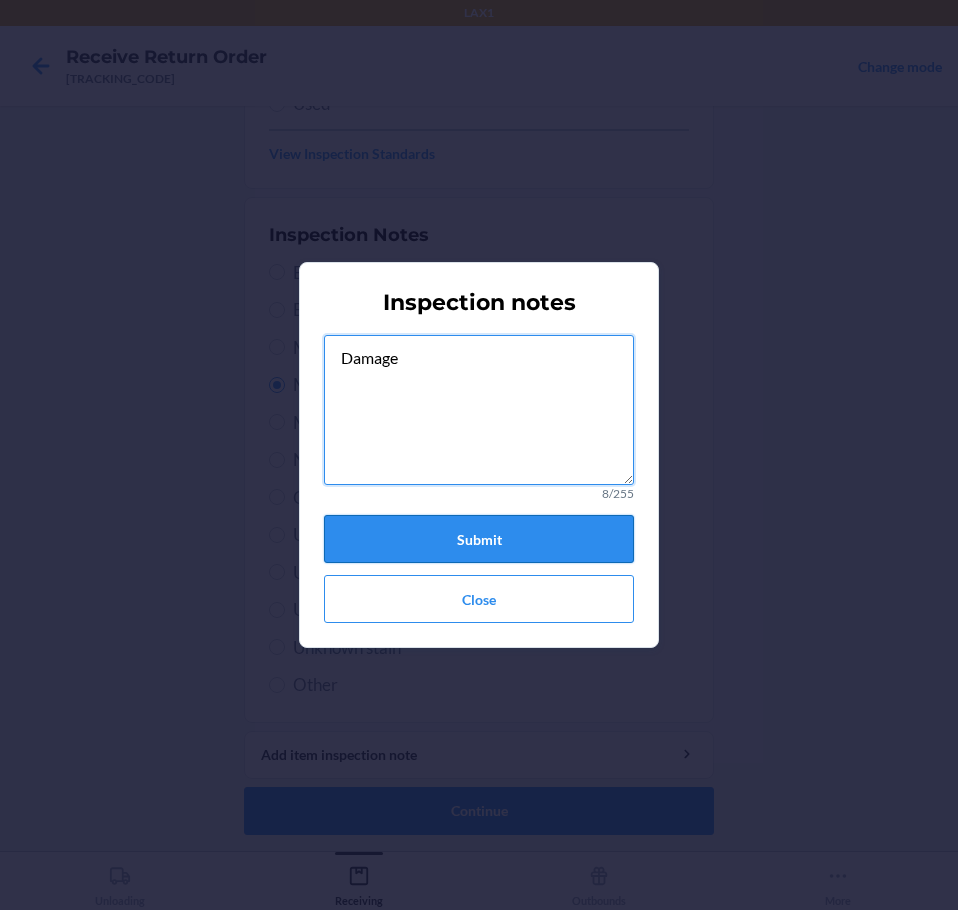 type on "Damage" 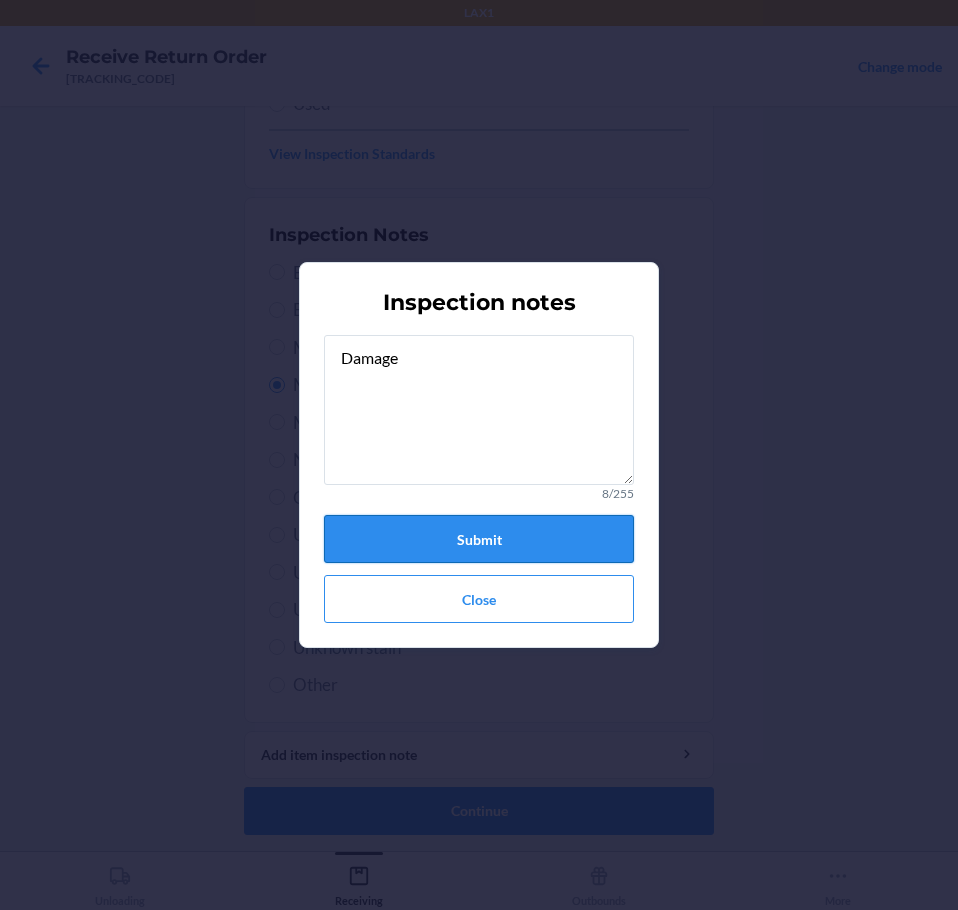 click on "Submit" at bounding box center (479, 539) 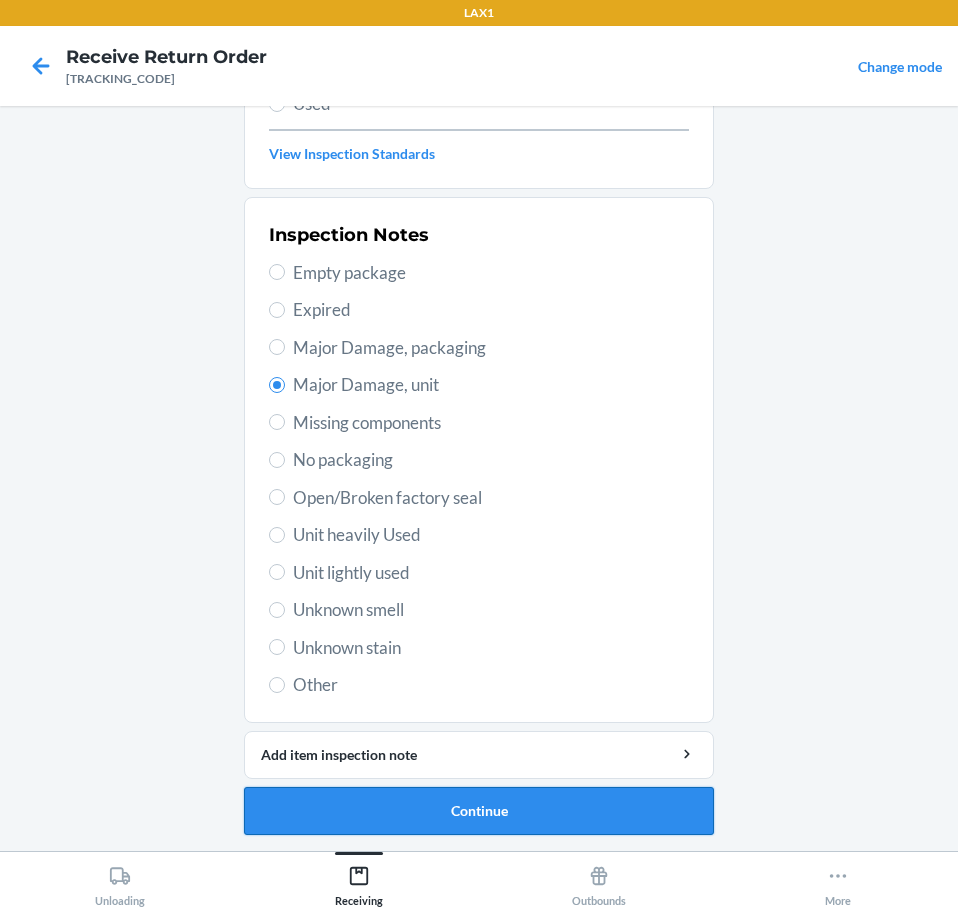 click on "Continue" at bounding box center (479, 811) 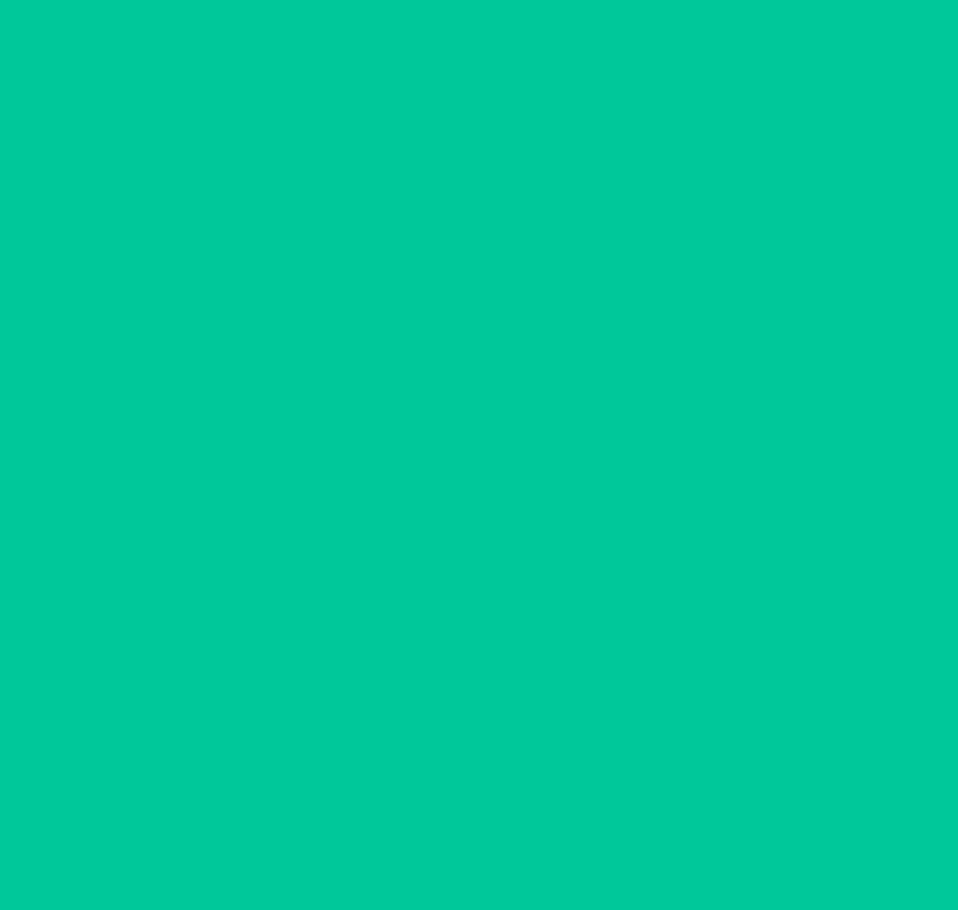 scroll, scrollTop: 132, scrollLeft: 0, axis: vertical 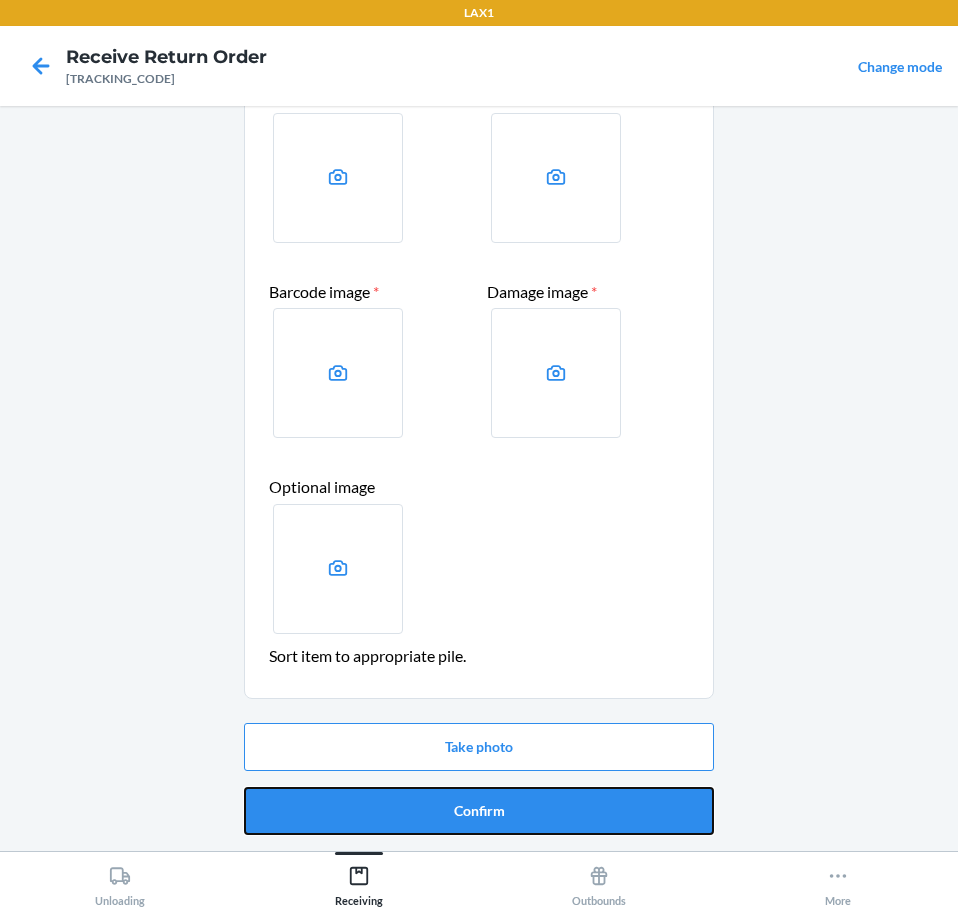 click on "Confirm" at bounding box center [479, 811] 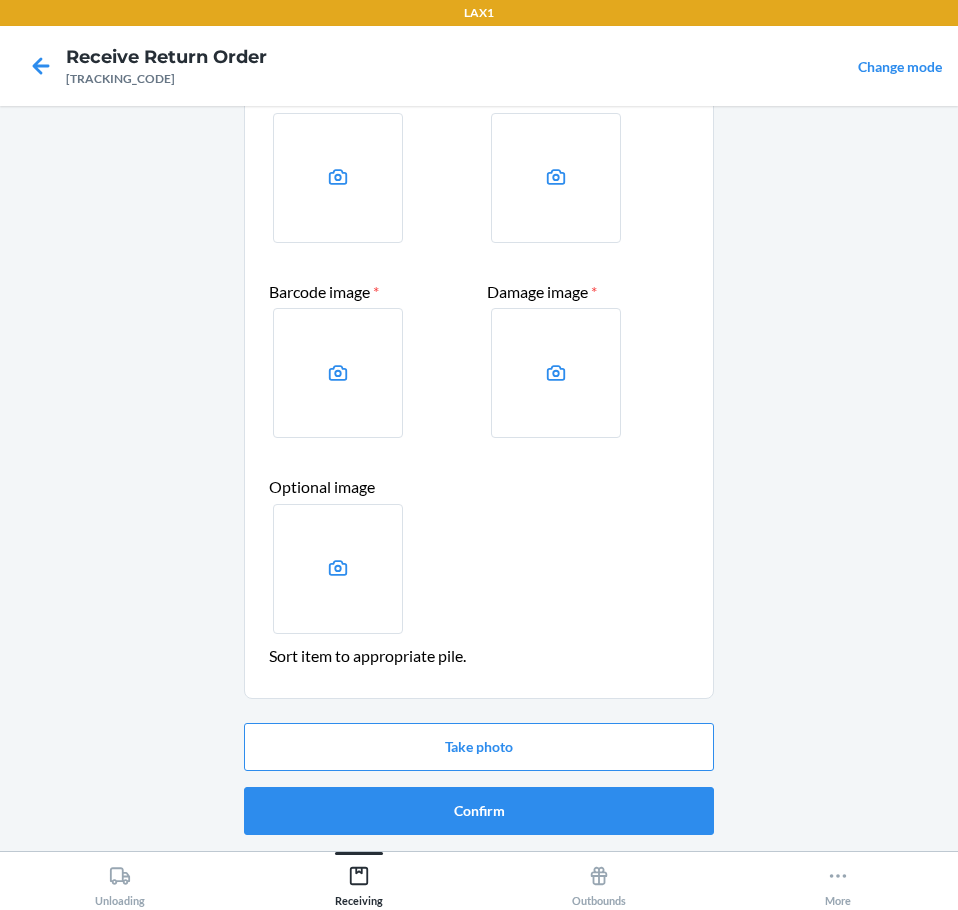 scroll, scrollTop: 0, scrollLeft: 0, axis: both 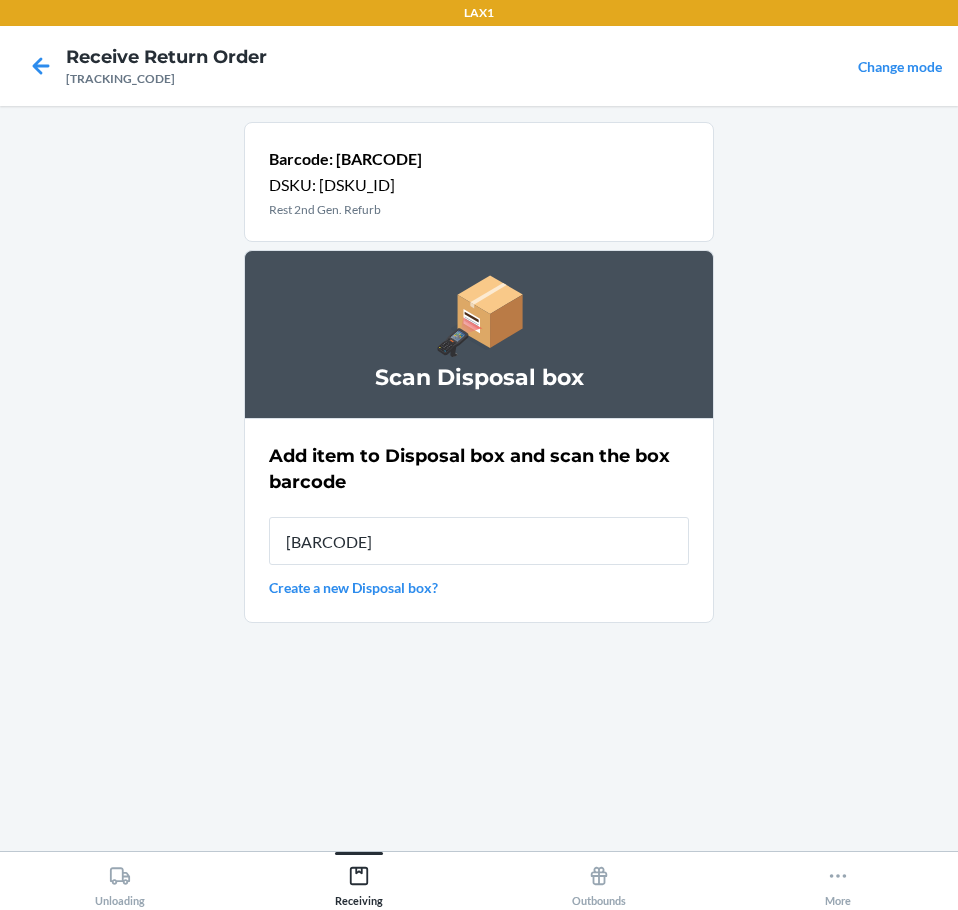 type on "[BARCODE]" 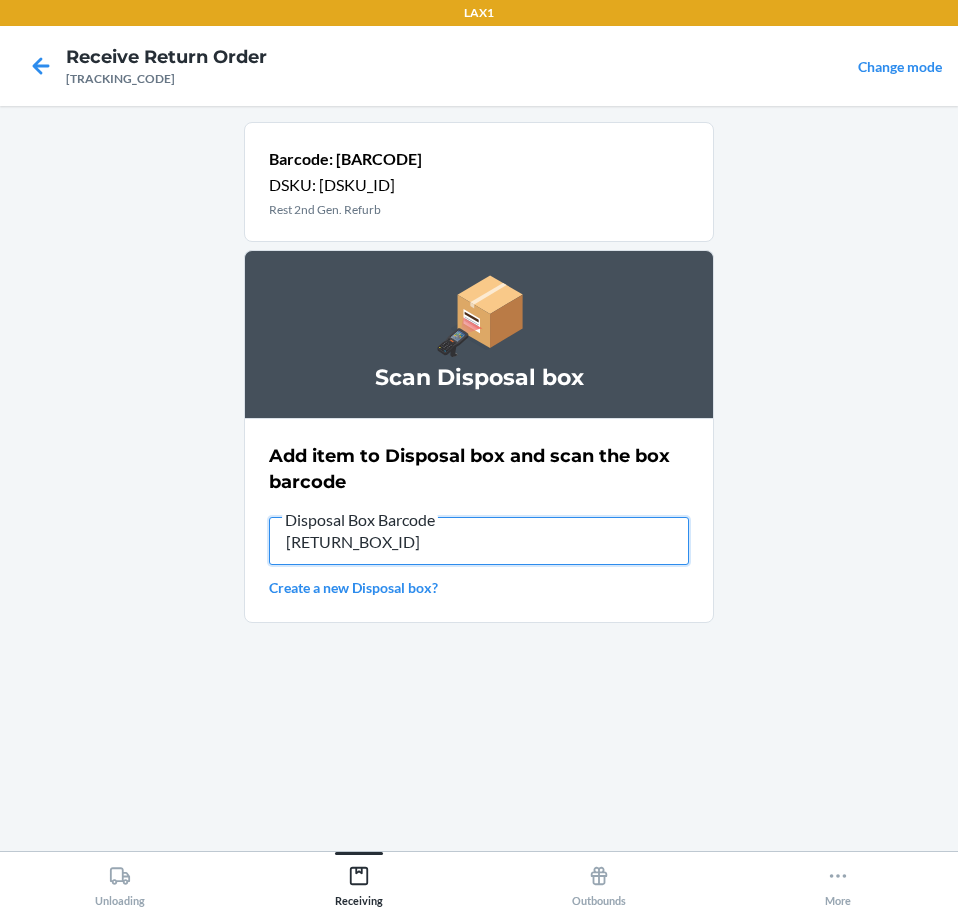 type on "[RETURN_BOX_ID]" 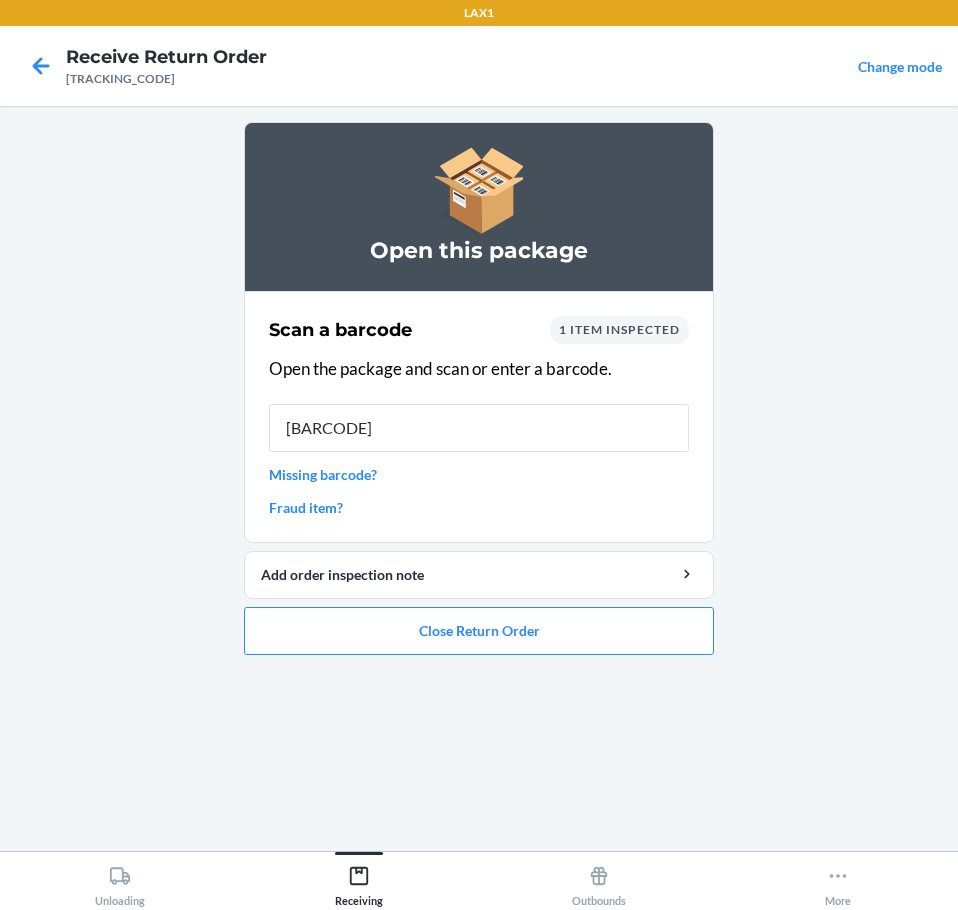 type on "[BARCODE]" 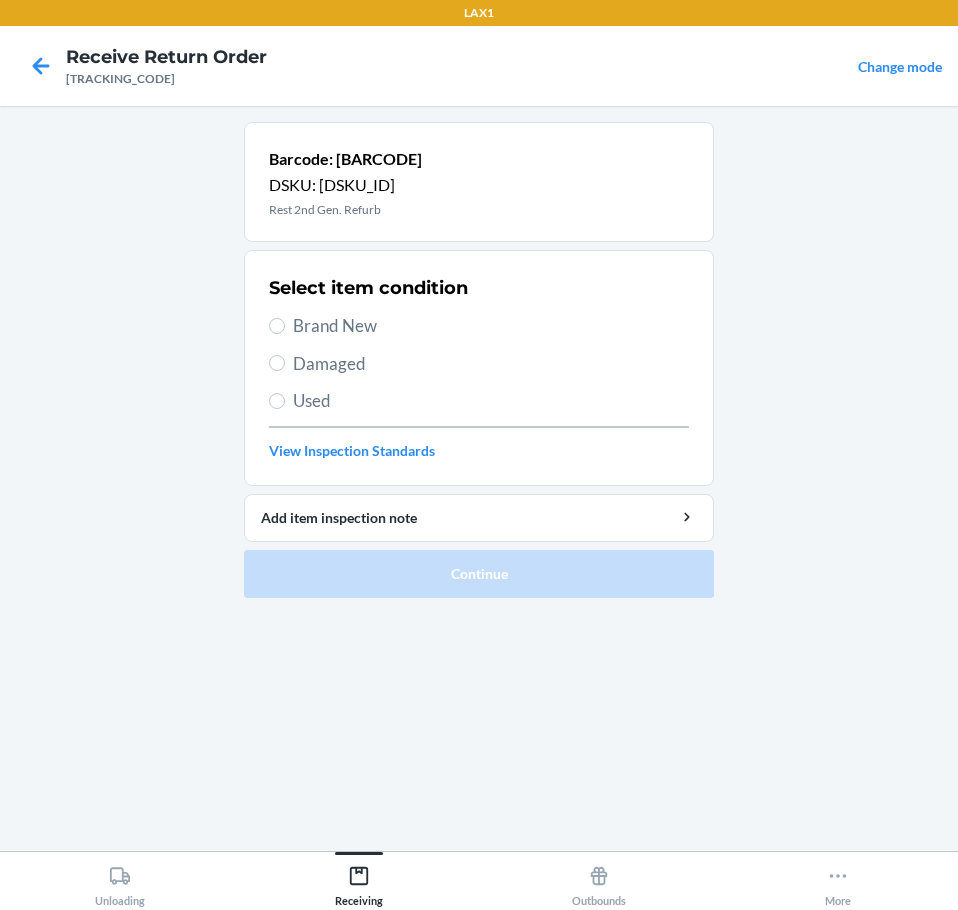click on "Damaged" at bounding box center [491, 364] 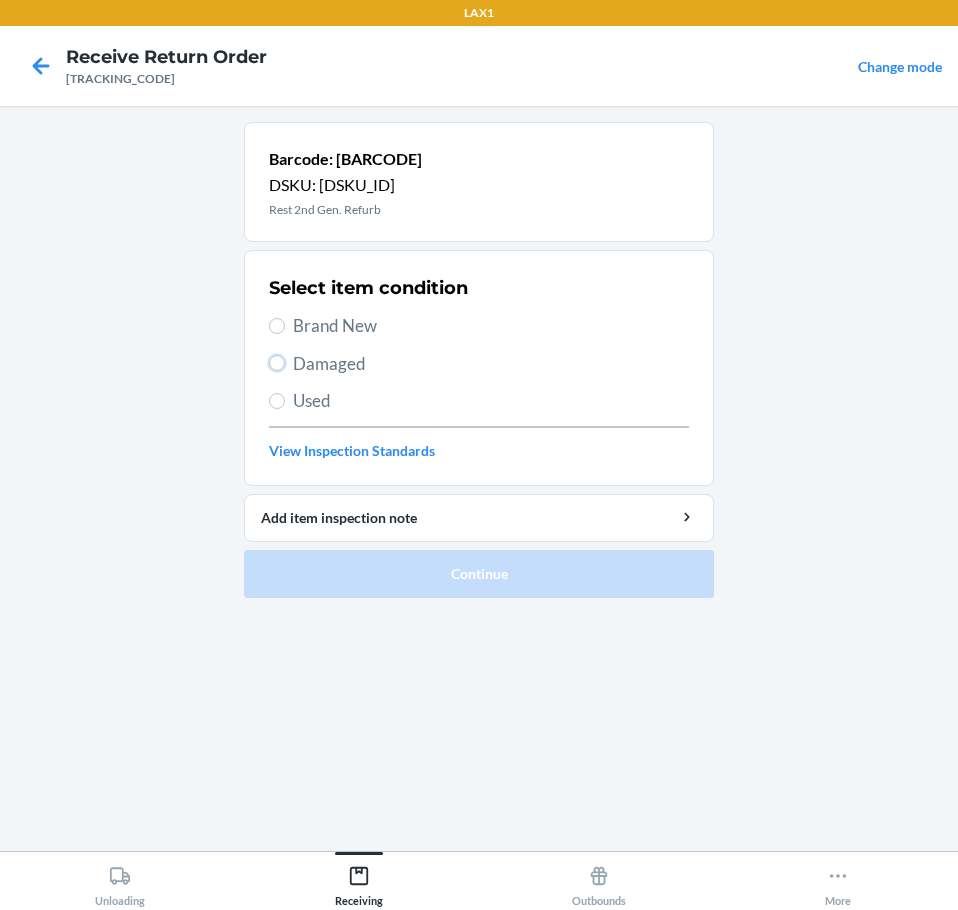 click on "Damaged" at bounding box center (277, 363) 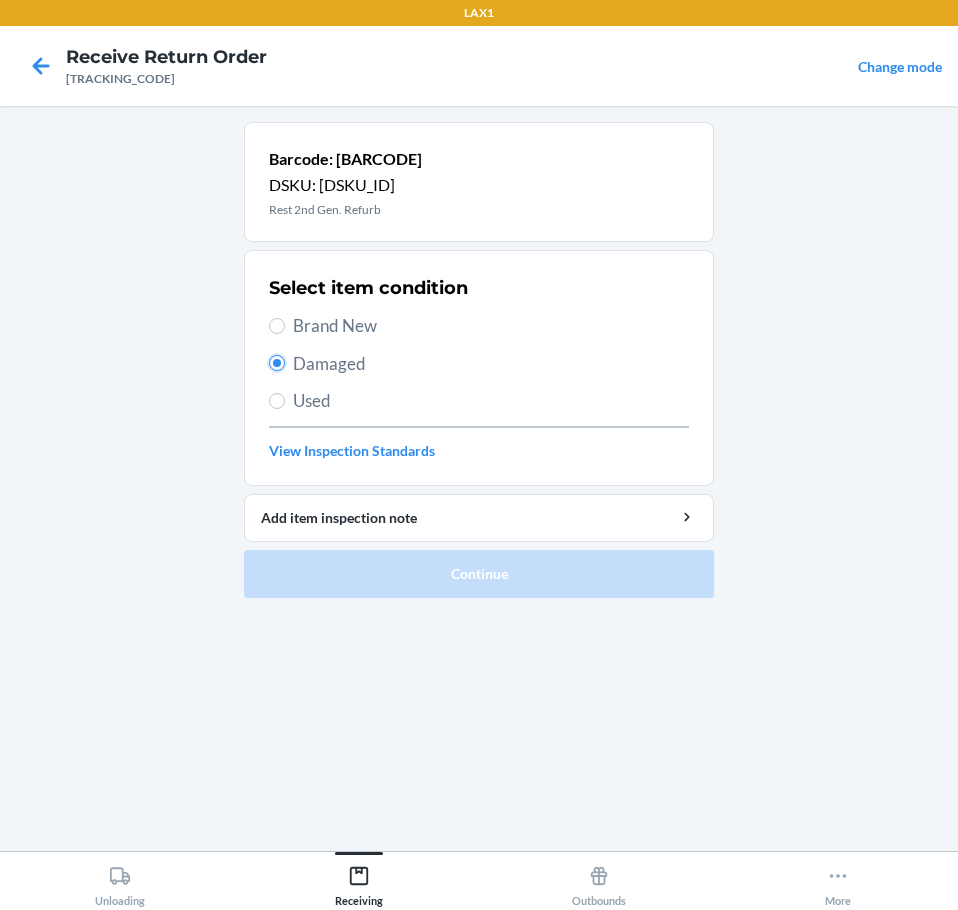 radio on "true" 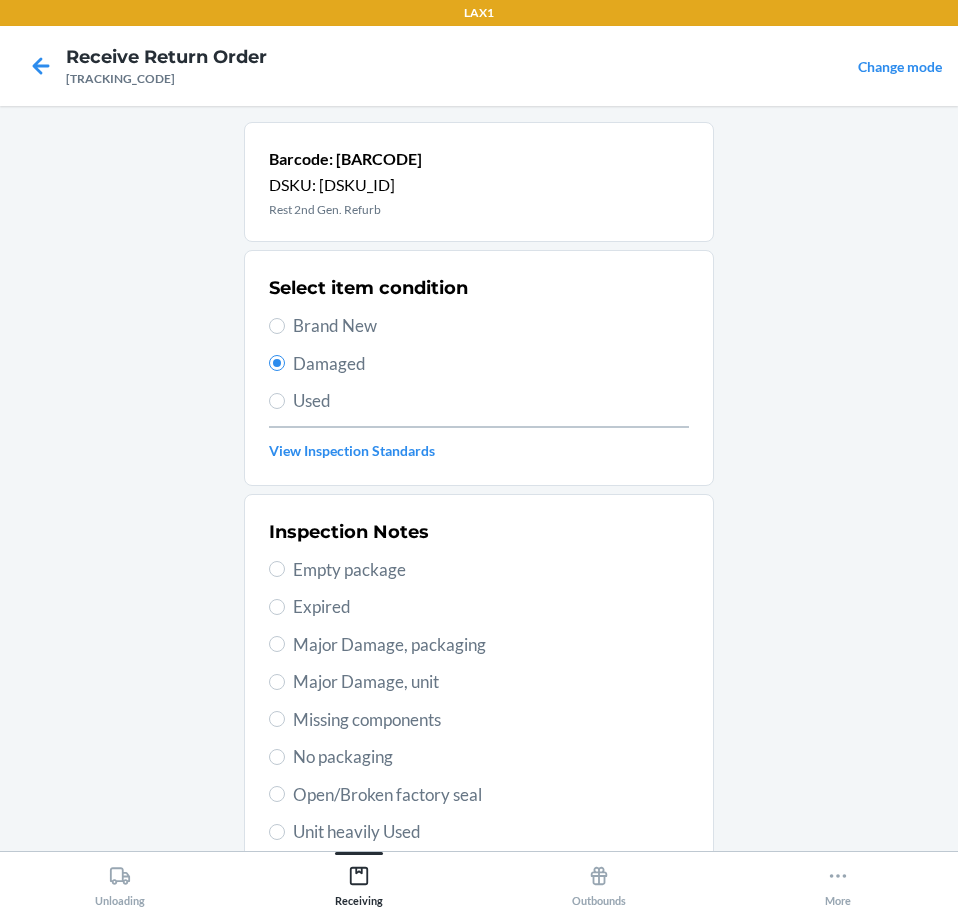 click on "Major Damage, unit" at bounding box center (491, 682) 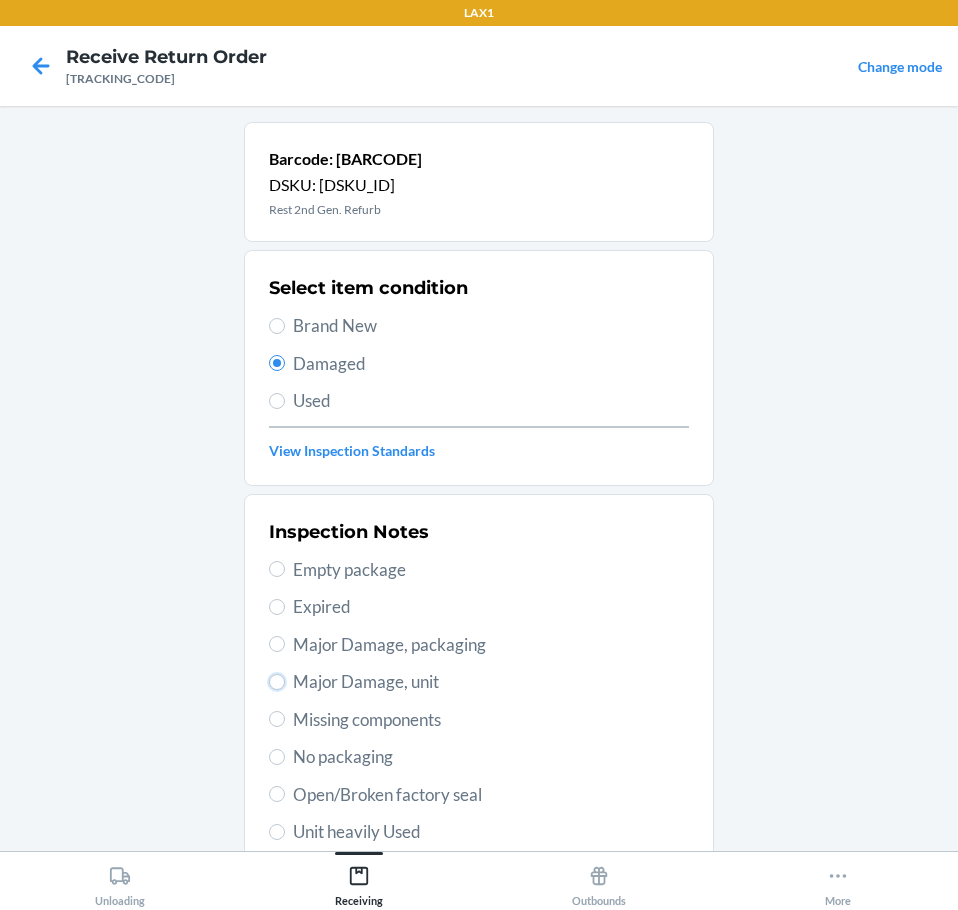 click on "Major Damage, unit" at bounding box center (277, 682) 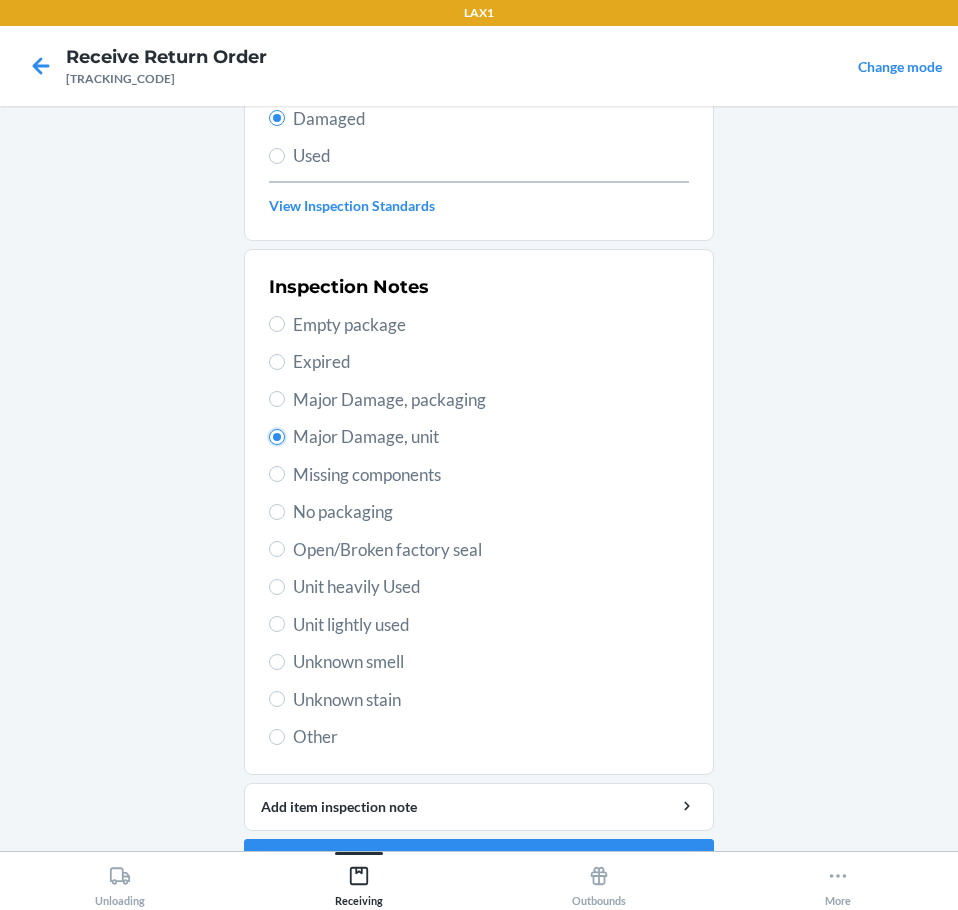 scroll, scrollTop: 297, scrollLeft: 0, axis: vertical 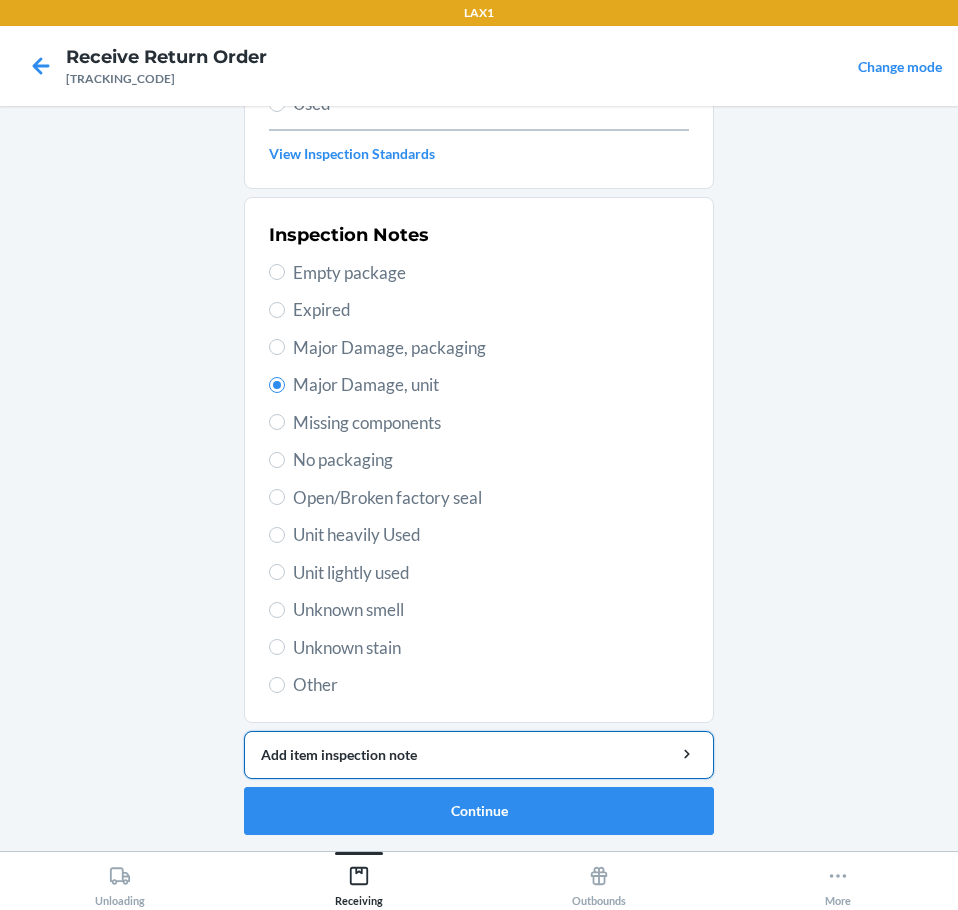 click on "Add item inspection note" at bounding box center (479, 754) 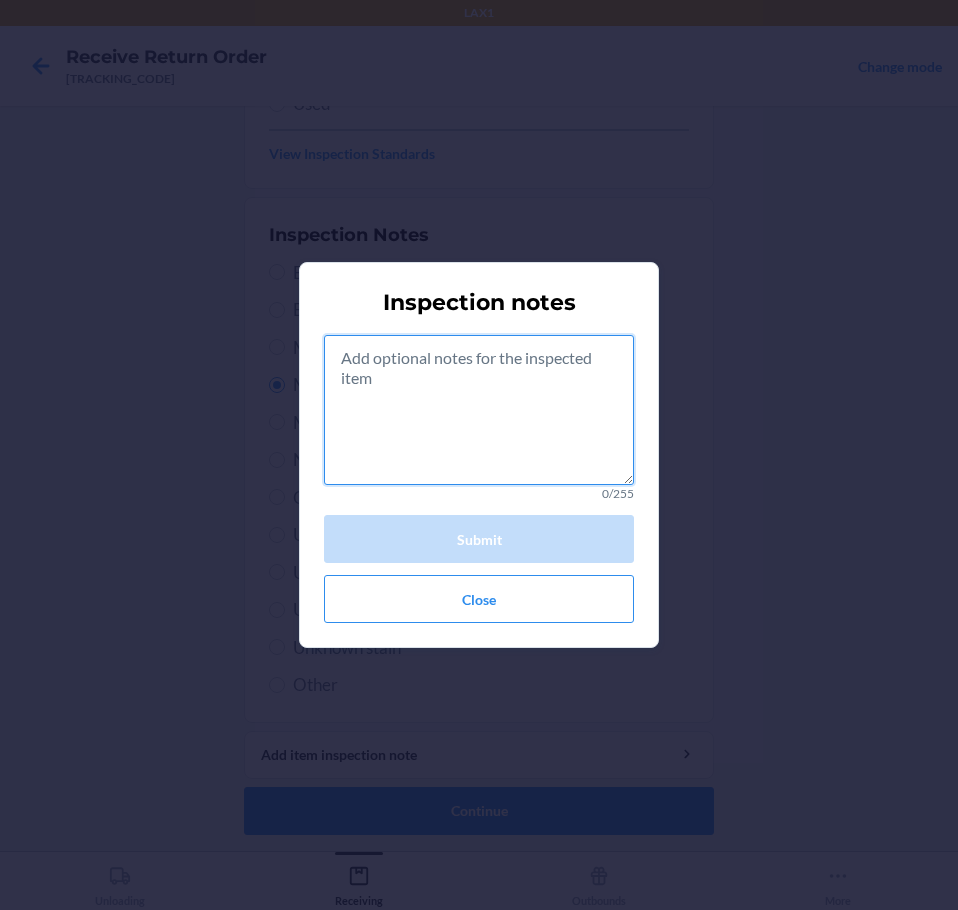 click at bounding box center [479, 410] 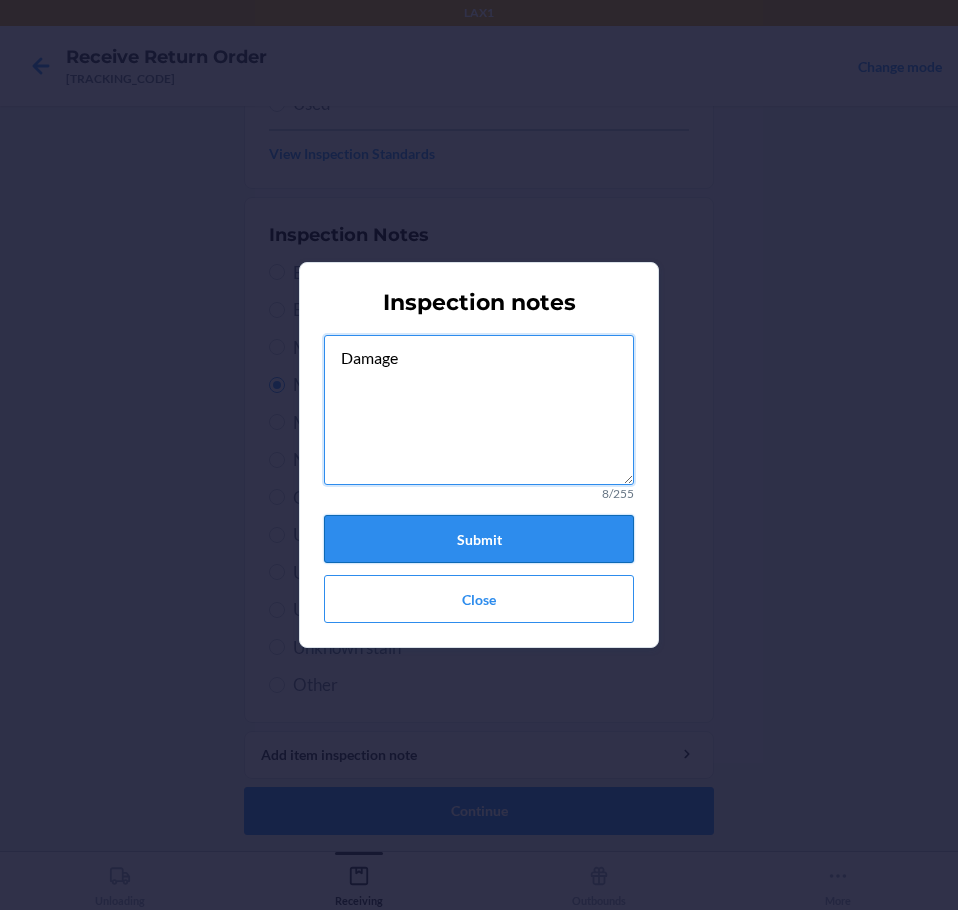 type on "Damage" 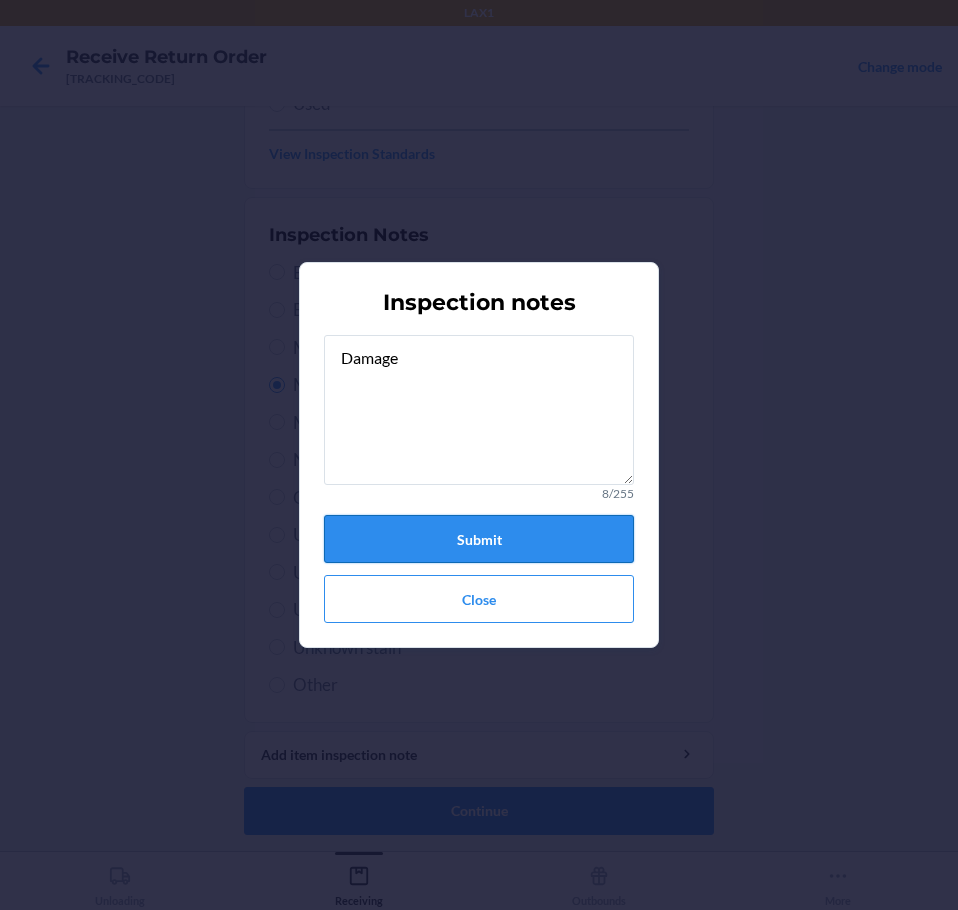 click on "Submit" at bounding box center (479, 539) 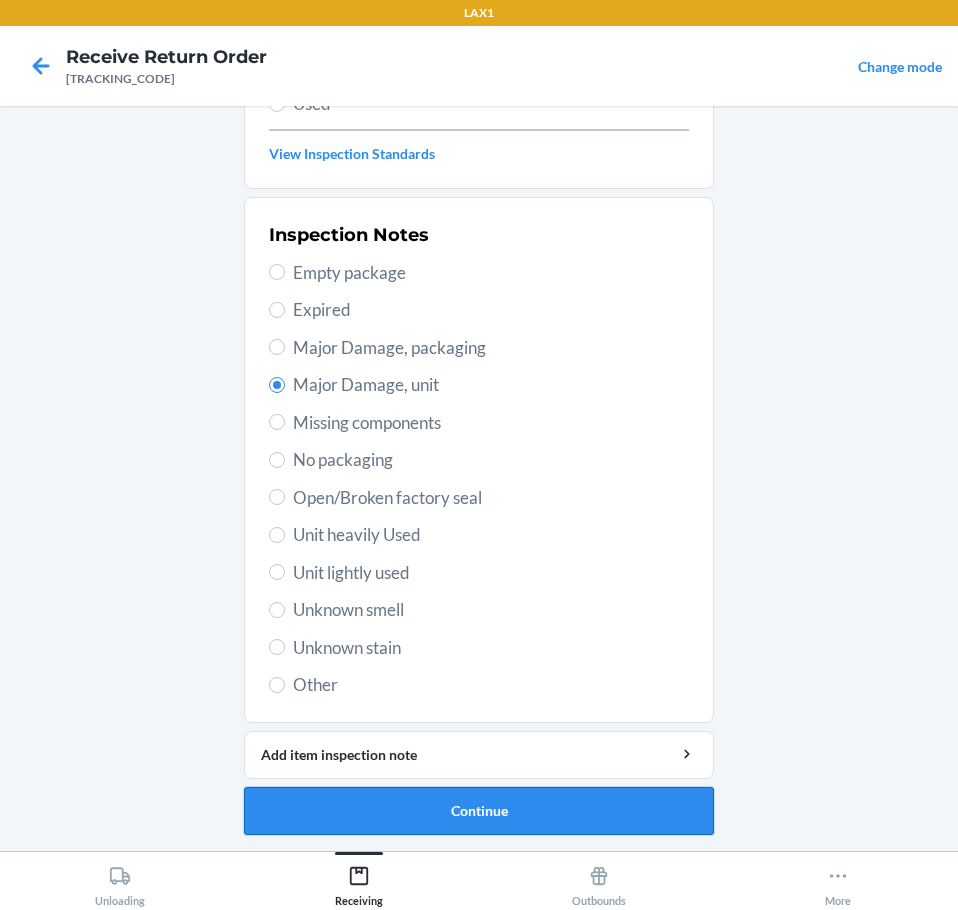 click on "Continue" at bounding box center [479, 811] 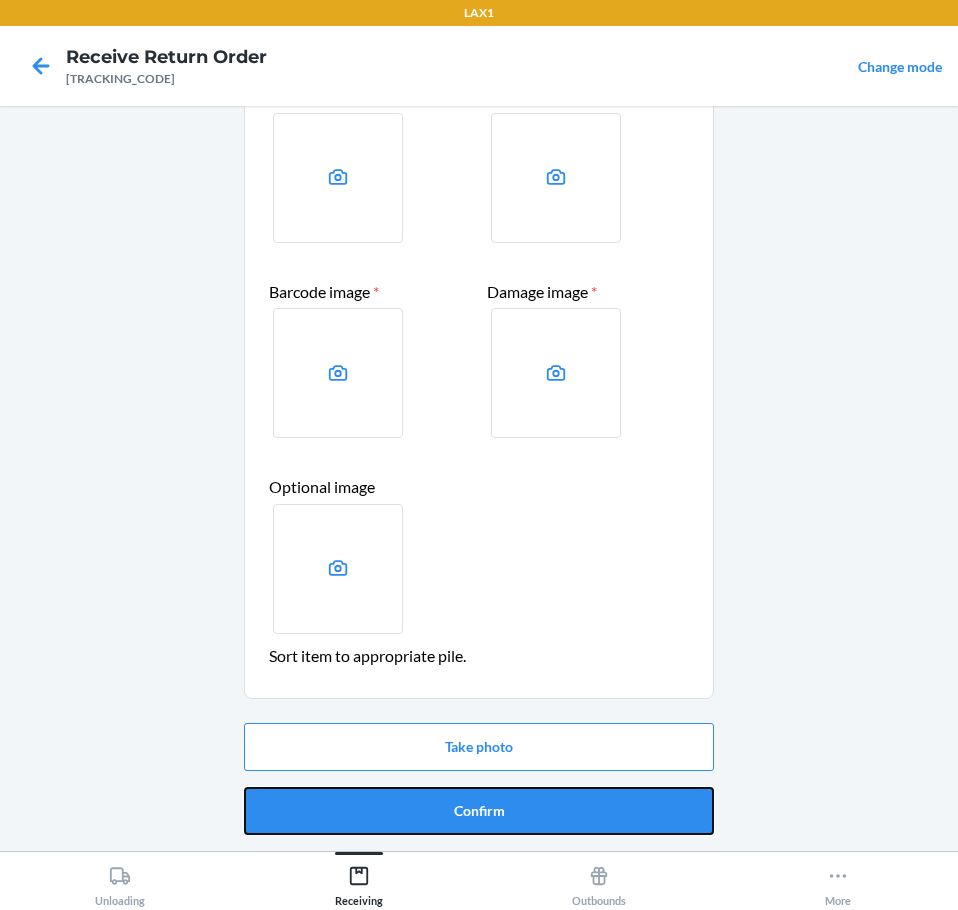 click on "Confirm" at bounding box center [479, 811] 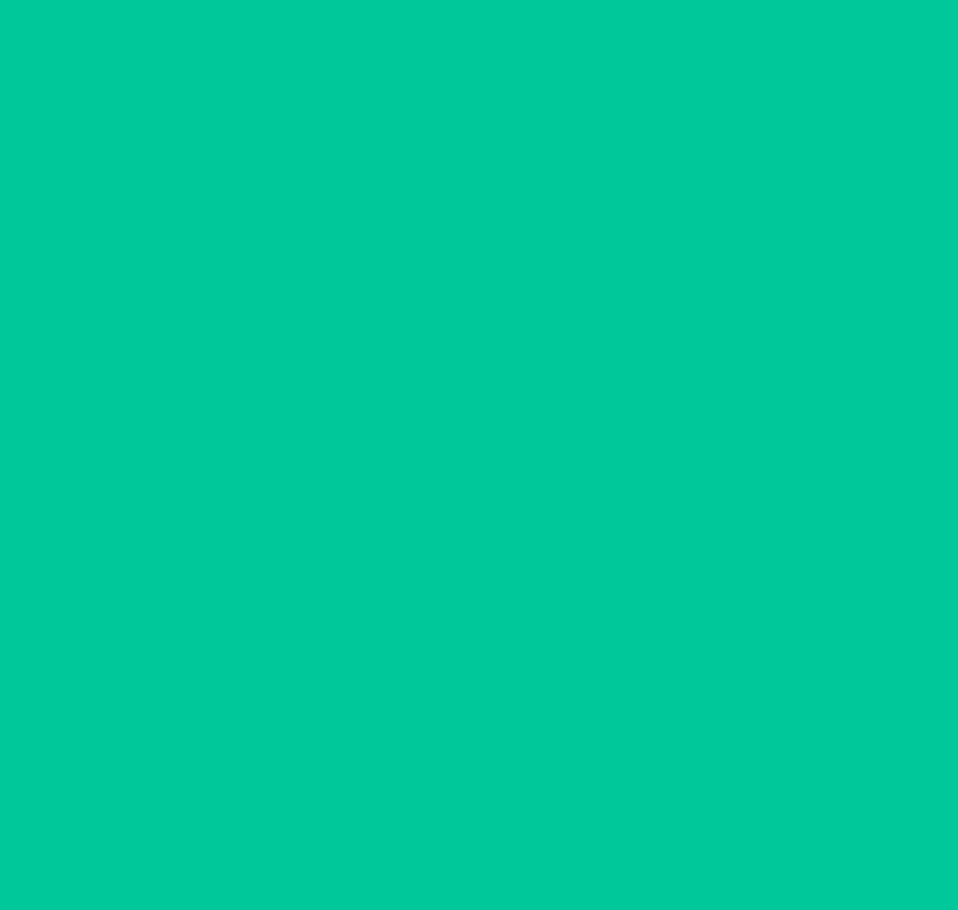 scroll, scrollTop: 0, scrollLeft: 0, axis: both 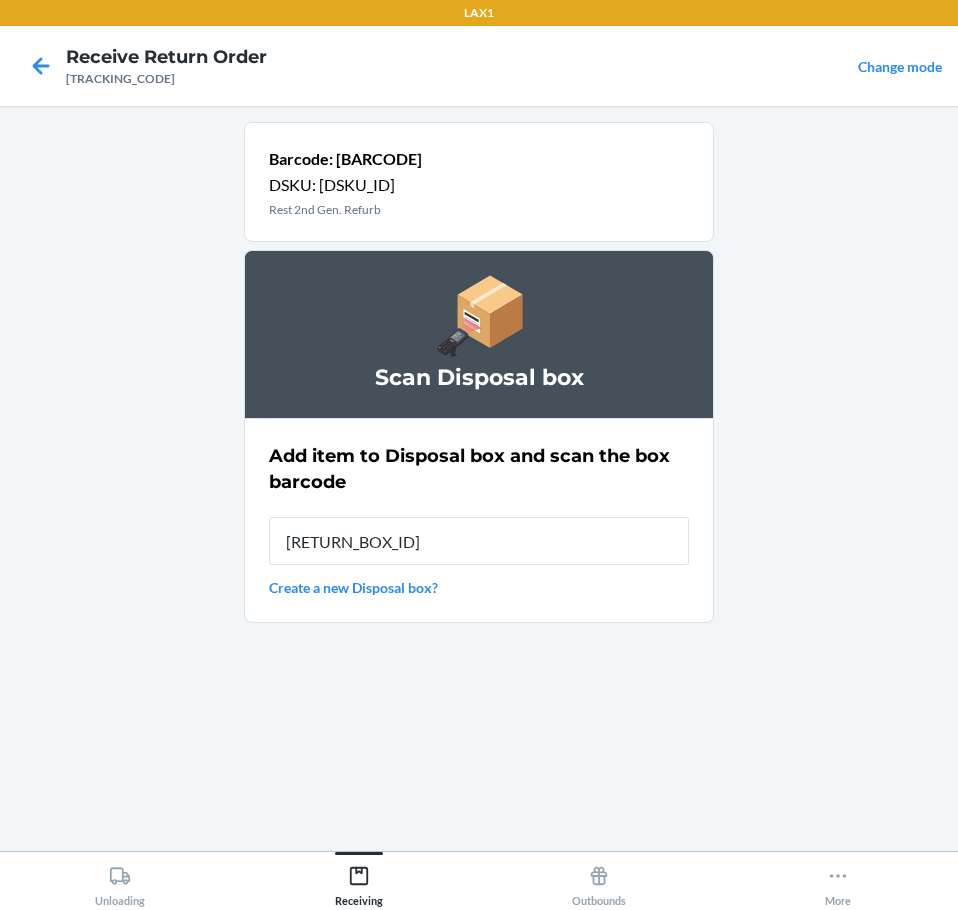 type on "[RETURN_BOX_ID]" 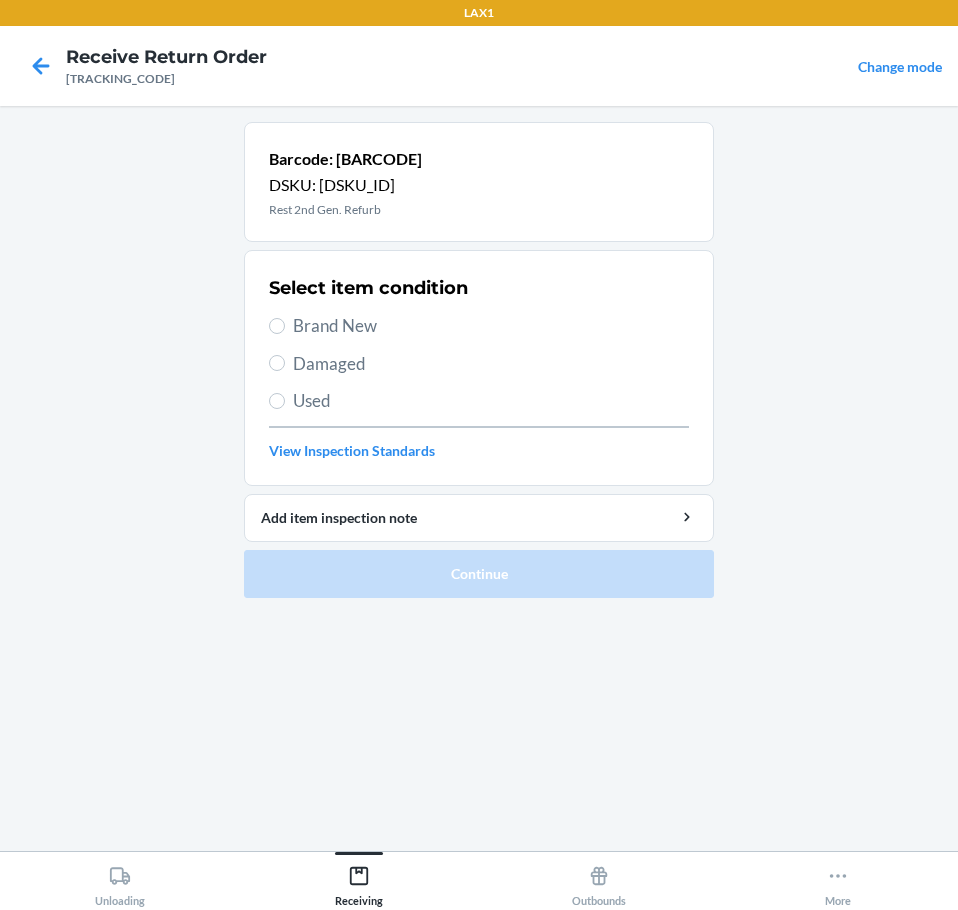 click on "Damaged" at bounding box center [491, 364] 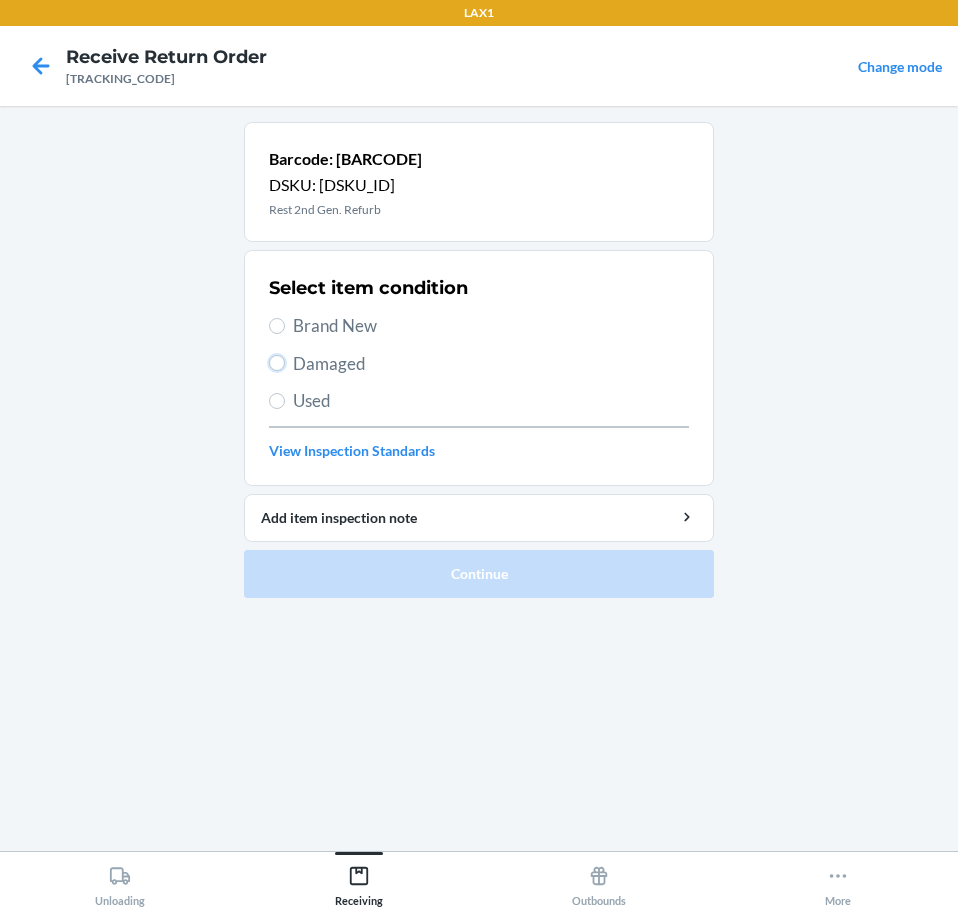 click on "Damaged" at bounding box center (277, 363) 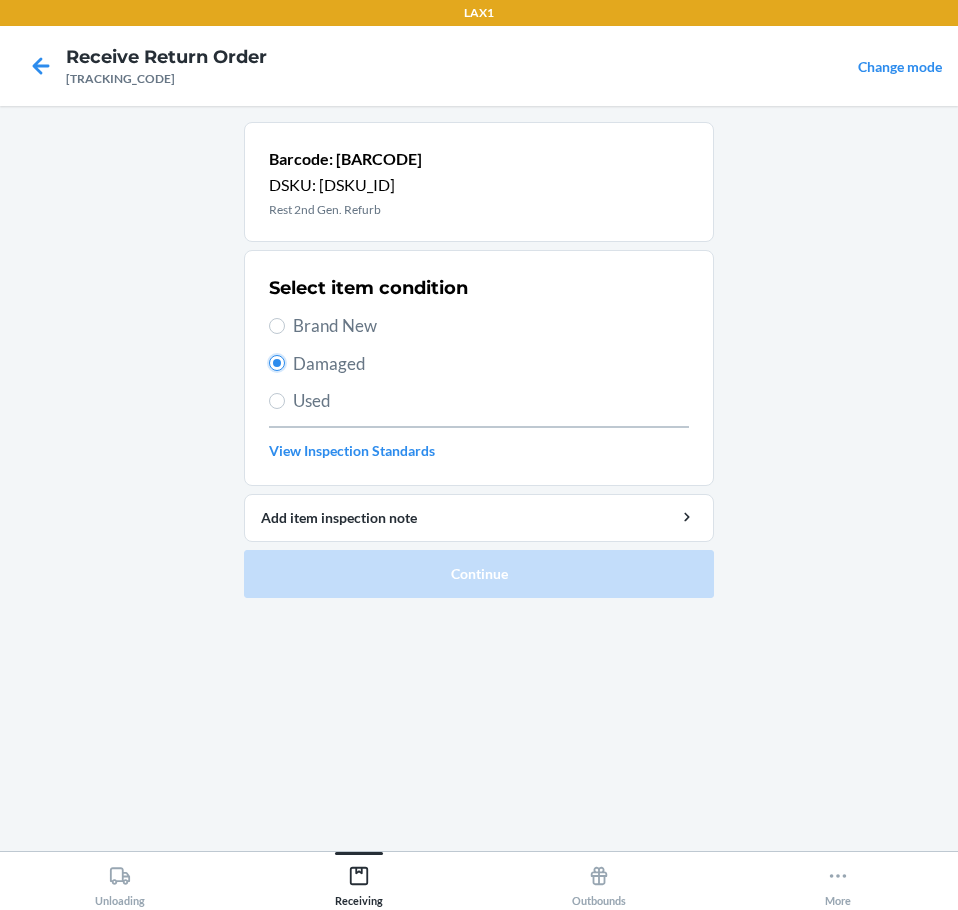 radio on "true" 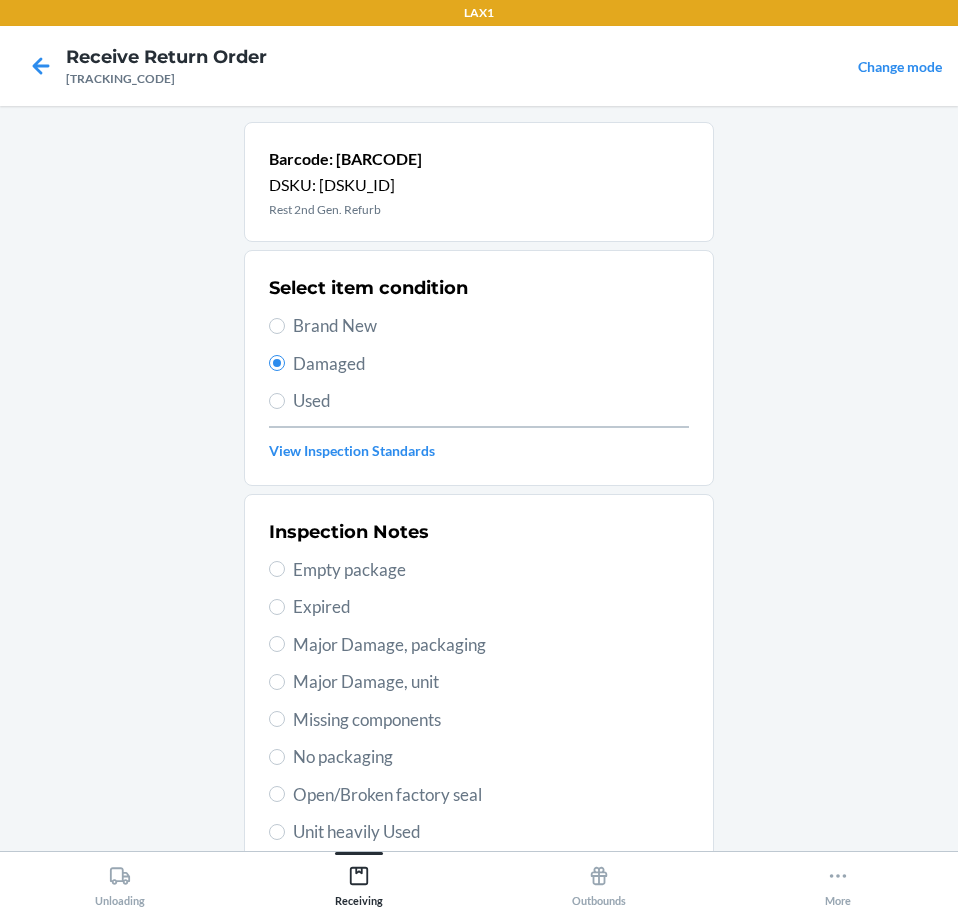 click on "Missing components" at bounding box center [491, 720] 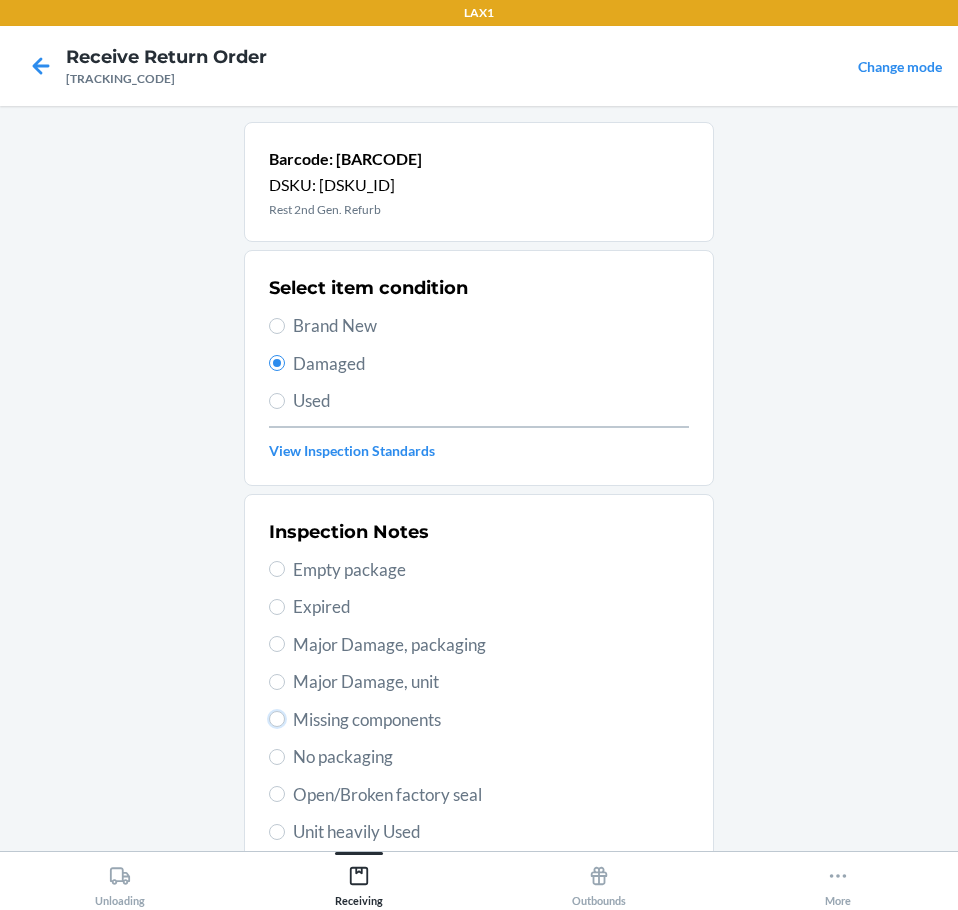click on "Missing components" at bounding box center [277, 719] 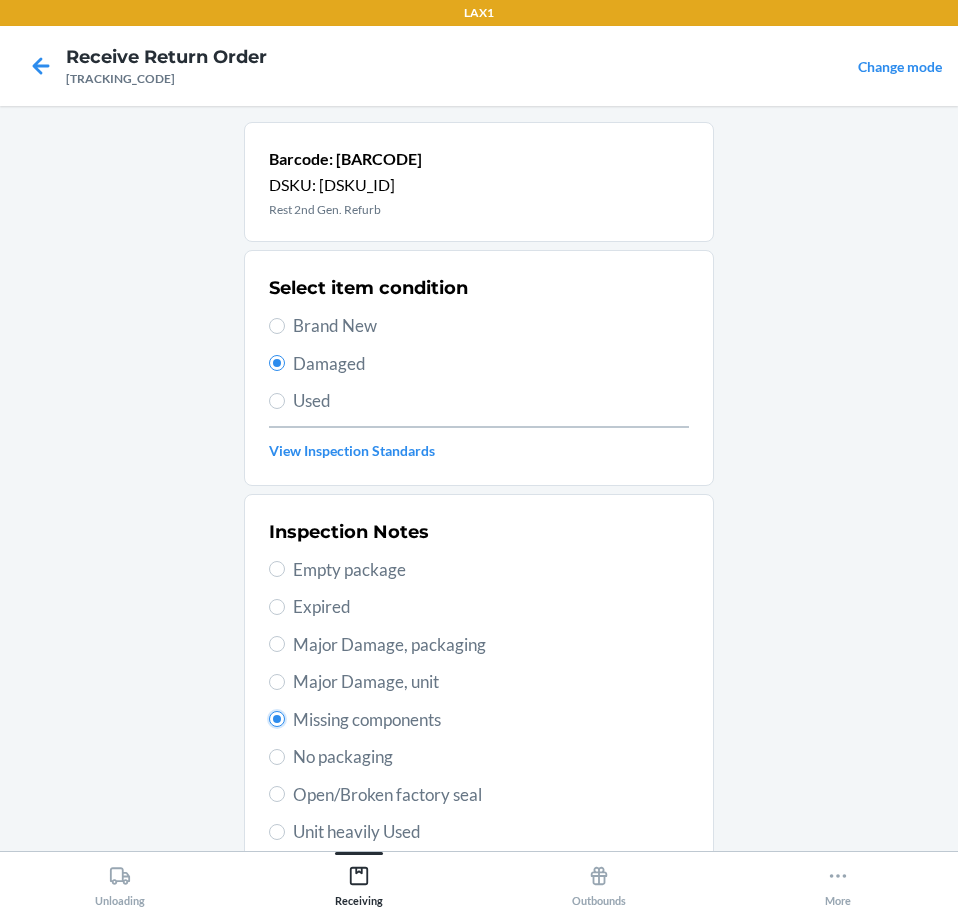 radio on "true" 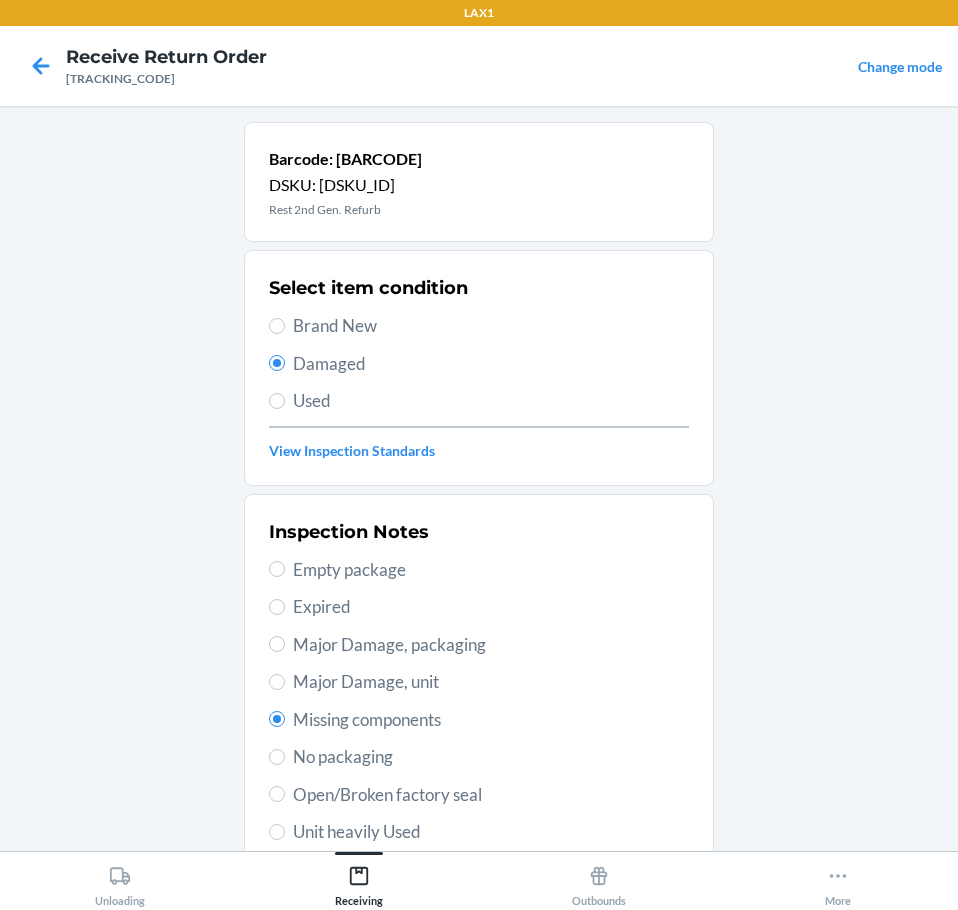 click on "Major Damage, unit" at bounding box center [491, 682] 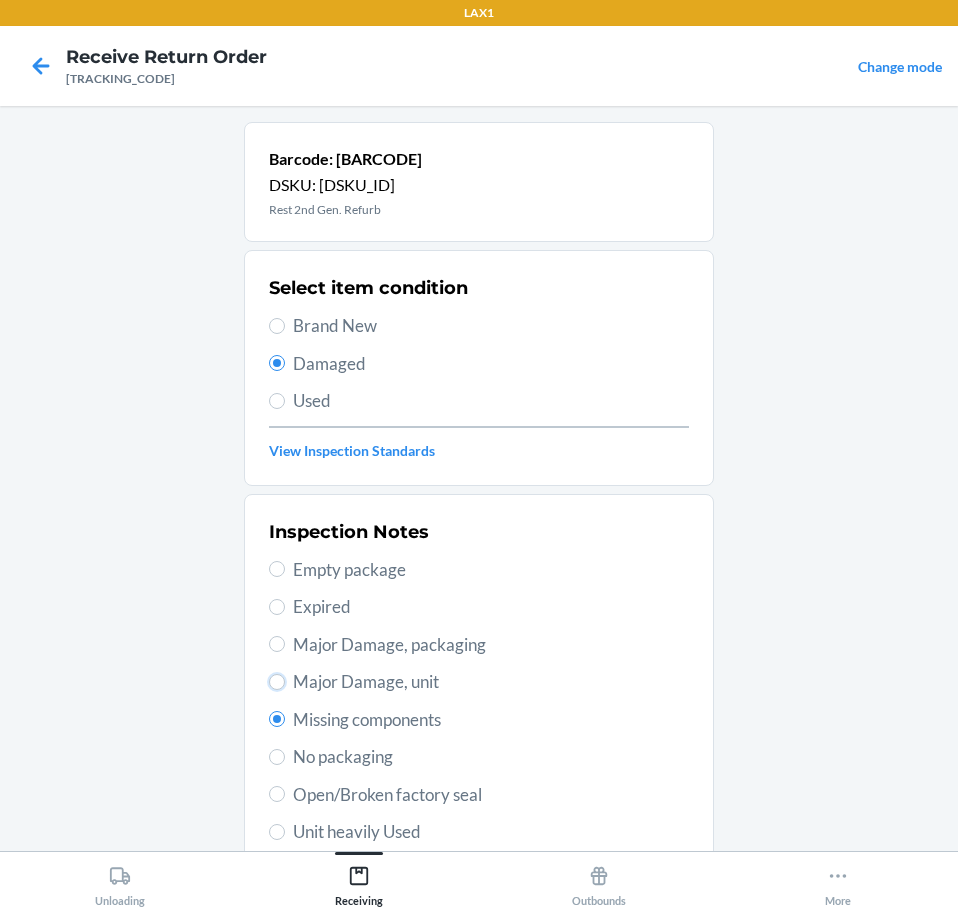 click on "Major Damage, unit" at bounding box center [277, 682] 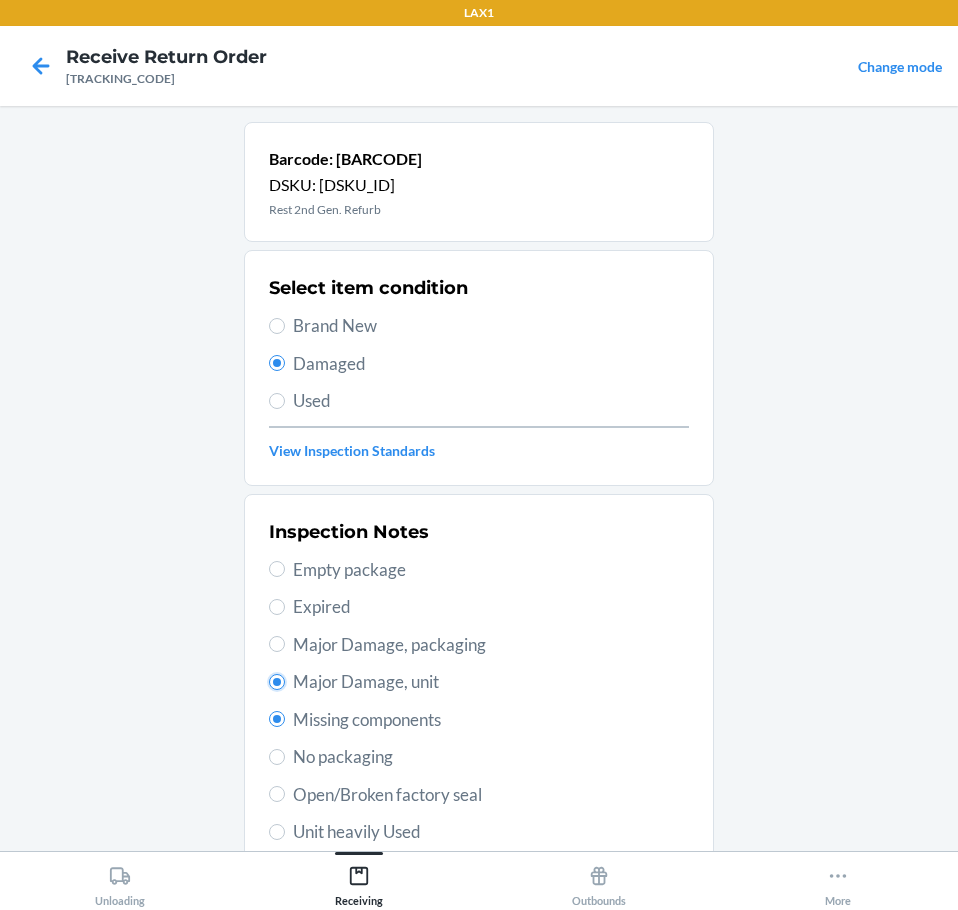 radio on "true" 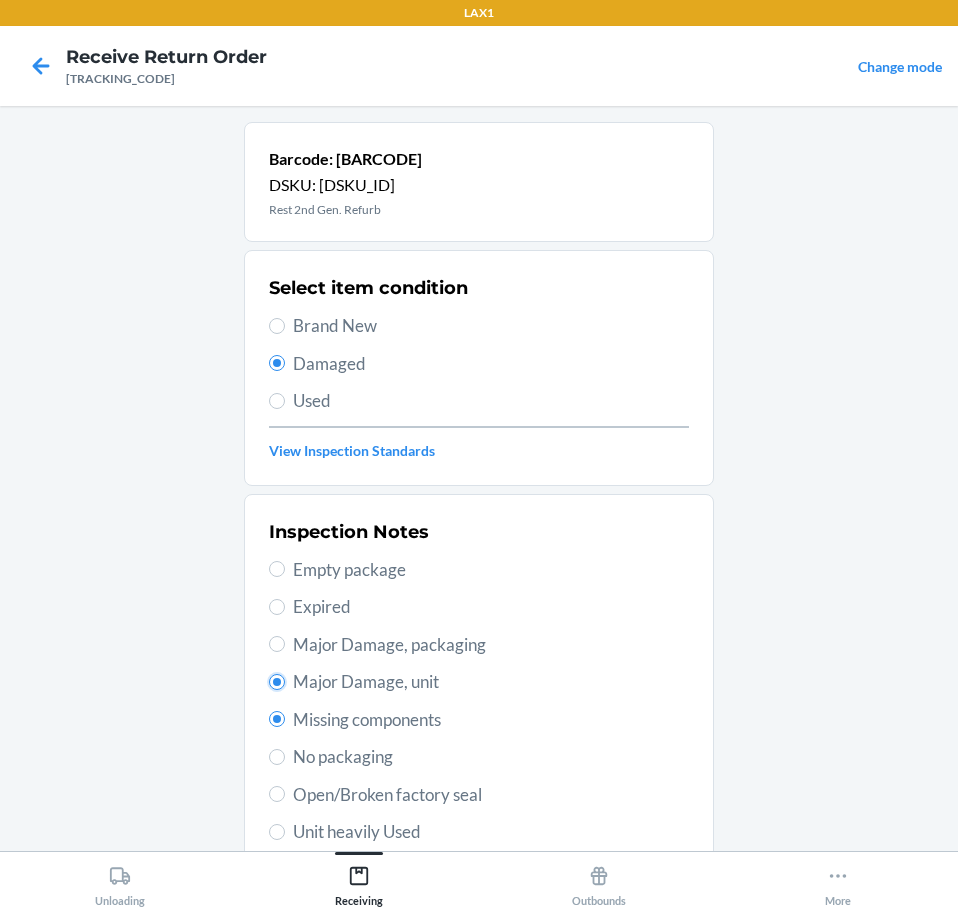 radio on "false" 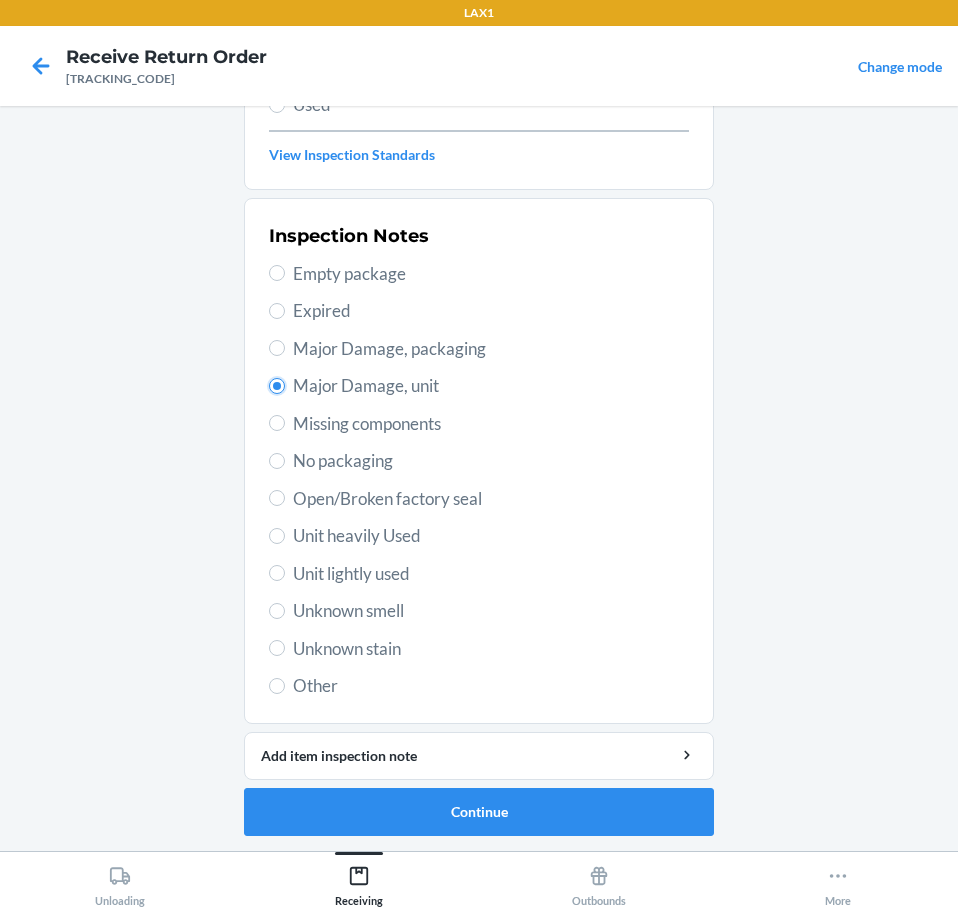 scroll, scrollTop: 297, scrollLeft: 0, axis: vertical 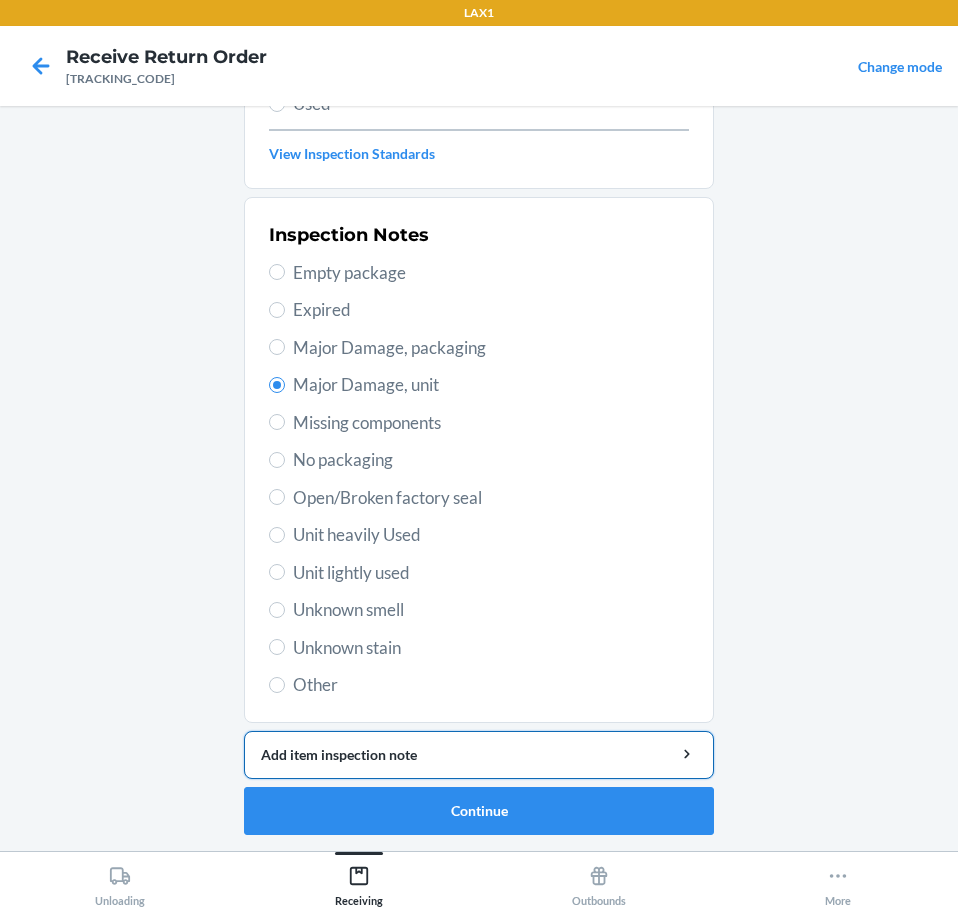click on "Add item inspection note" at bounding box center [479, 754] 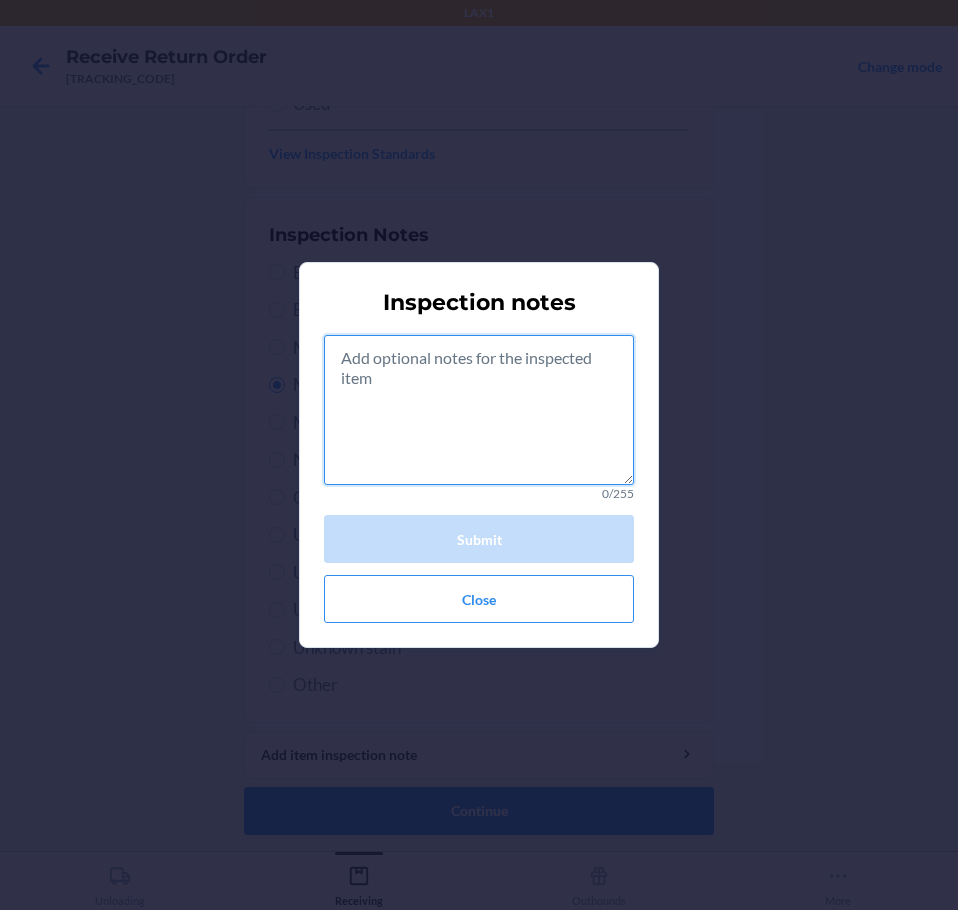 click at bounding box center (479, 410) 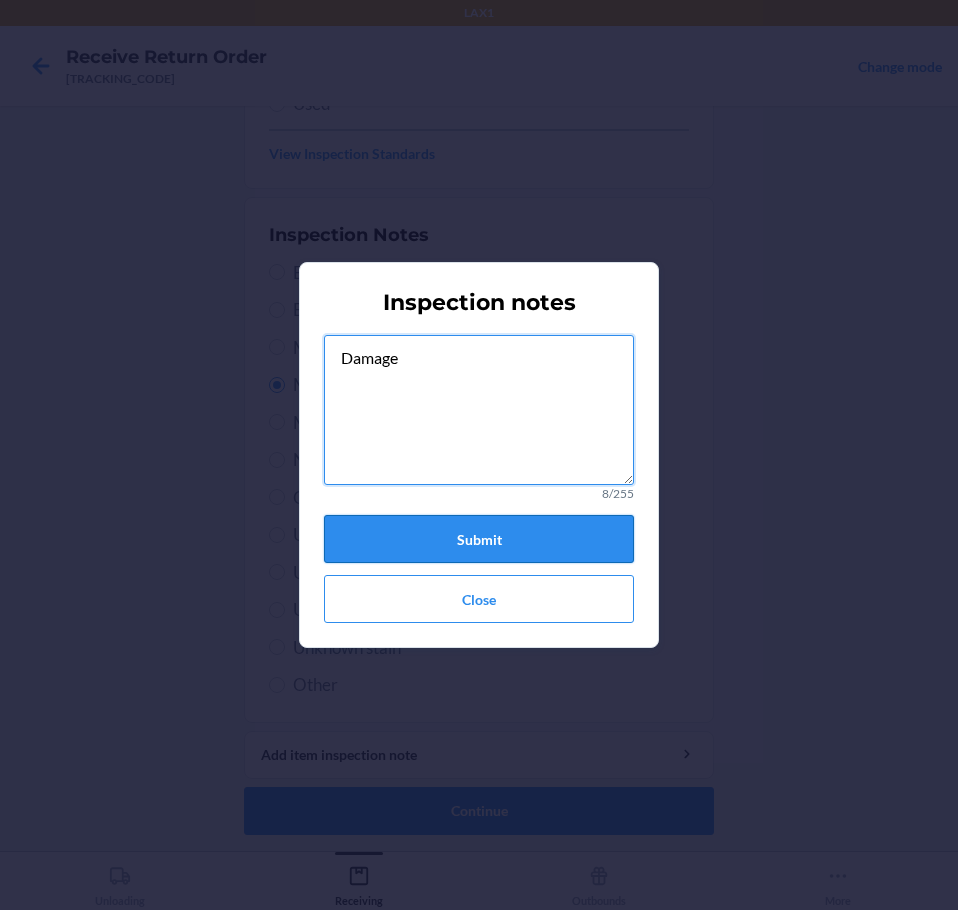 type on "Damage" 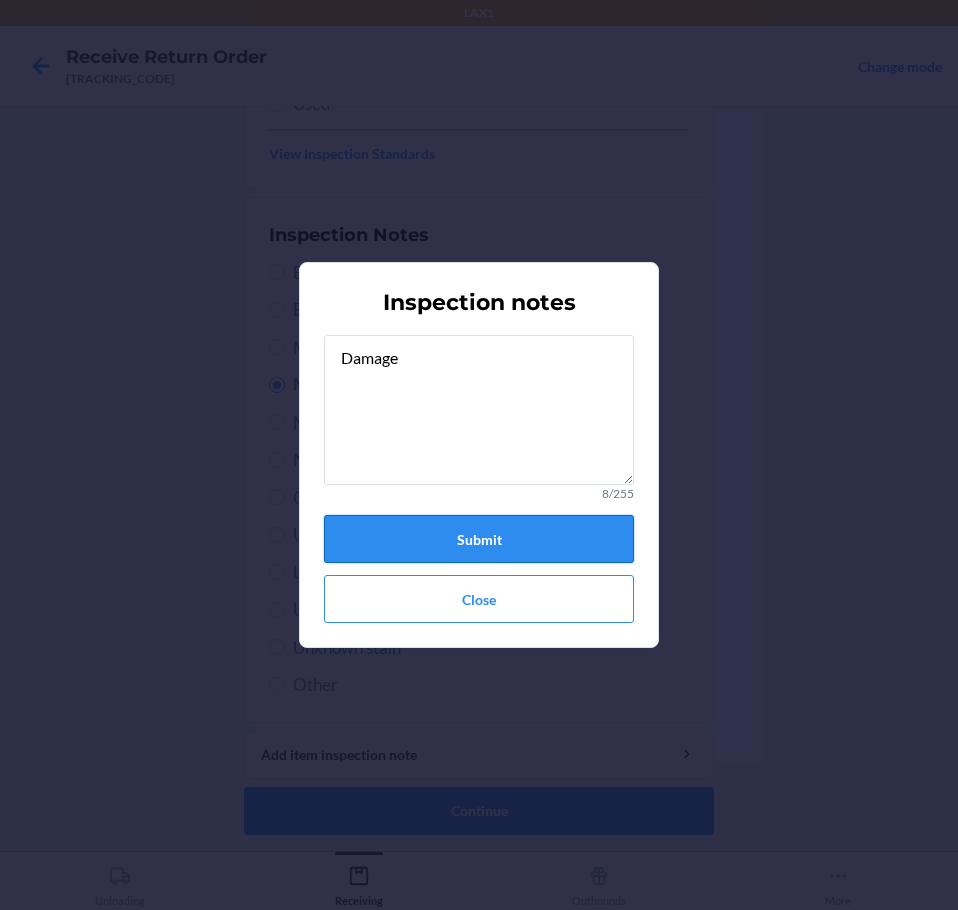 click on "Submit" at bounding box center (479, 539) 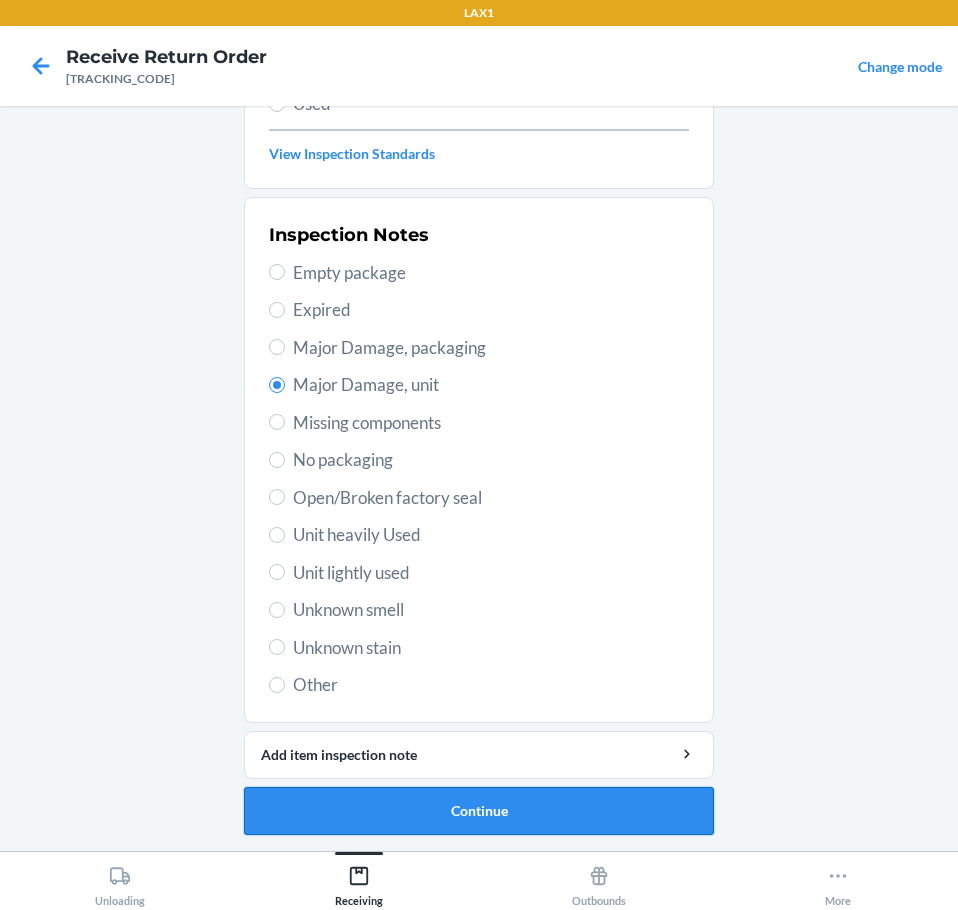 click on "Continue" at bounding box center (479, 811) 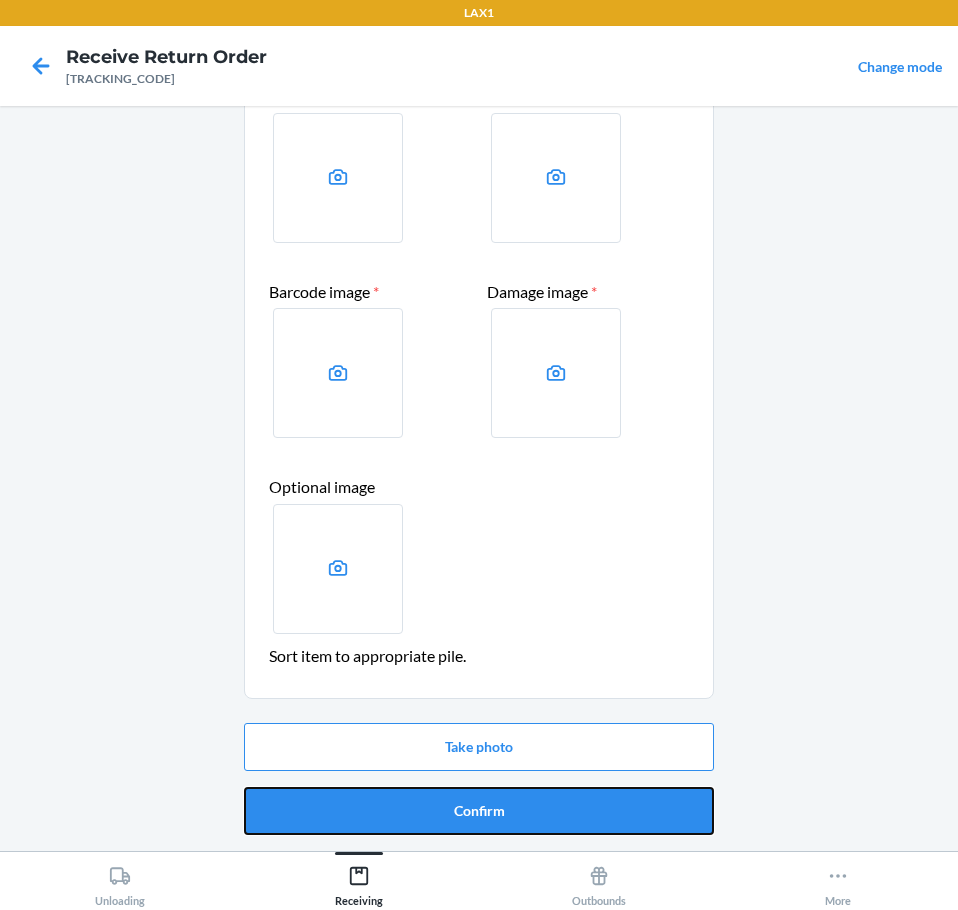 click on "Confirm" at bounding box center (479, 811) 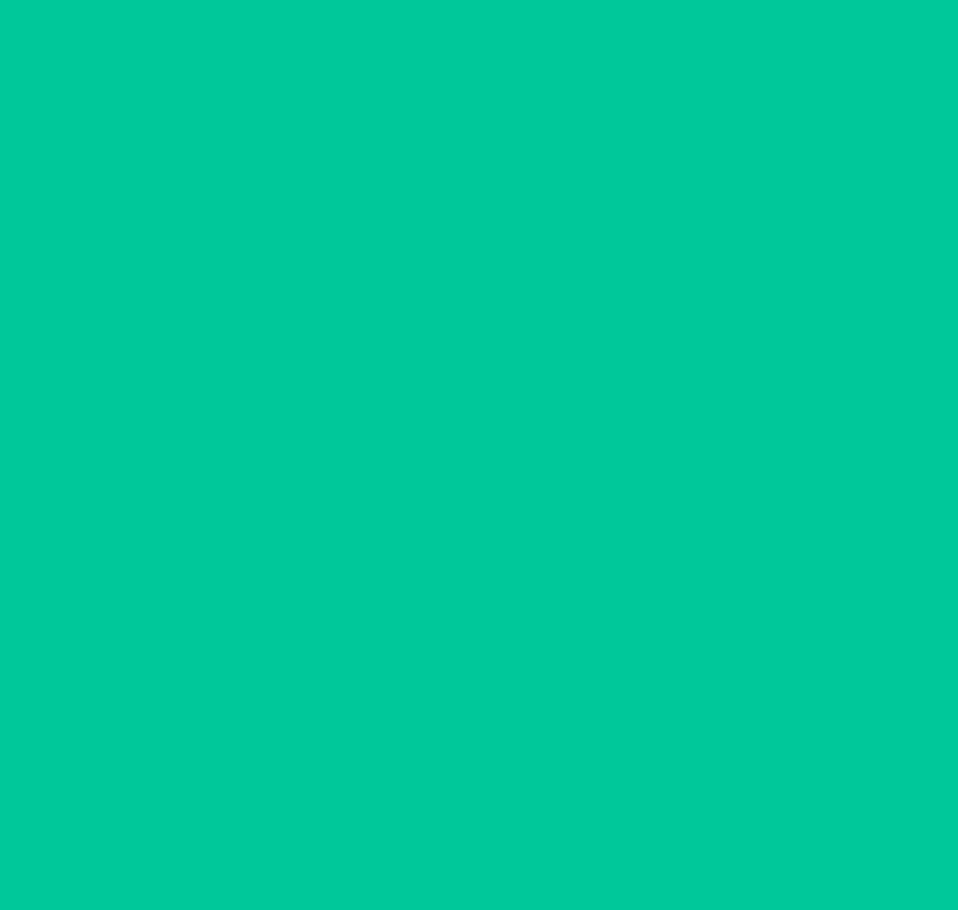 scroll, scrollTop: 0, scrollLeft: 0, axis: both 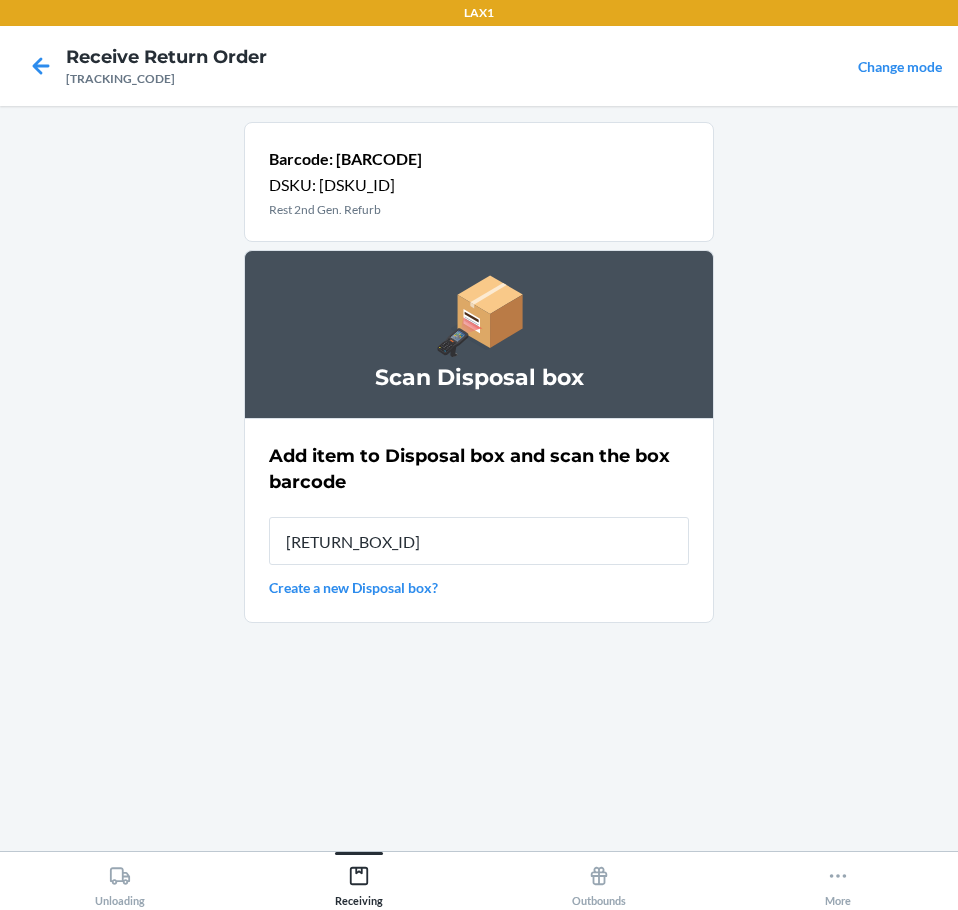 type on "[RETURN_BOX_ID]" 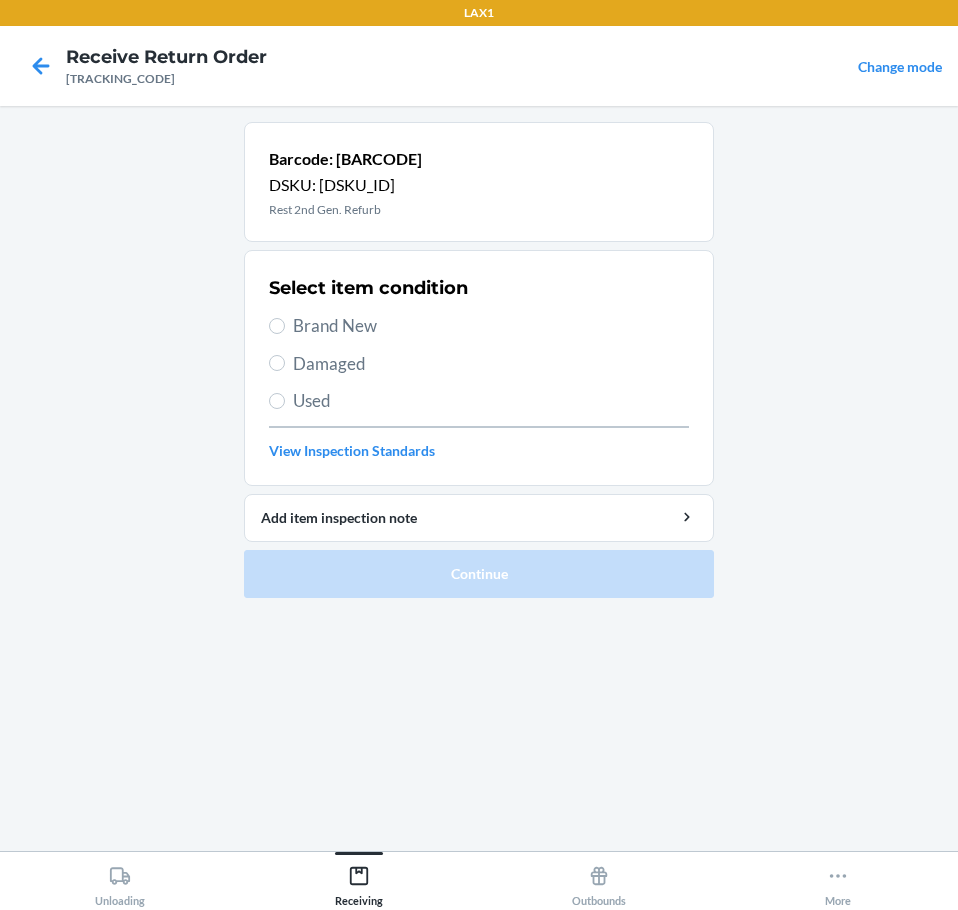 click on "Damaged" at bounding box center (491, 364) 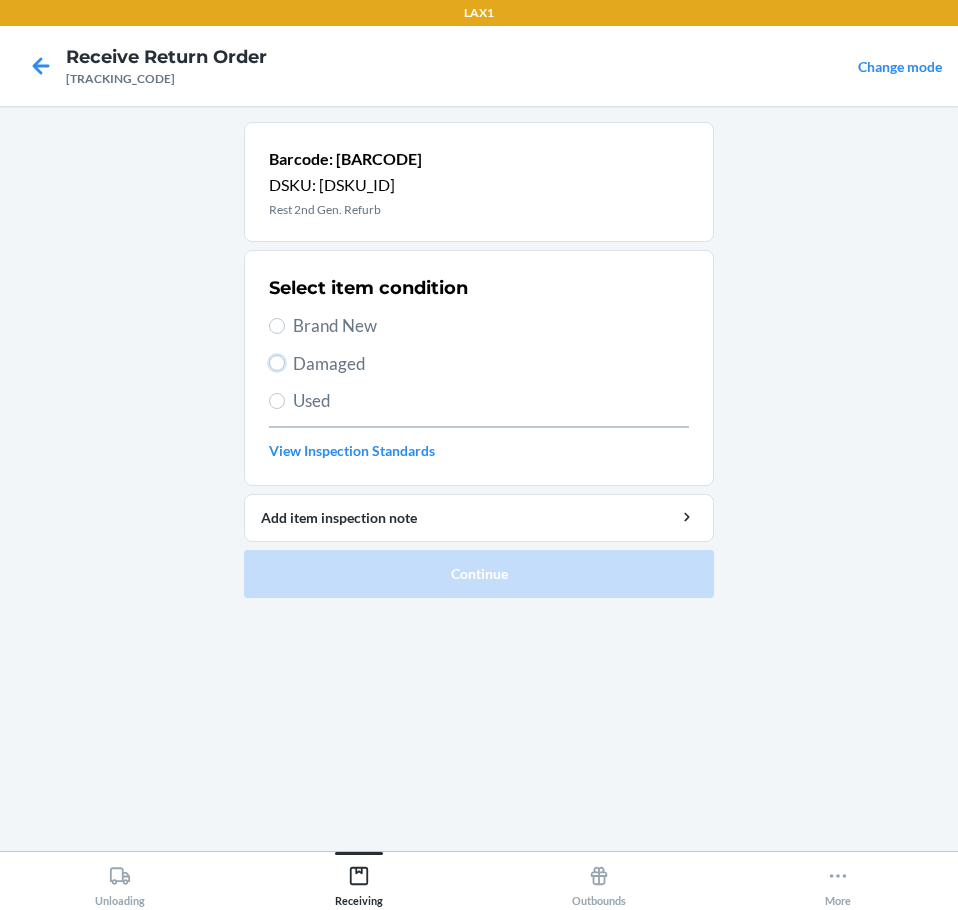 click on "Damaged" at bounding box center (277, 363) 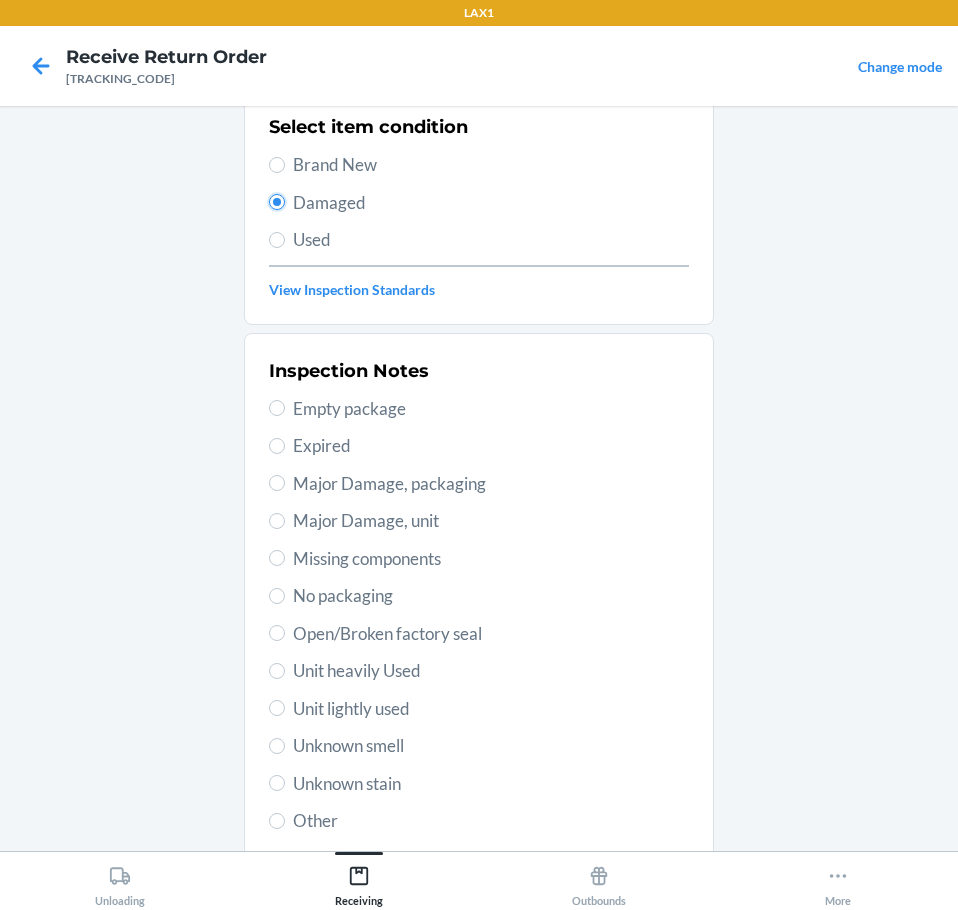 scroll, scrollTop: 297, scrollLeft: 0, axis: vertical 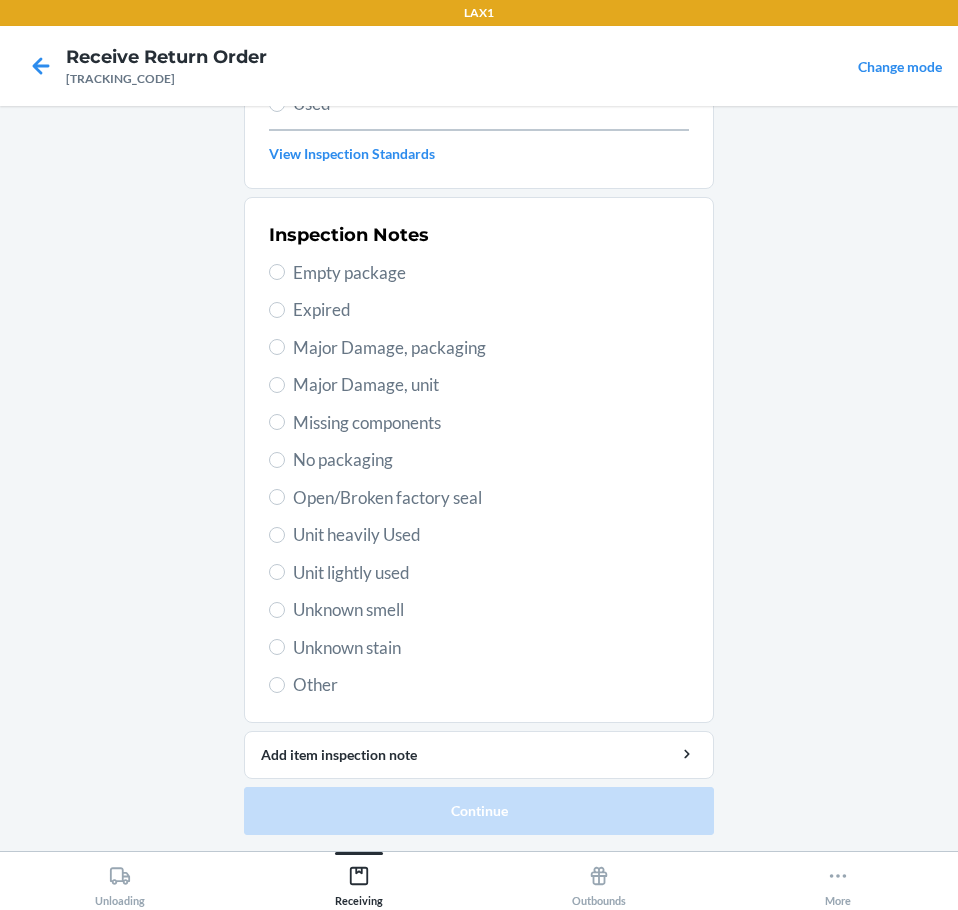 click on "Major Damage, unit" at bounding box center (491, 385) 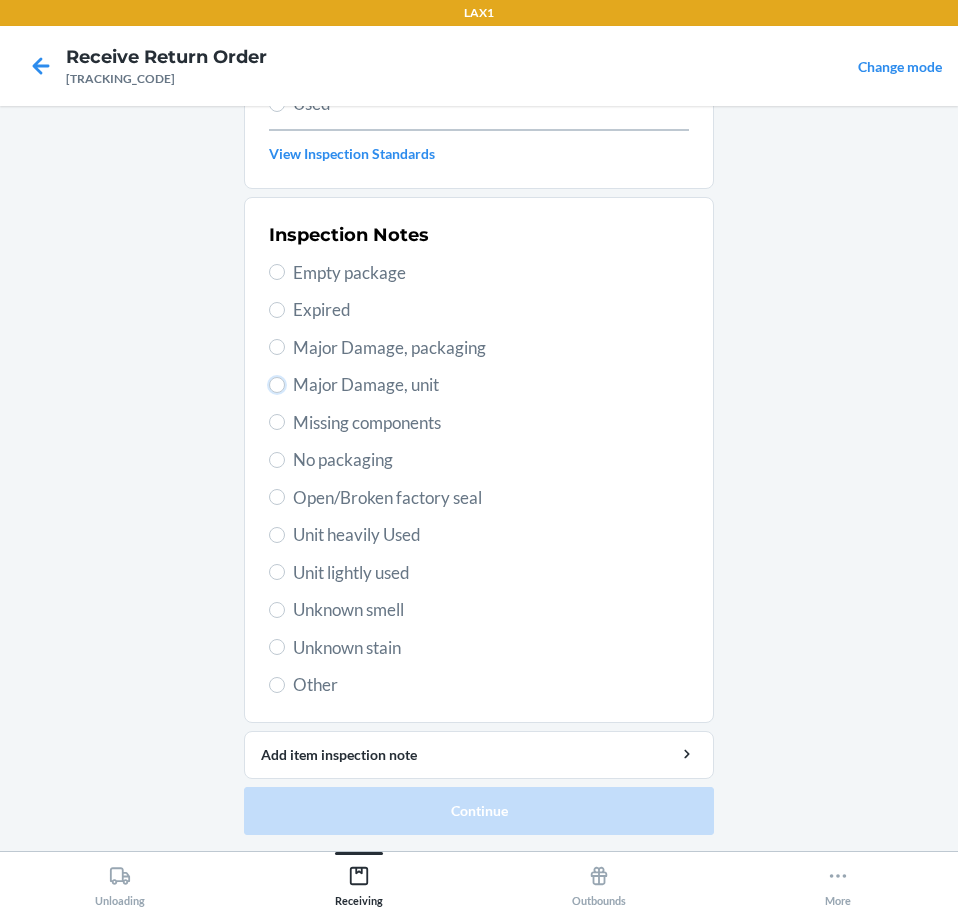 click on "Major Damage, unit" at bounding box center (277, 385) 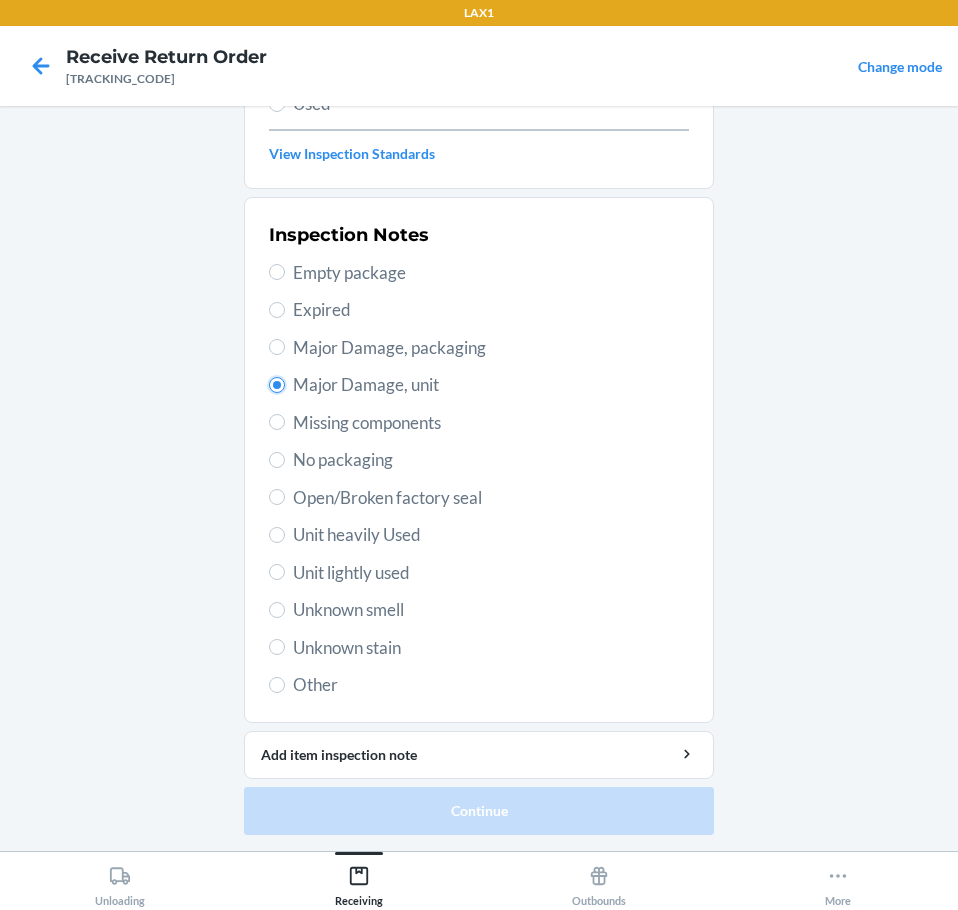 radio on "true" 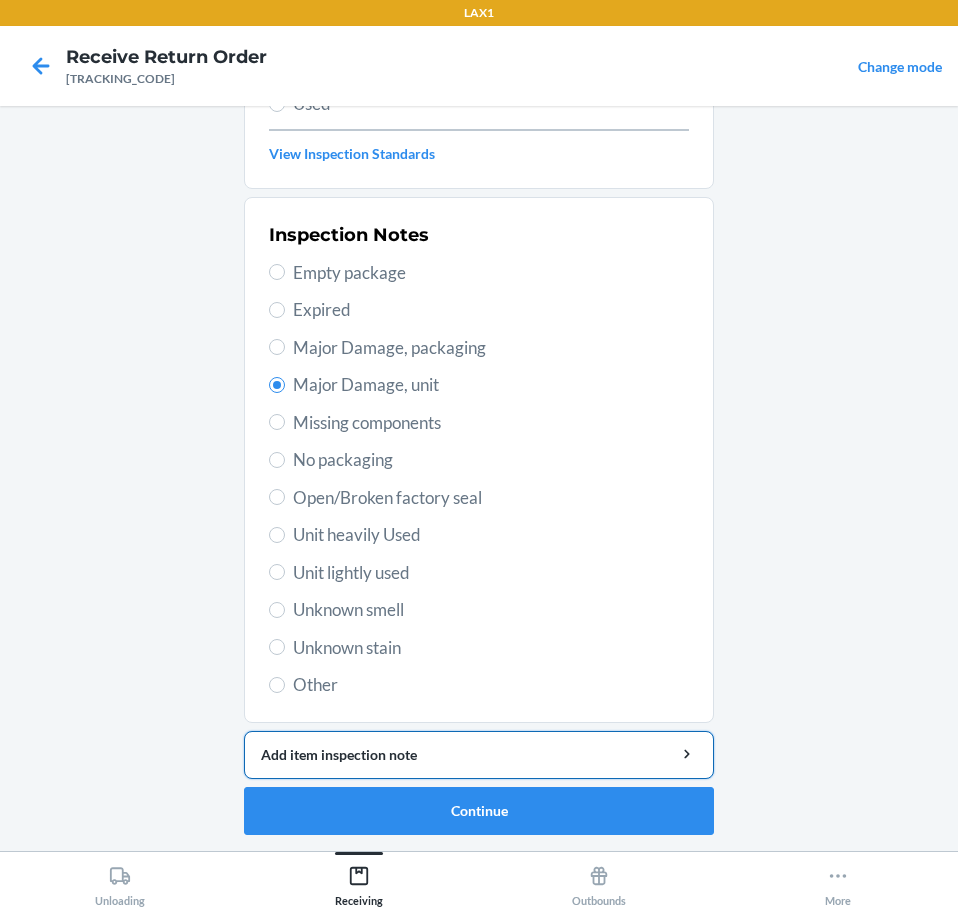 click on "Add item inspection note" at bounding box center (479, 754) 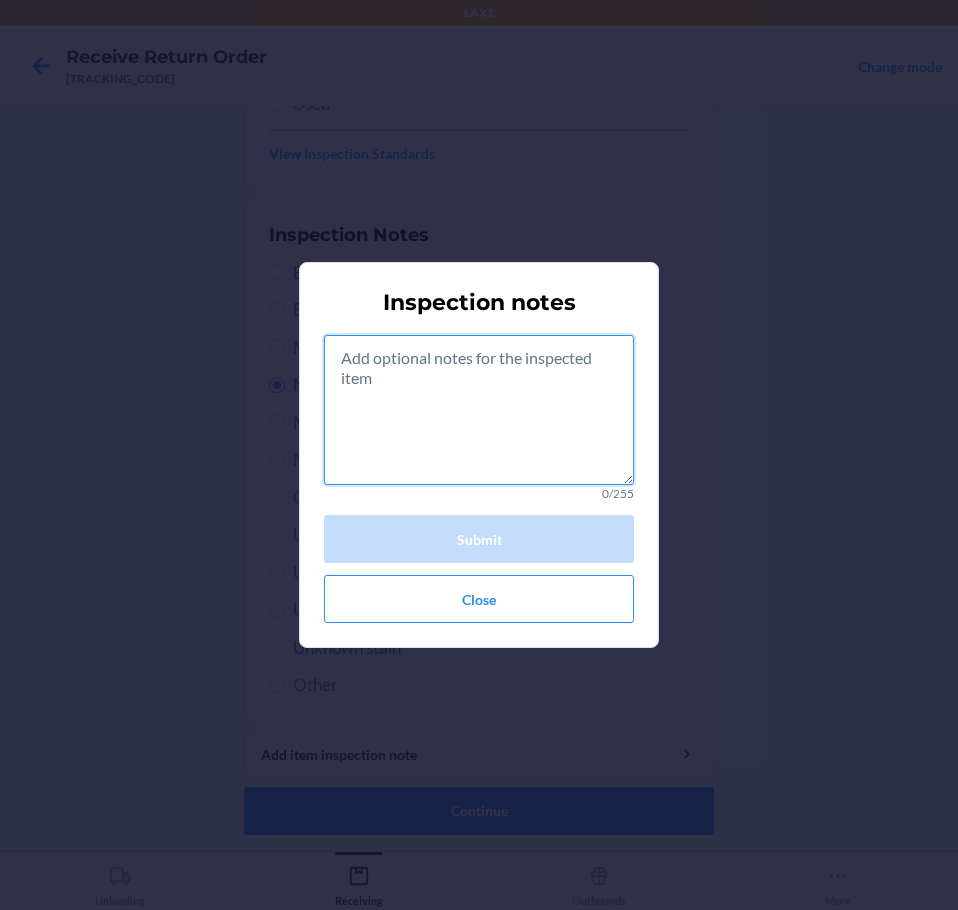 drag, startPoint x: 471, startPoint y: 335, endPoint x: 468, endPoint y: 365, distance: 30.149628 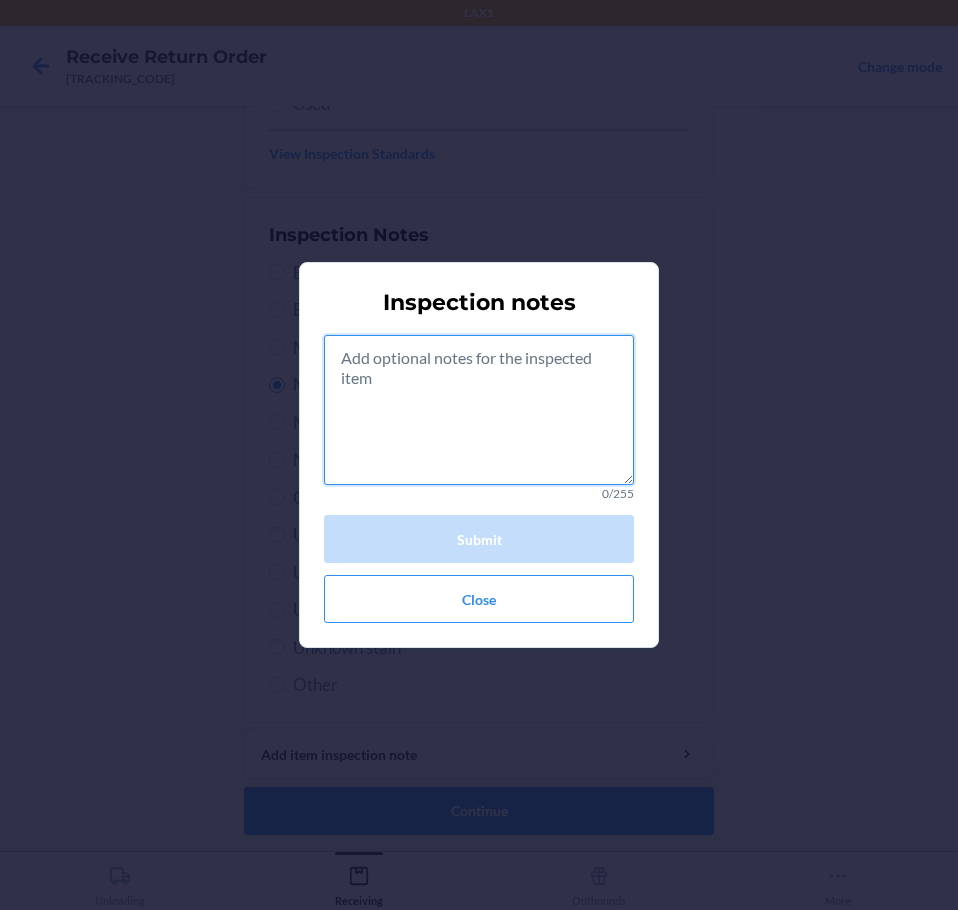 click at bounding box center [479, 410] 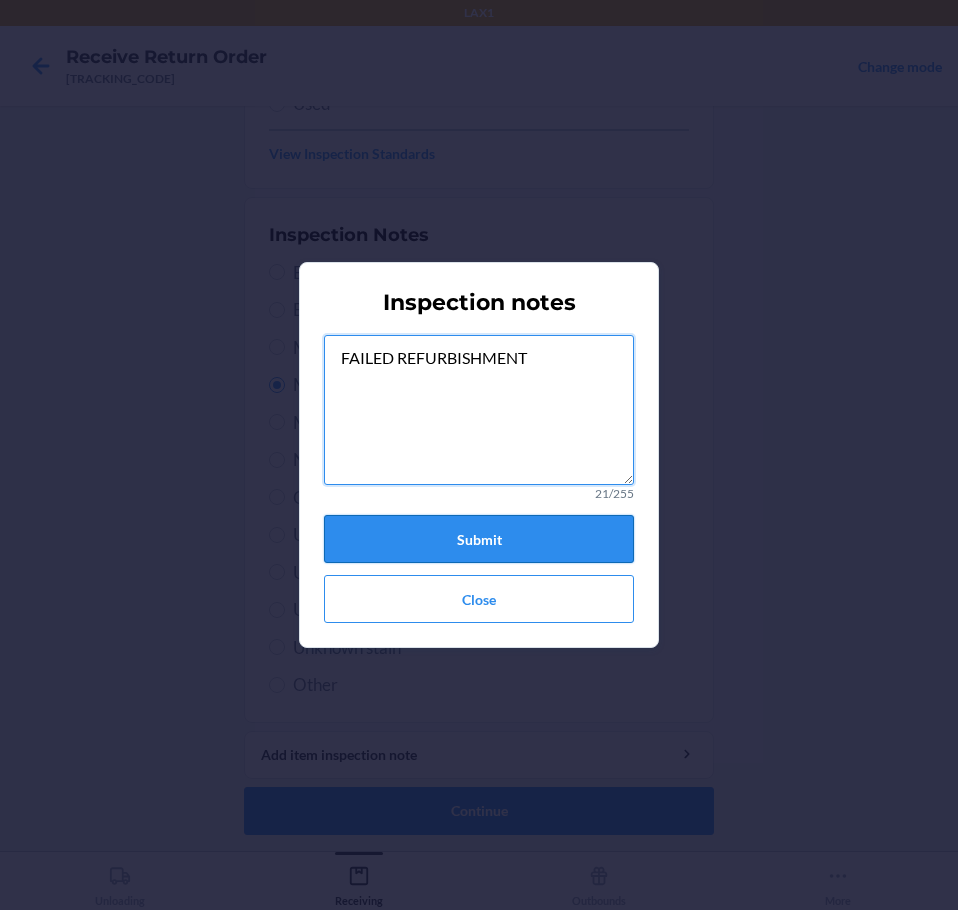 type on "FAILED REFURBISHMENT" 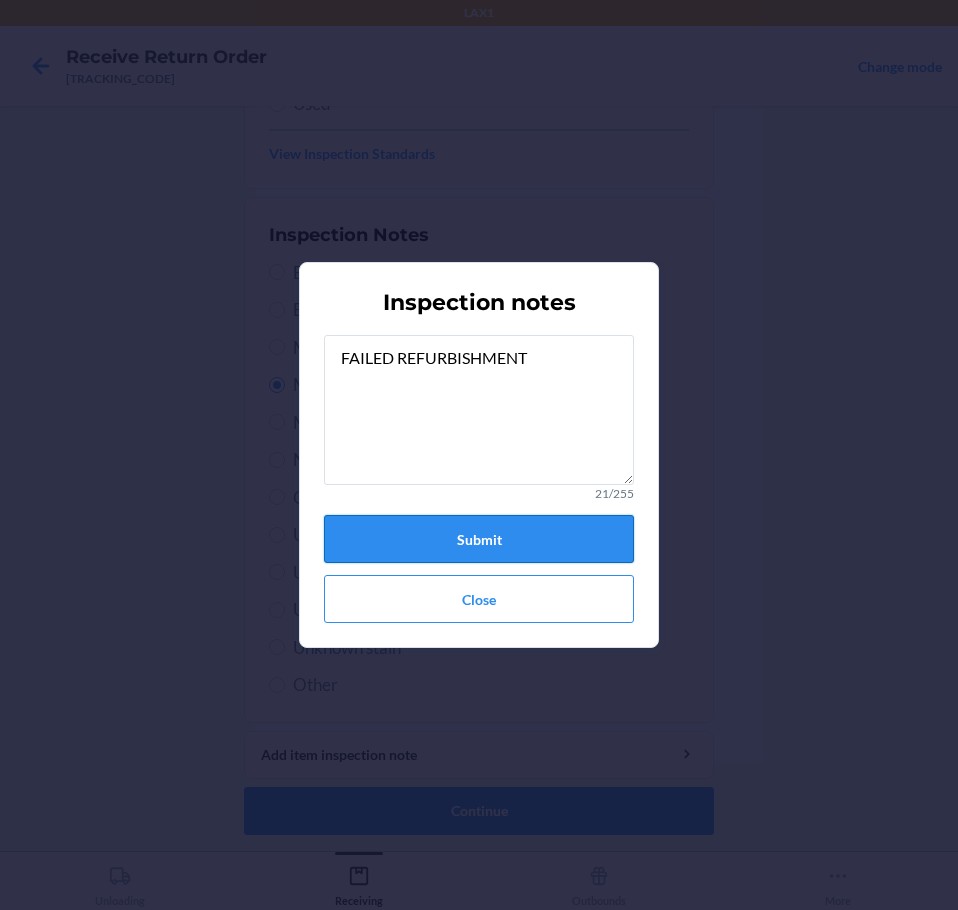 click on "Submit" at bounding box center [479, 539] 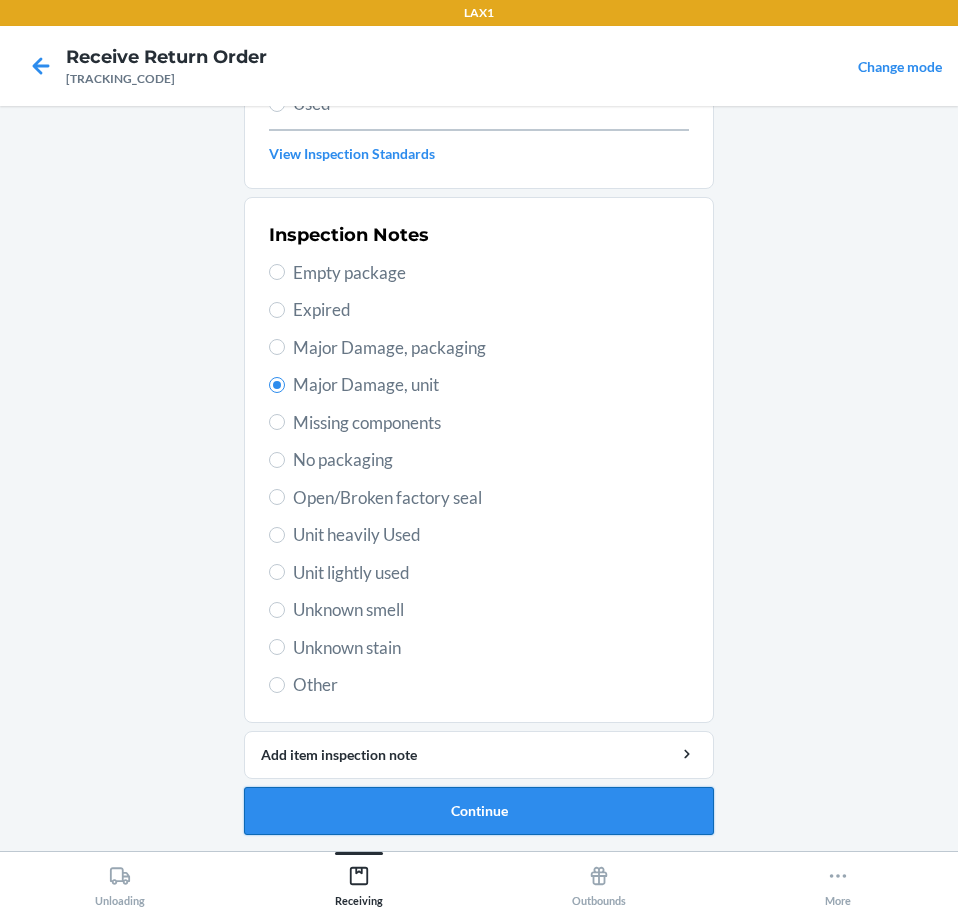 click on "Continue" at bounding box center (479, 811) 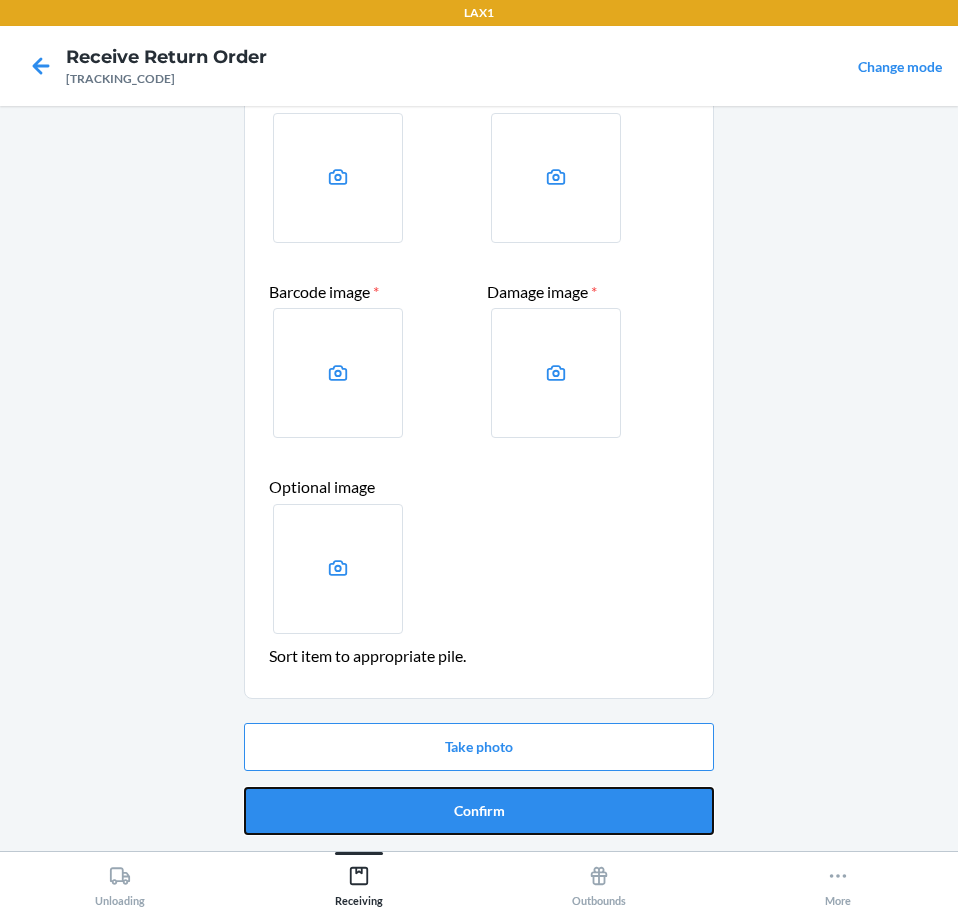 click on "Confirm" at bounding box center (479, 811) 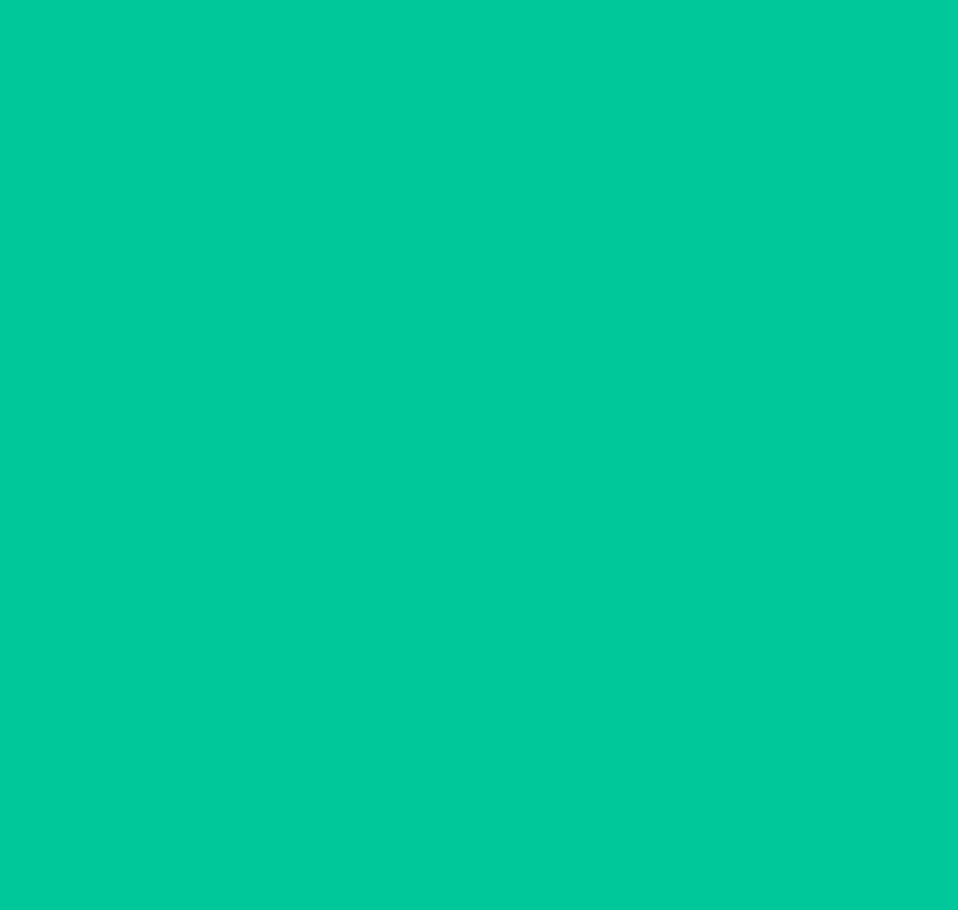 scroll, scrollTop: 0, scrollLeft: 0, axis: both 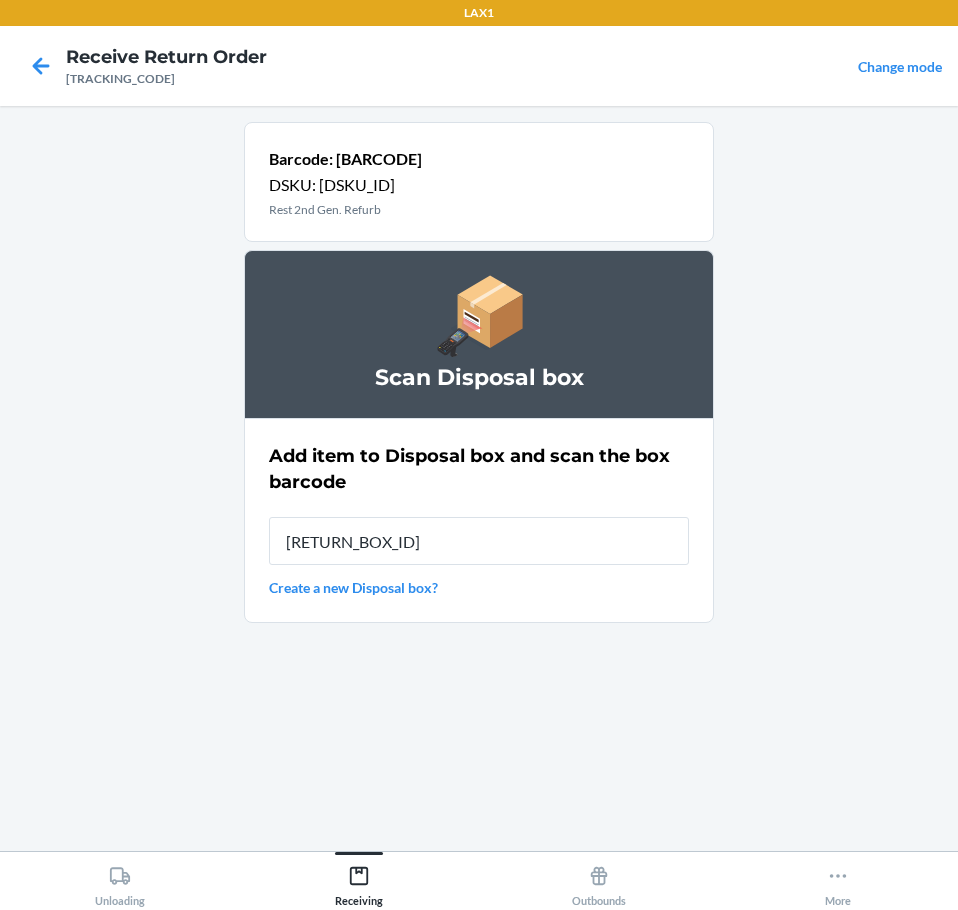 type on "[RETURN_BOX_ID]" 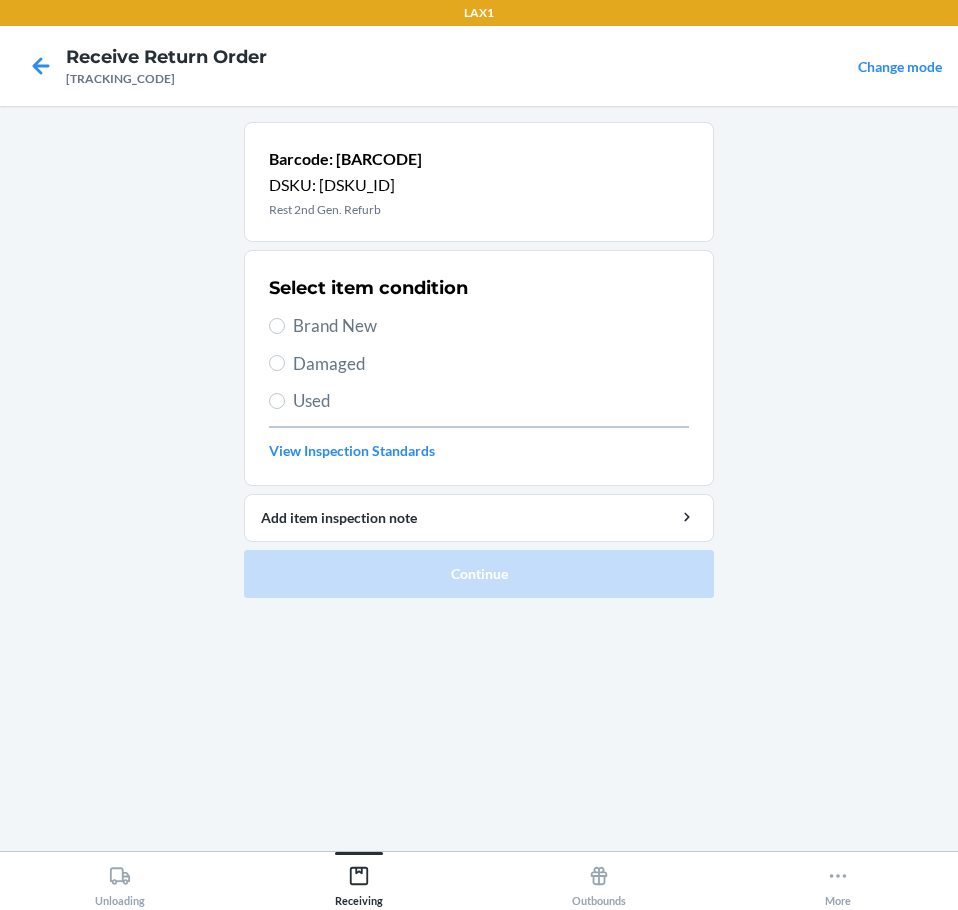 click on "Damaged" at bounding box center [491, 364] 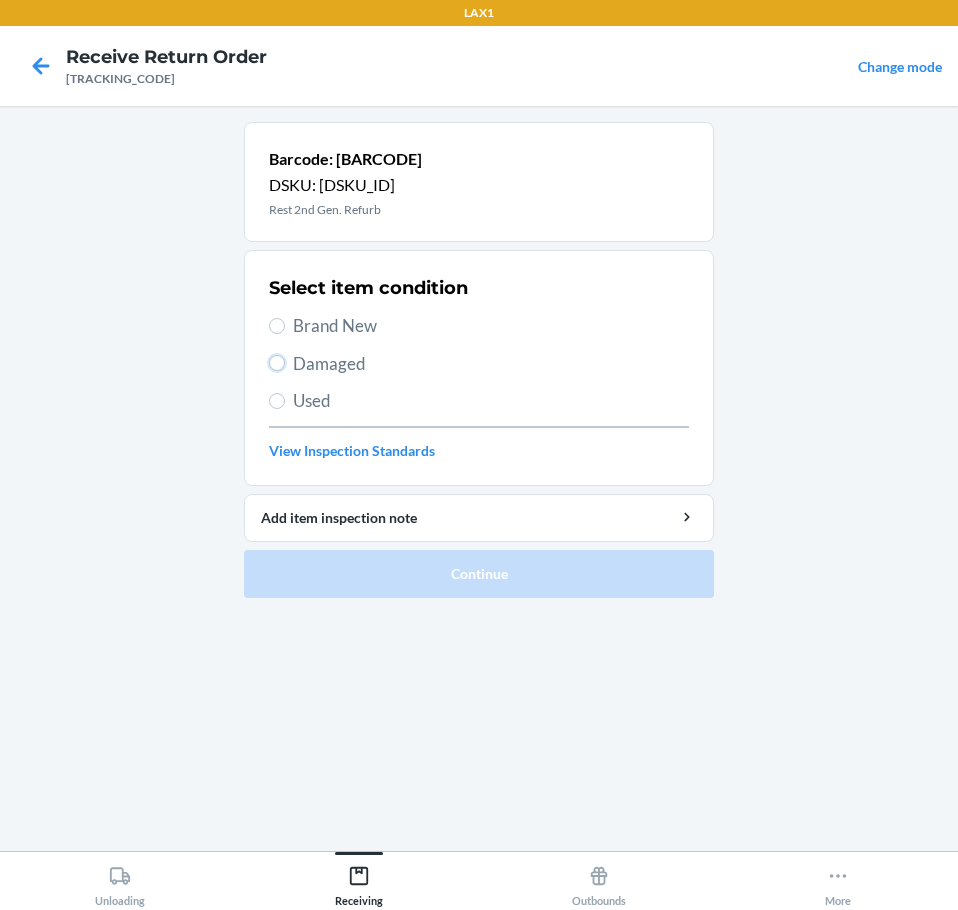 click on "Damaged" at bounding box center [277, 363] 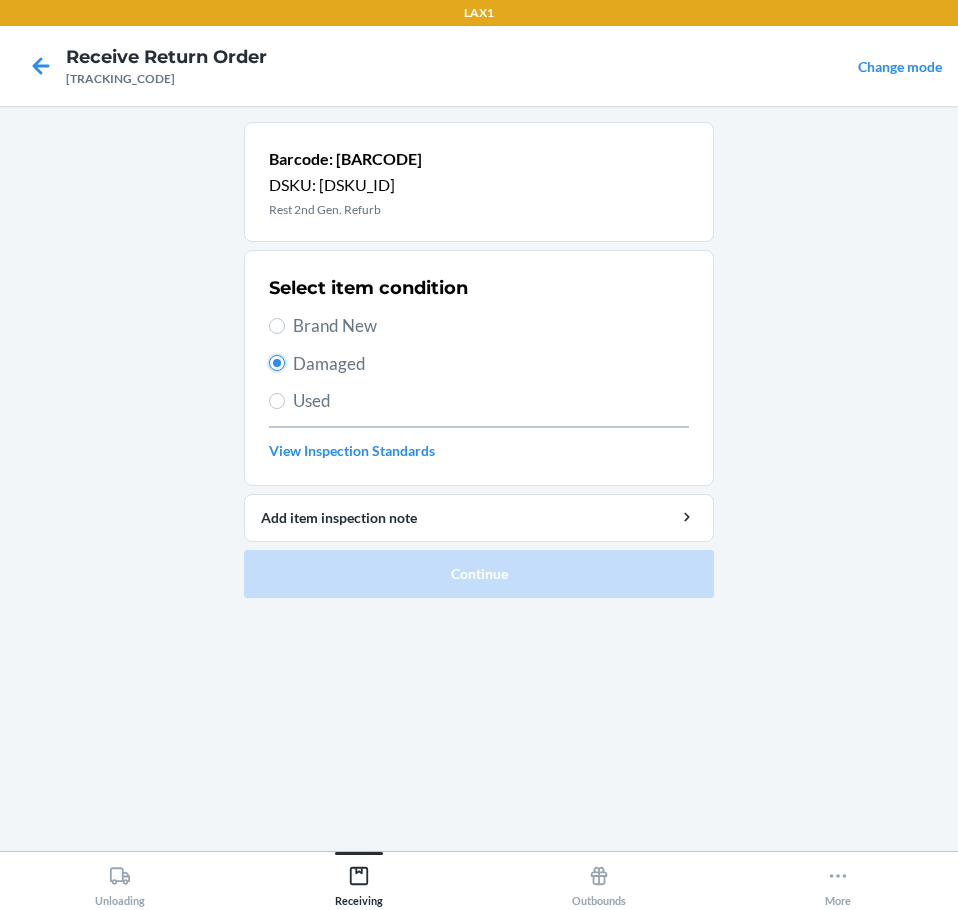 radio on "true" 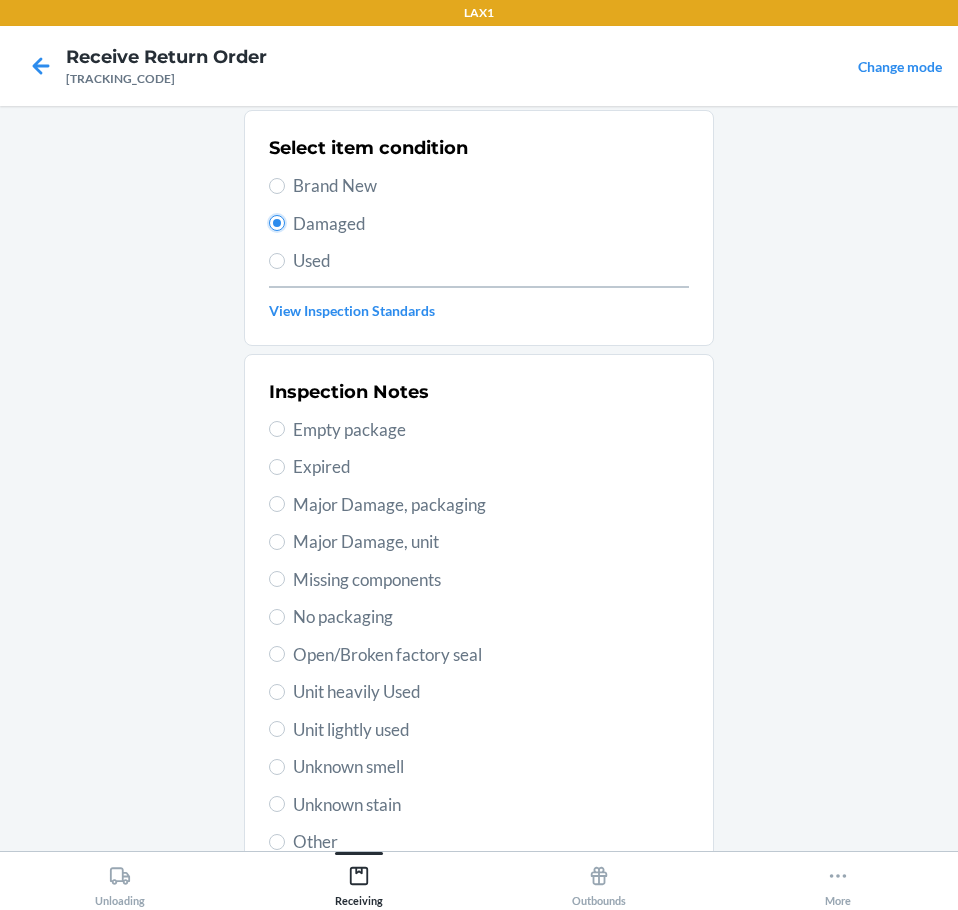 scroll, scrollTop: 297, scrollLeft: 0, axis: vertical 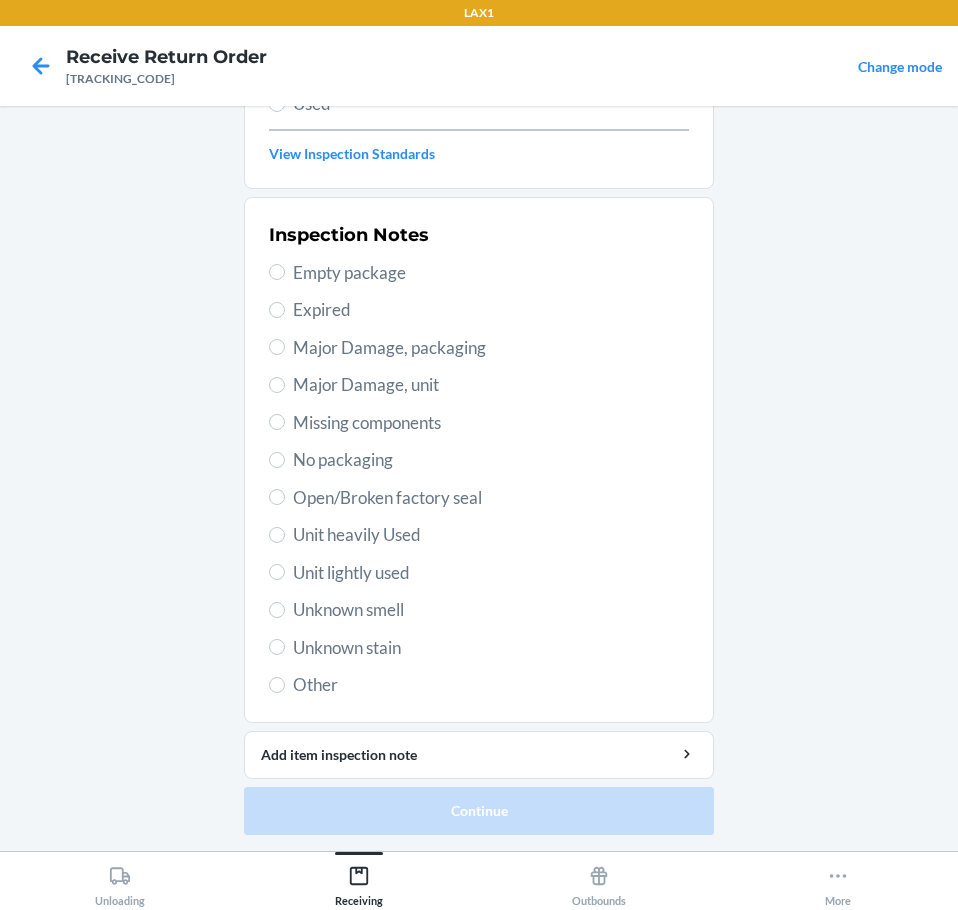 click on "Major Damage, unit" at bounding box center (491, 385) 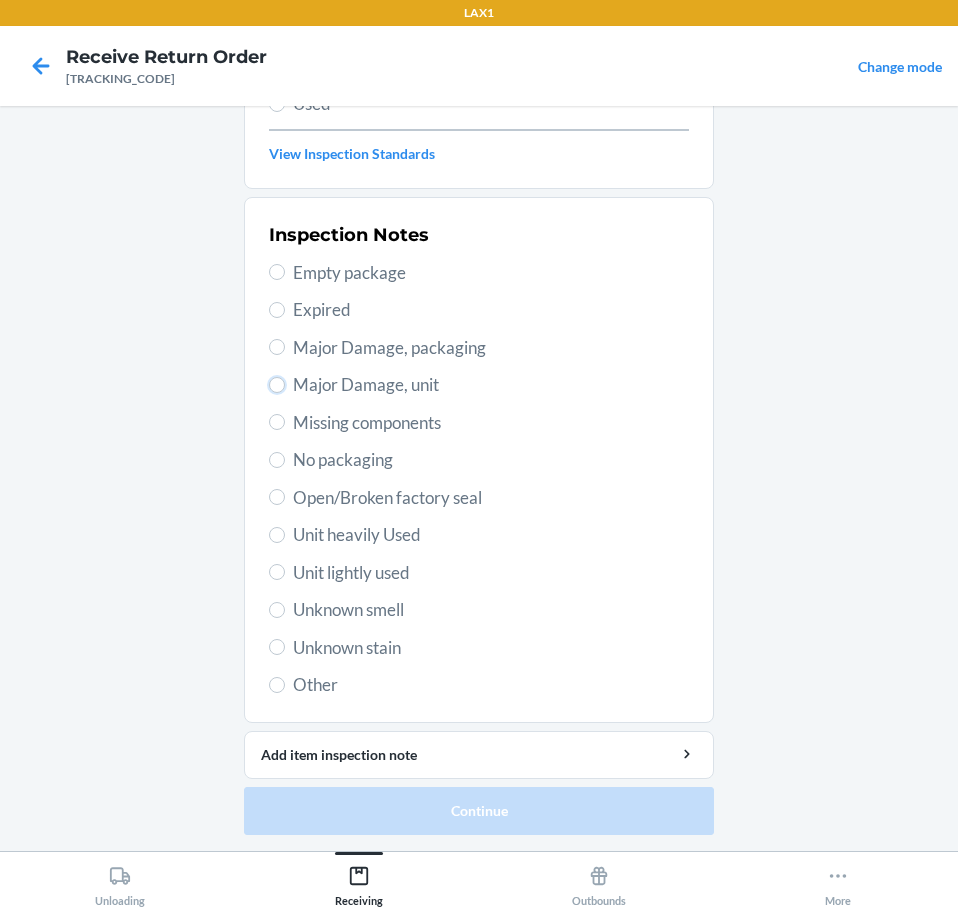 click on "Major Damage, unit" at bounding box center [277, 385] 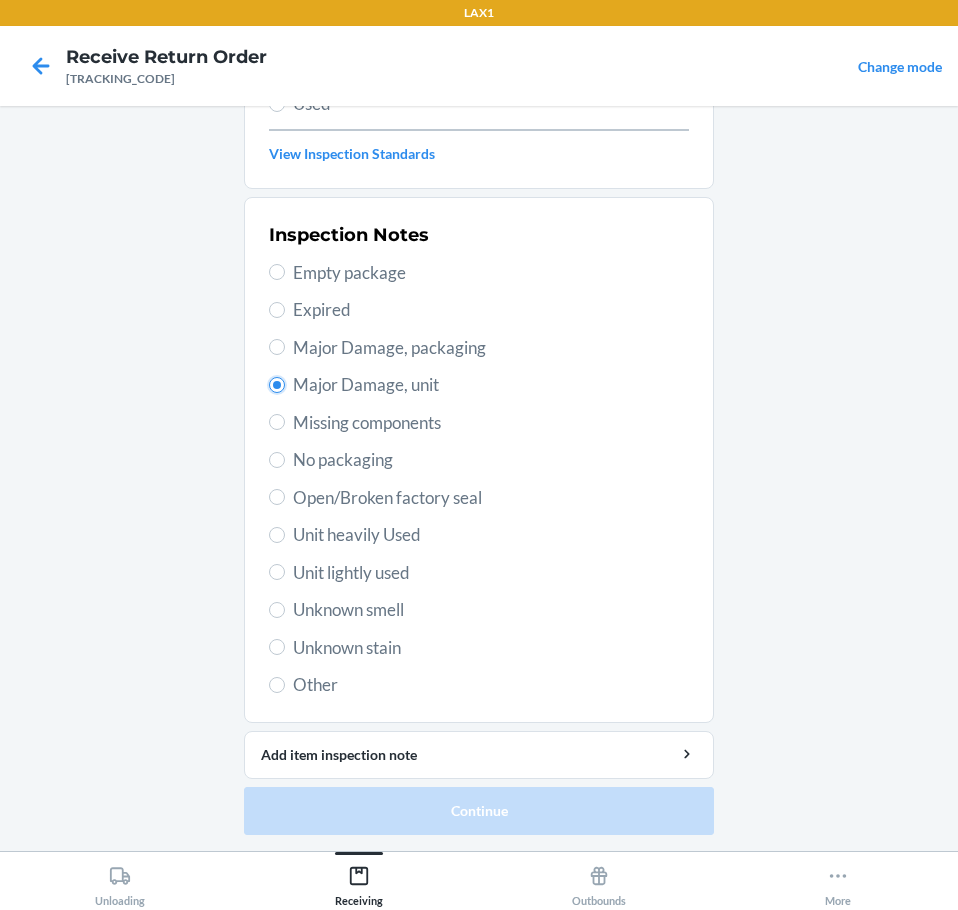 radio on "true" 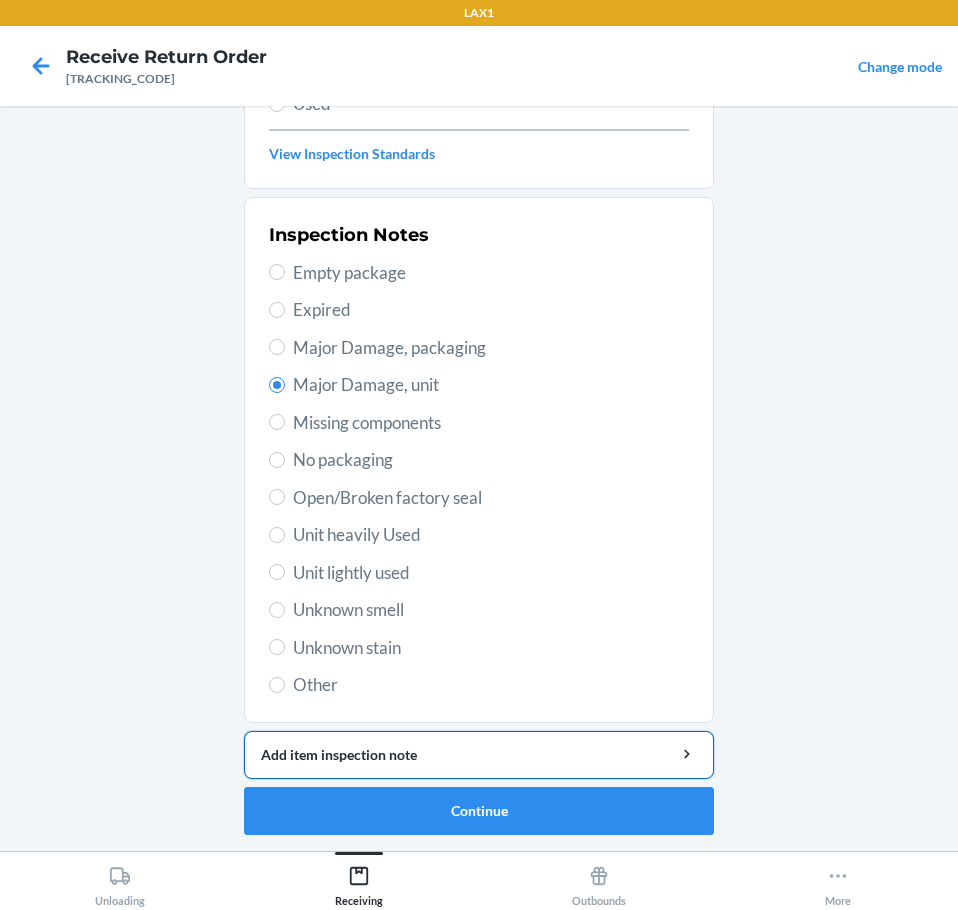 click on "Add item inspection note" at bounding box center [479, 754] 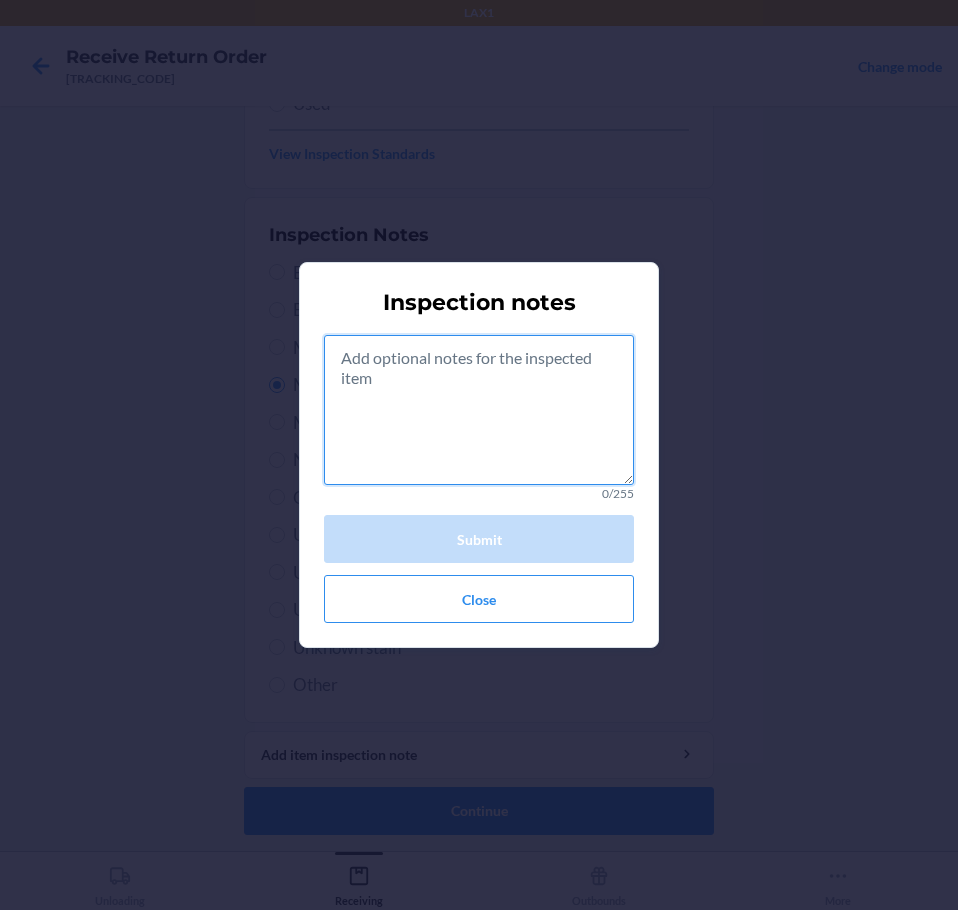 click at bounding box center (479, 410) 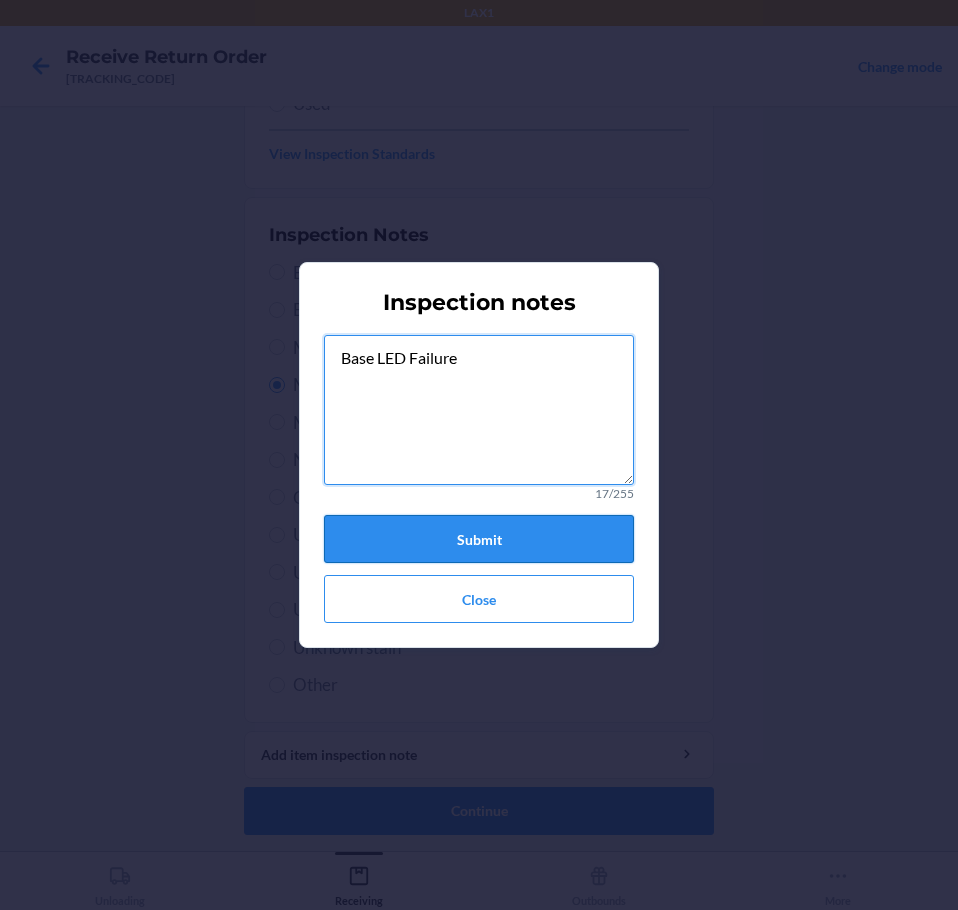 type on "Base LED Failure" 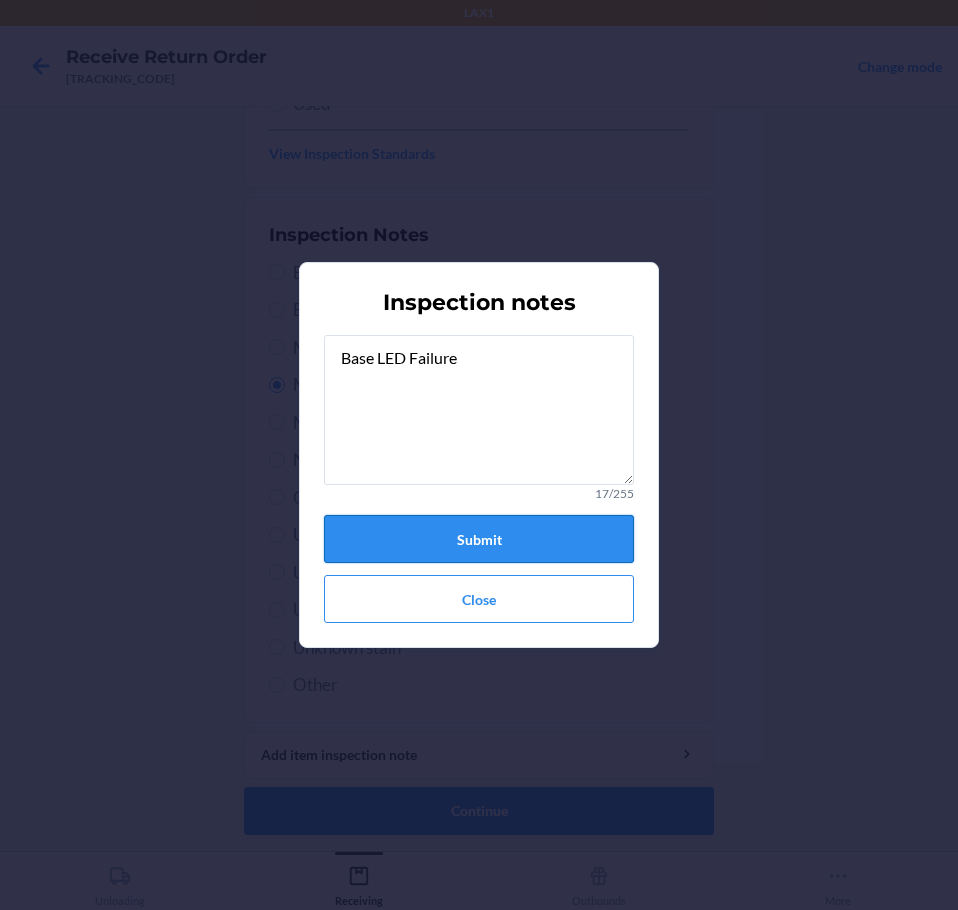 click on "Submit" at bounding box center [479, 539] 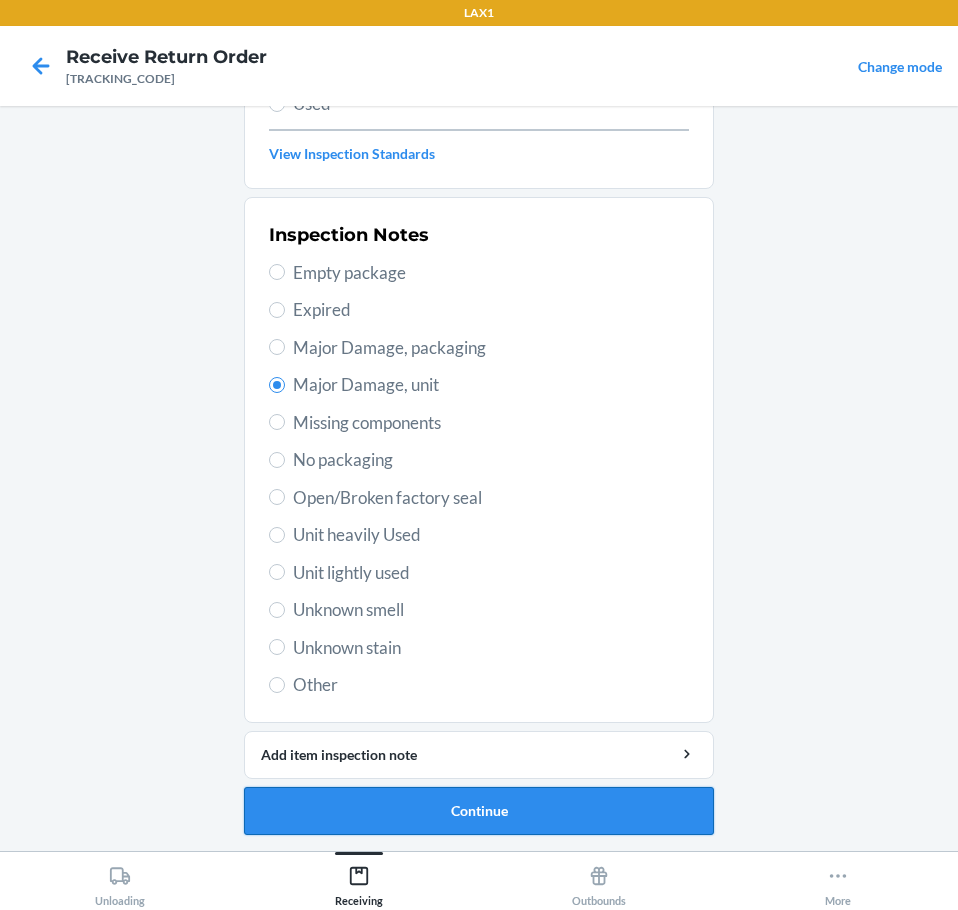 click on "Continue" at bounding box center (479, 811) 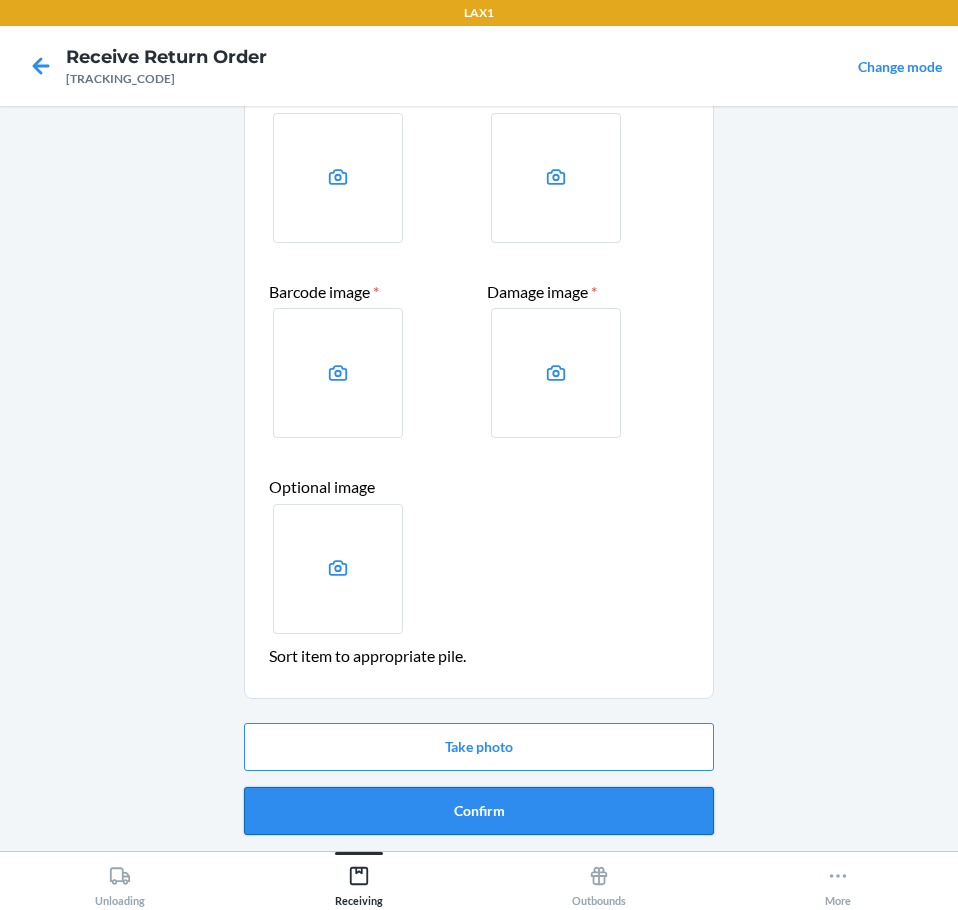 click on "Confirm" at bounding box center (479, 811) 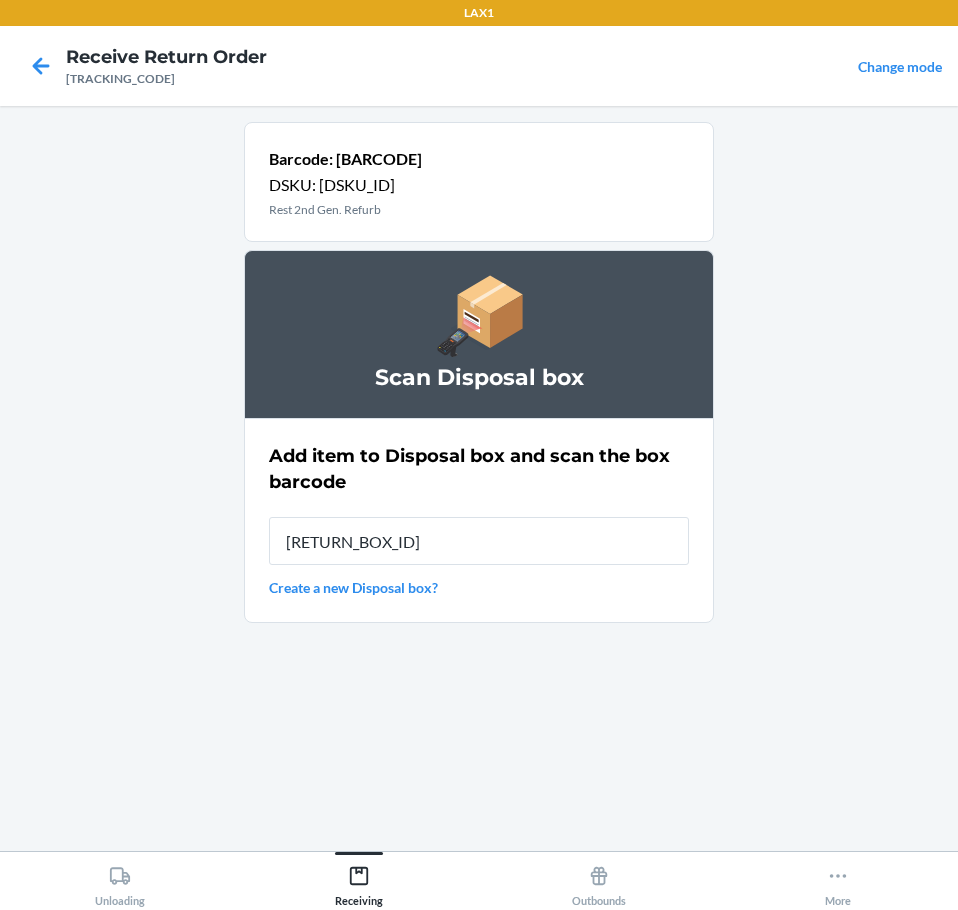 type on "[RETURN_BOX_ID]" 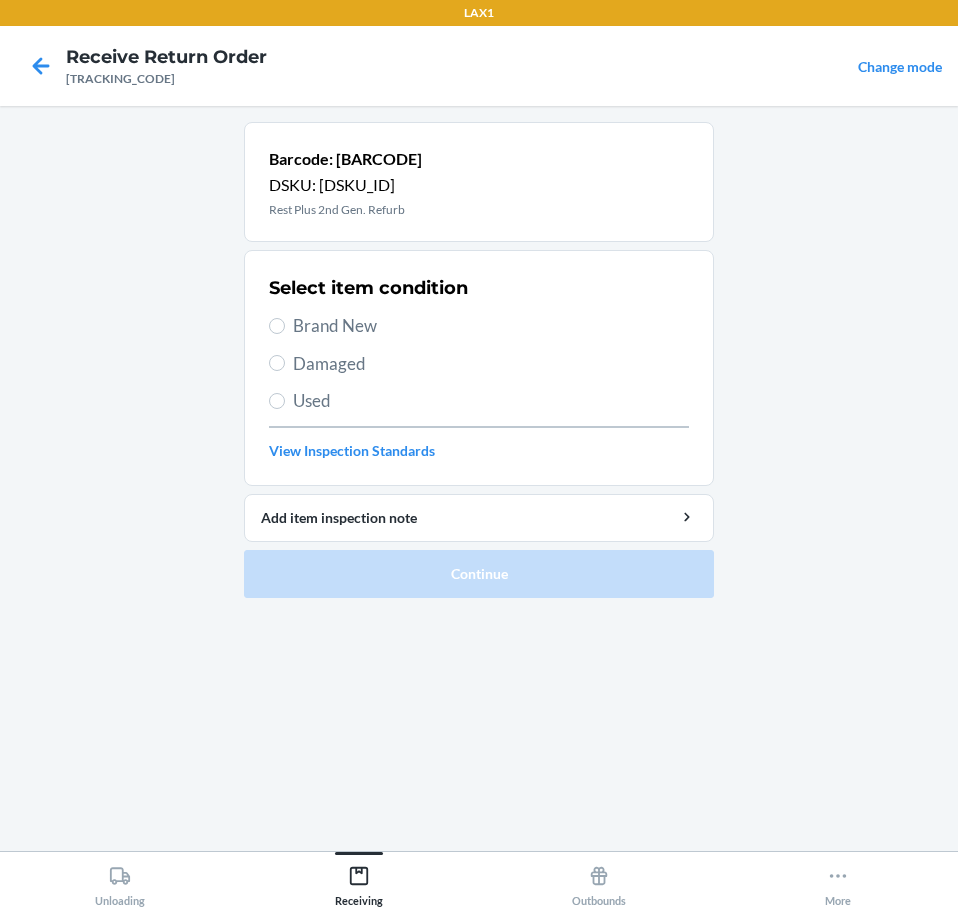 click on "Damaged" at bounding box center [491, 364] 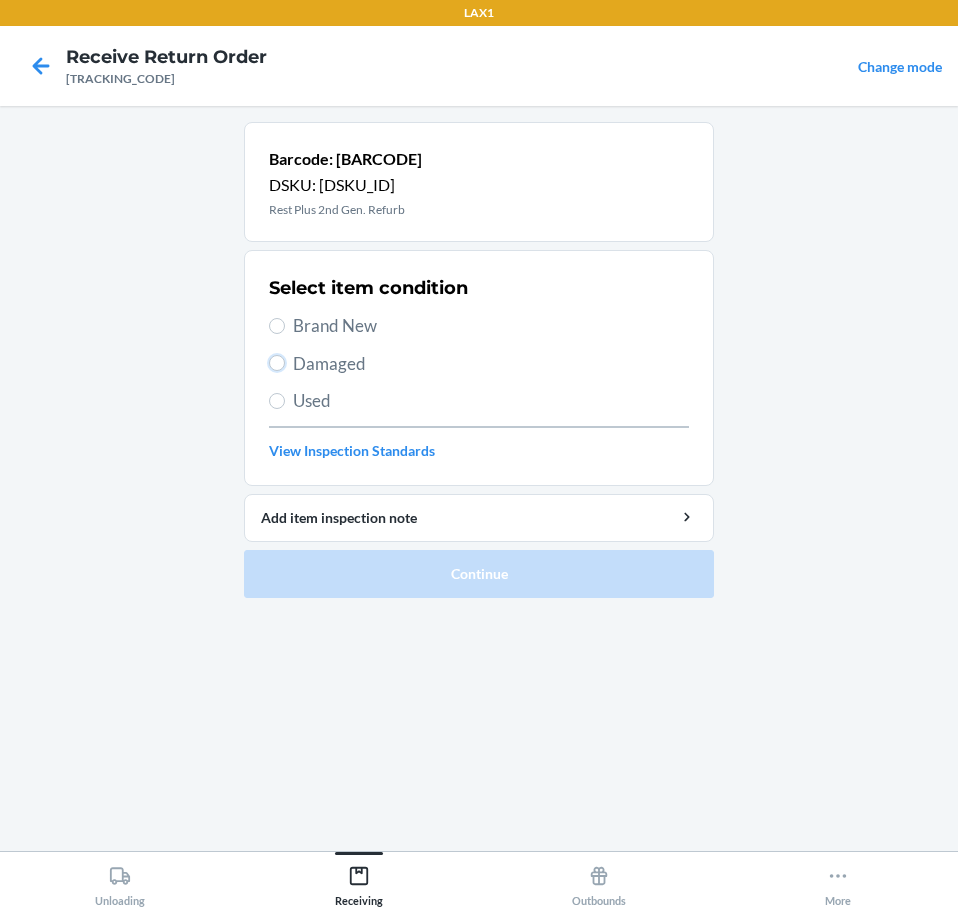 click on "Damaged" at bounding box center (277, 363) 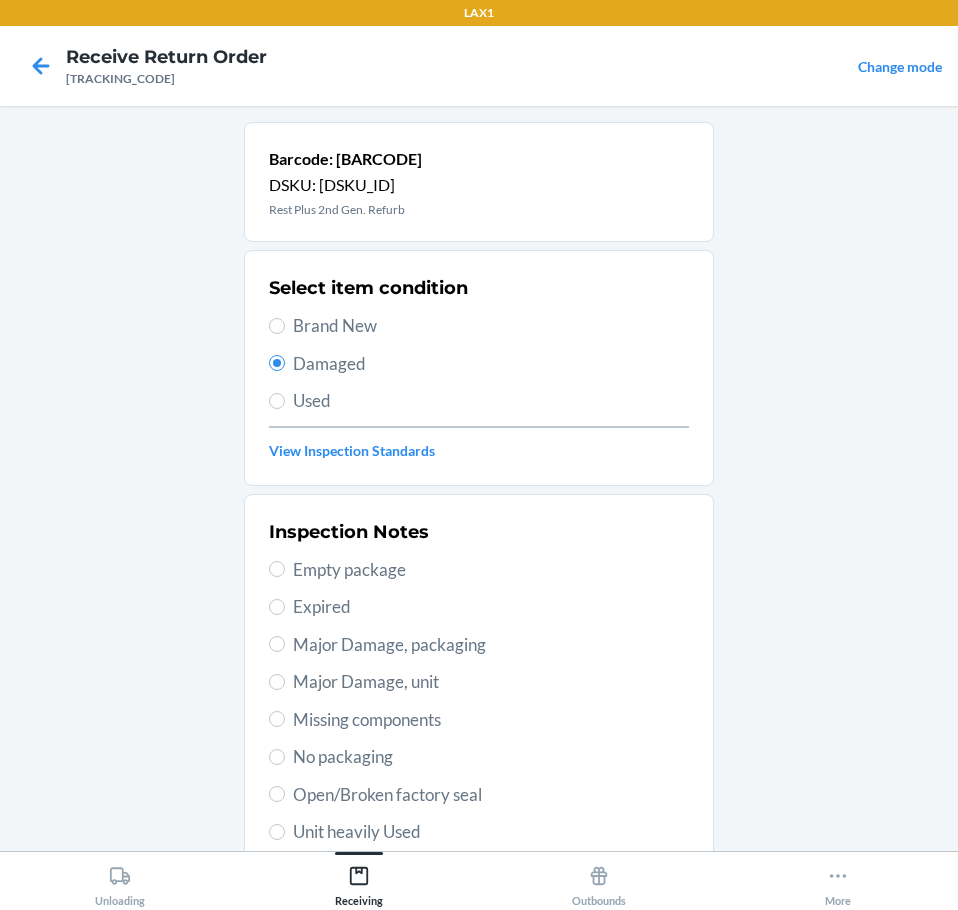 click on "Major Damage, unit" at bounding box center (491, 682) 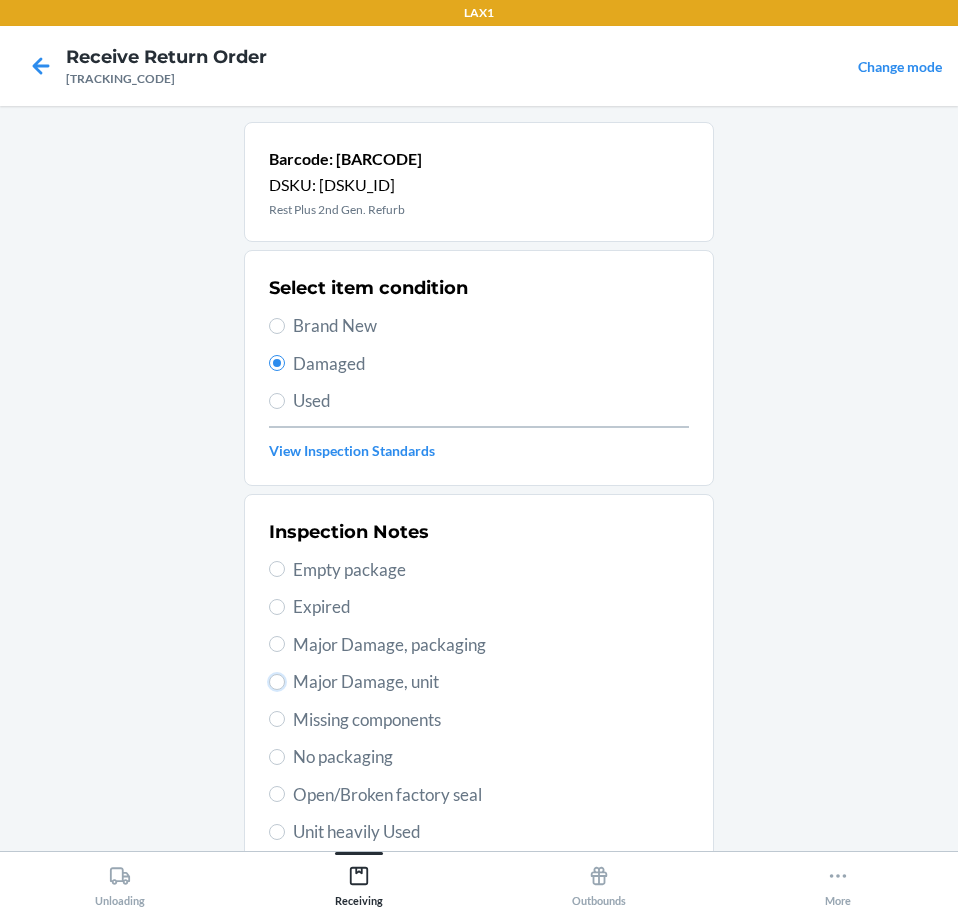 click on "Major Damage, unit" at bounding box center (277, 682) 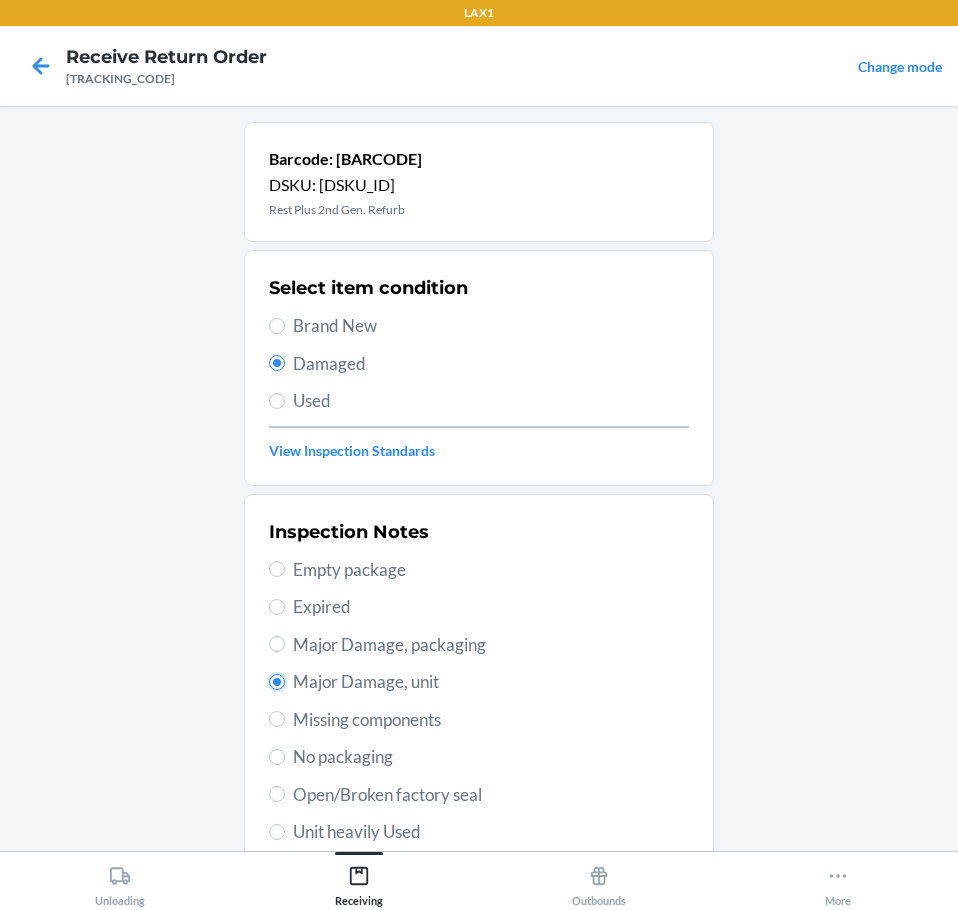 radio on "true" 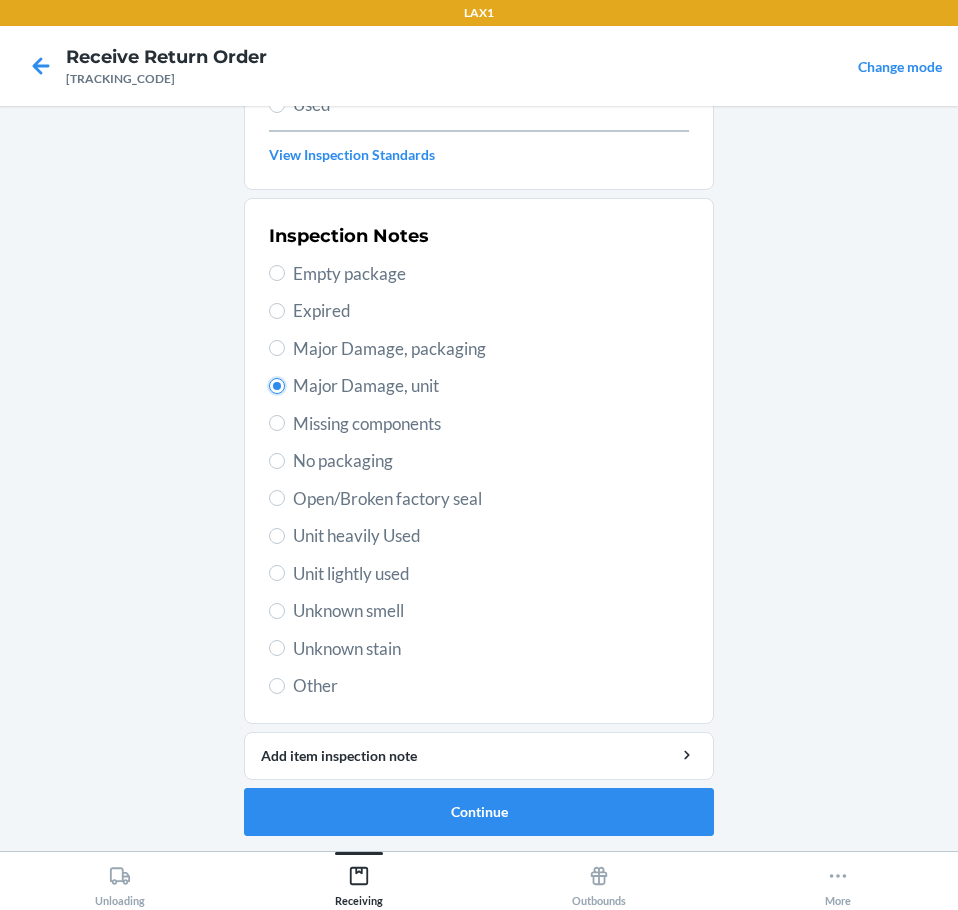 scroll, scrollTop: 297, scrollLeft: 0, axis: vertical 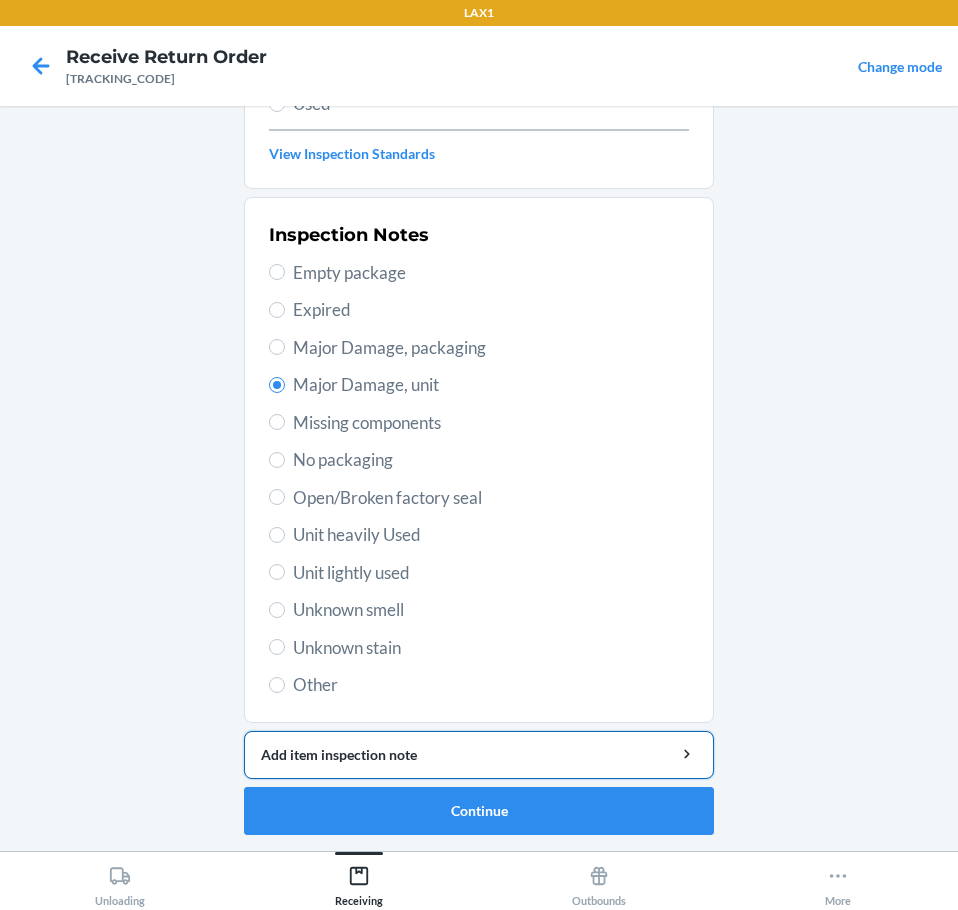 click on "Add item inspection note" at bounding box center [479, 754] 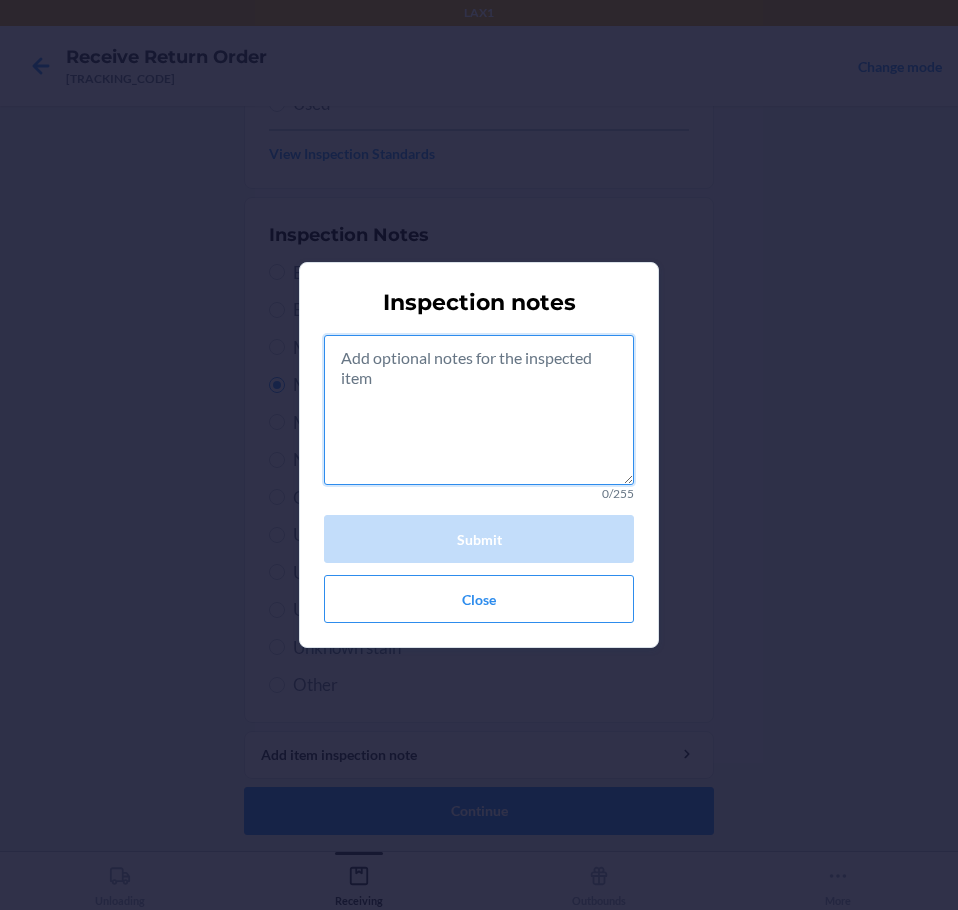 click at bounding box center [479, 410] 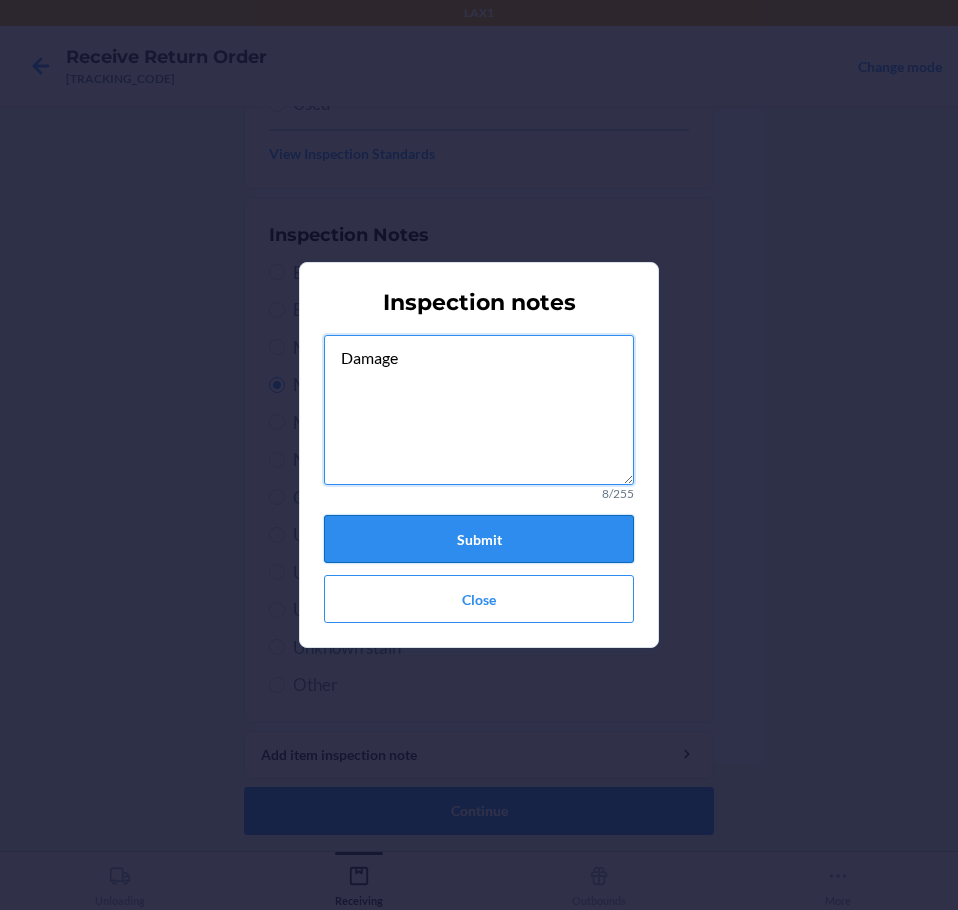 type on "Damage" 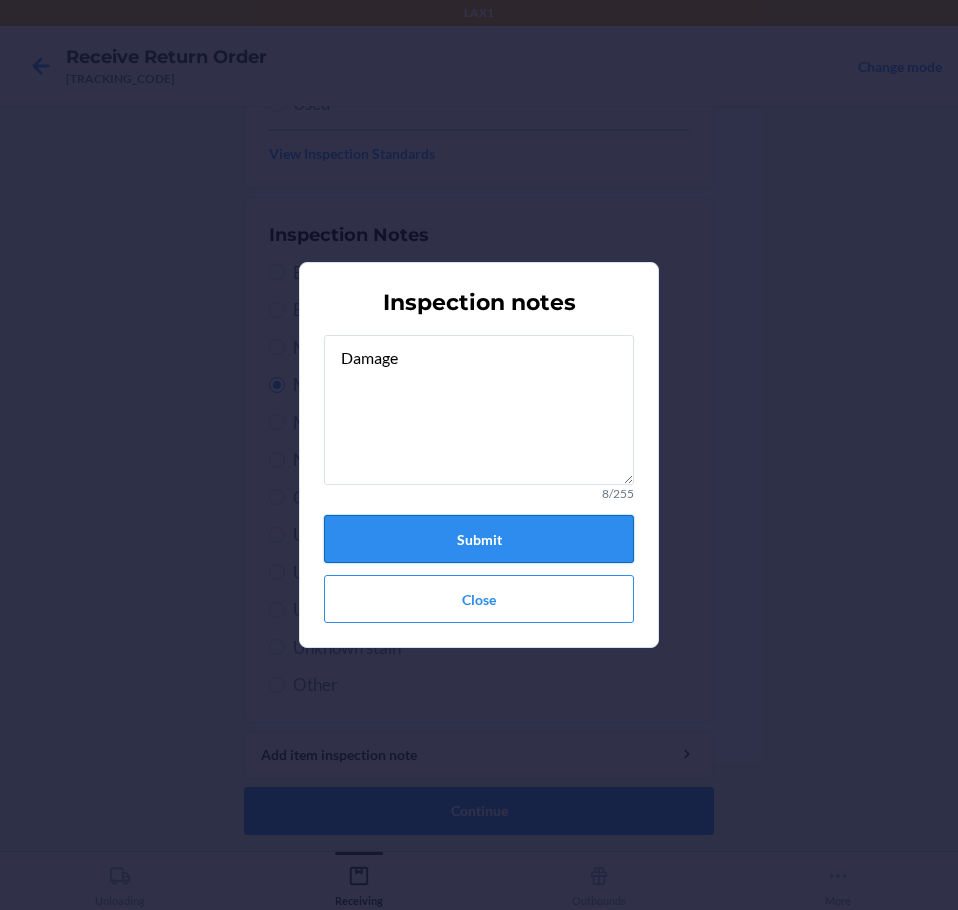 click on "Submit" at bounding box center (479, 539) 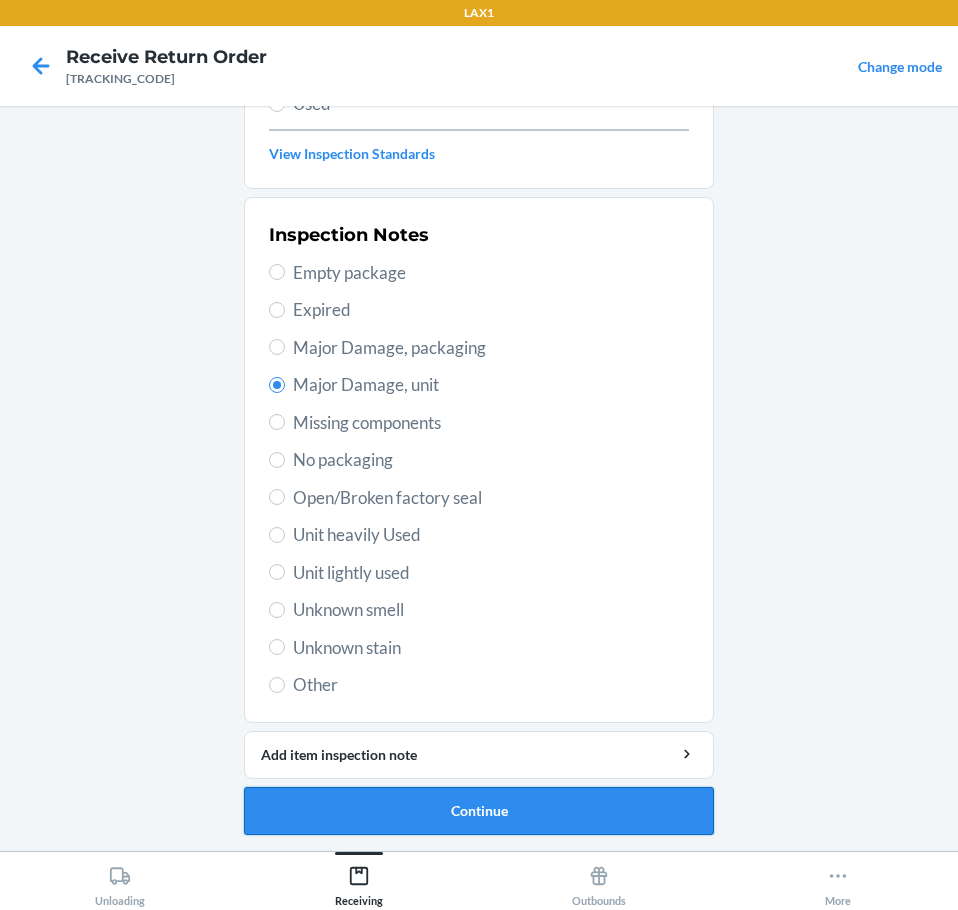 click on "Continue" at bounding box center [479, 811] 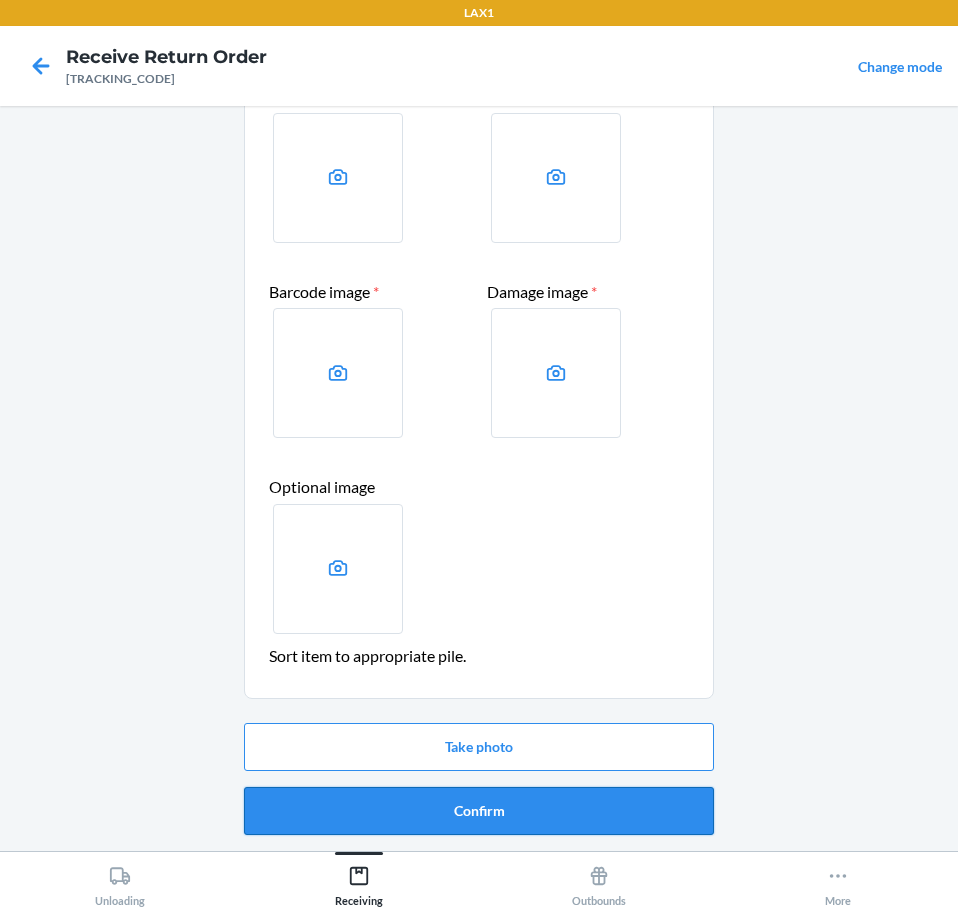 click on "Confirm" at bounding box center [479, 811] 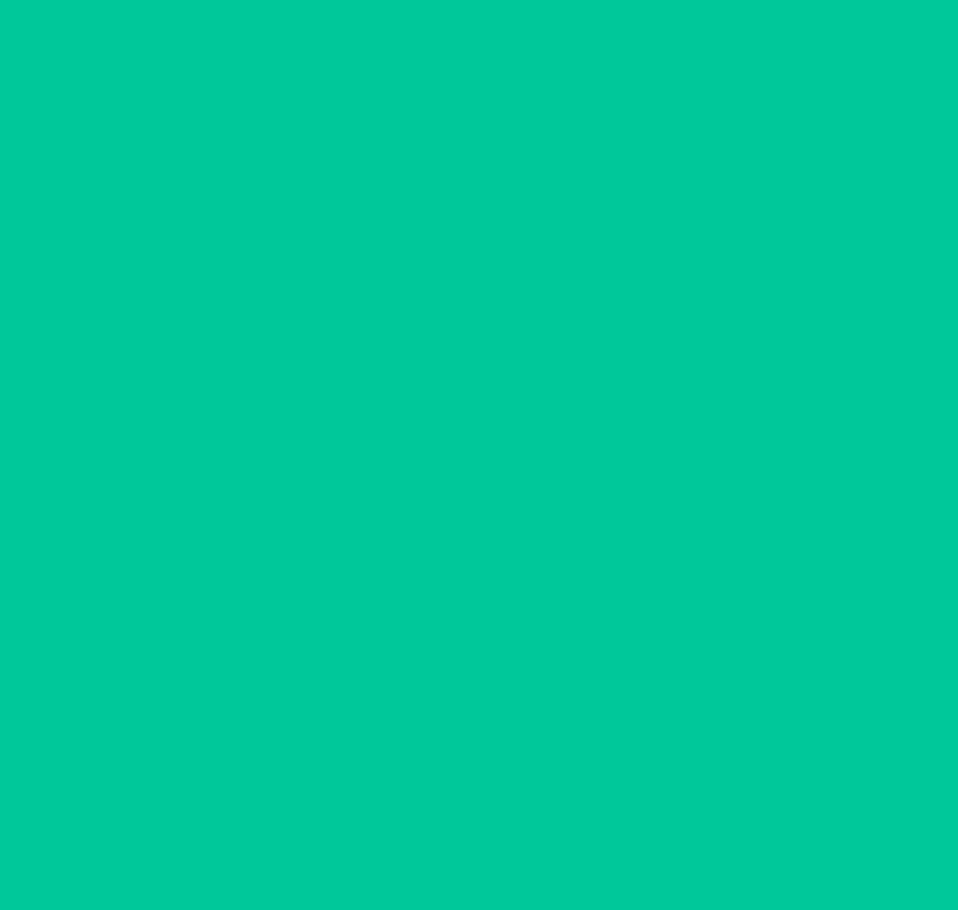 scroll, scrollTop: 0, scrollLeft: 0, axis: both 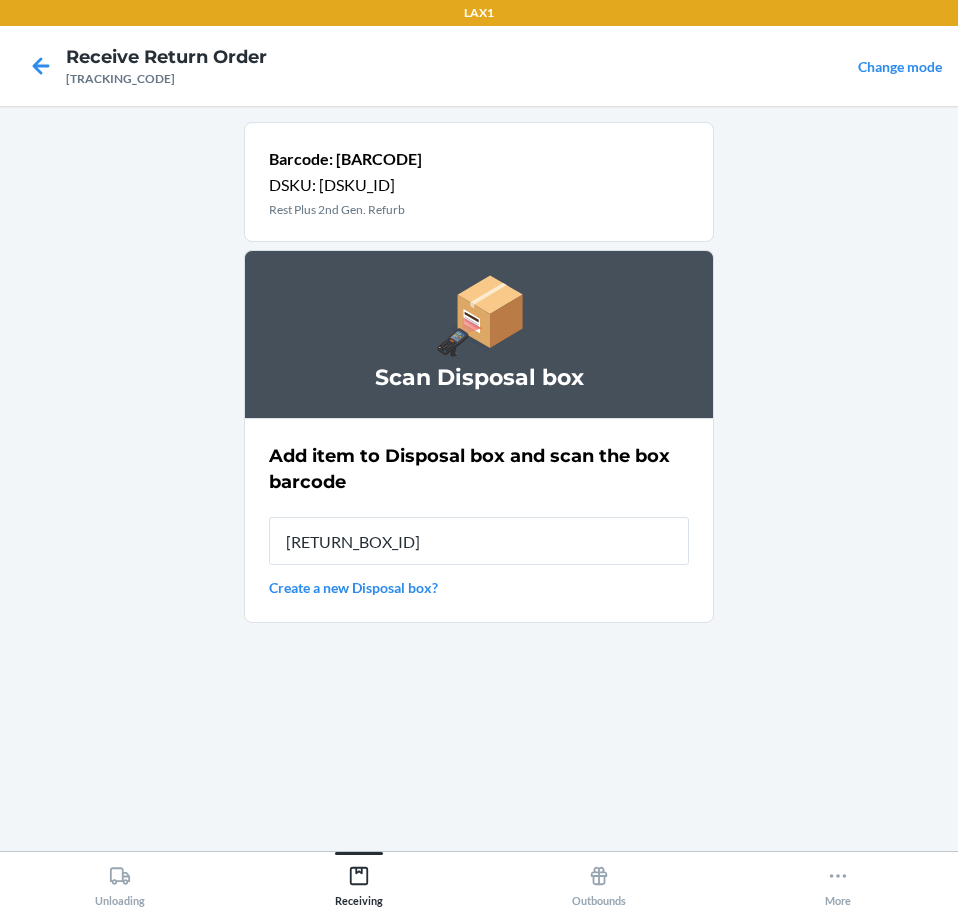 type on "[RETURN_BOX_ID]" 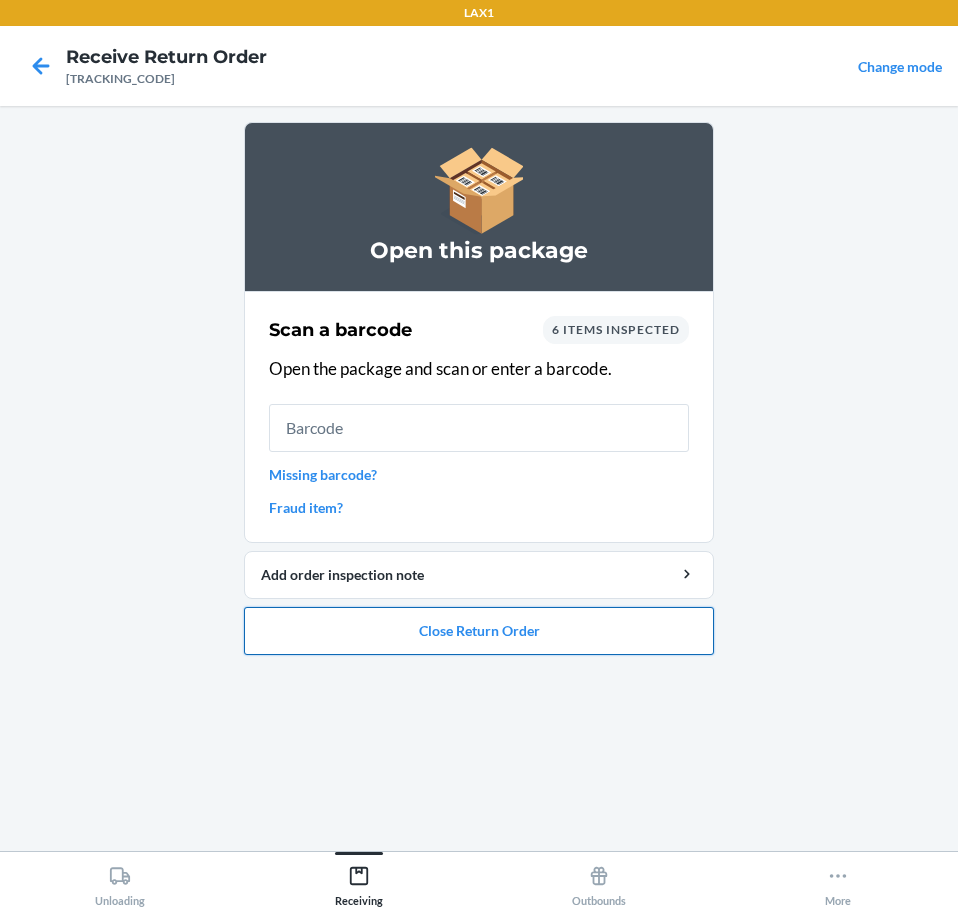 click on "Close Return Order" at bounding box center (479, 631) 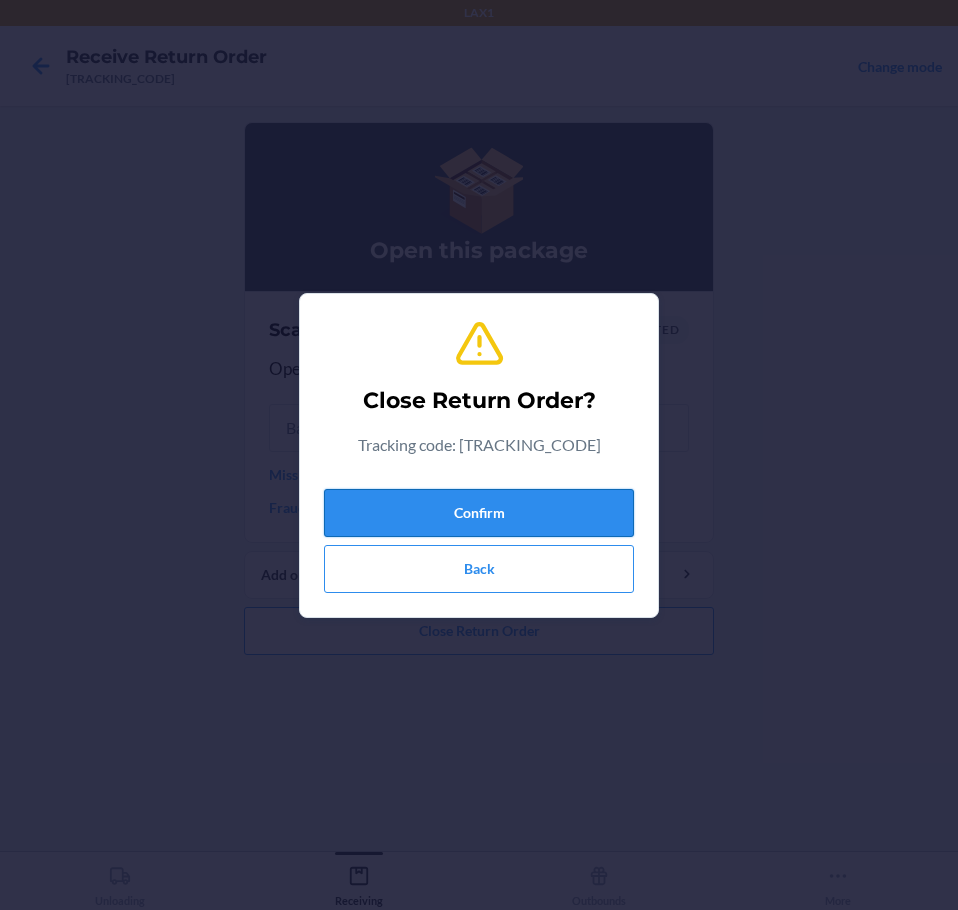 click on "Confirm" at bounding box center [479, 513] 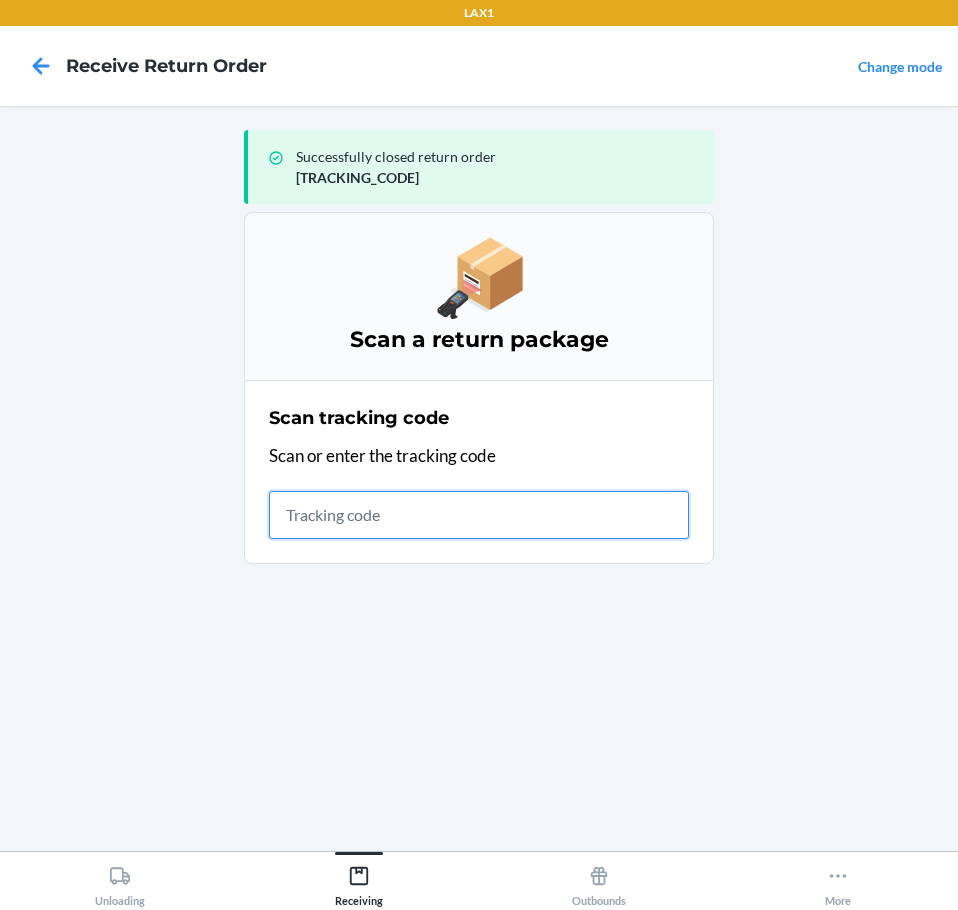 click at bounding box center [479, 515] 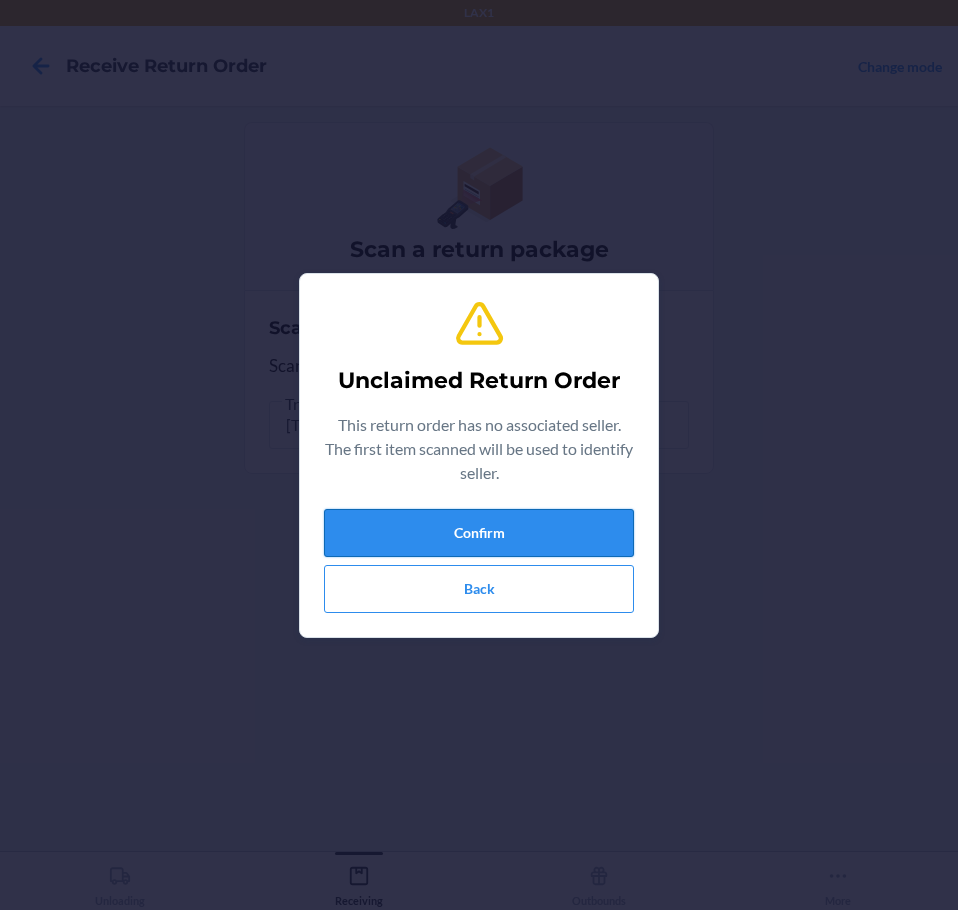 click on "Confirm" at bounding box center [479, 533] 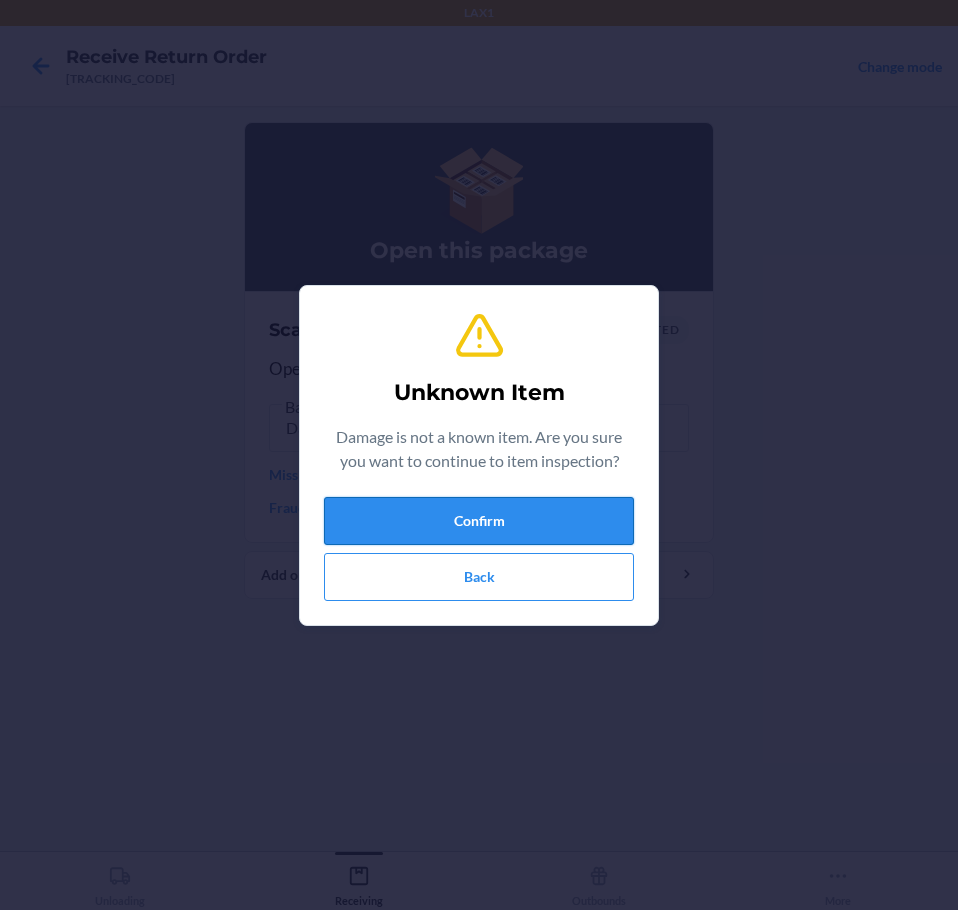 click on "Confirm" at bounding box center (479, 521) 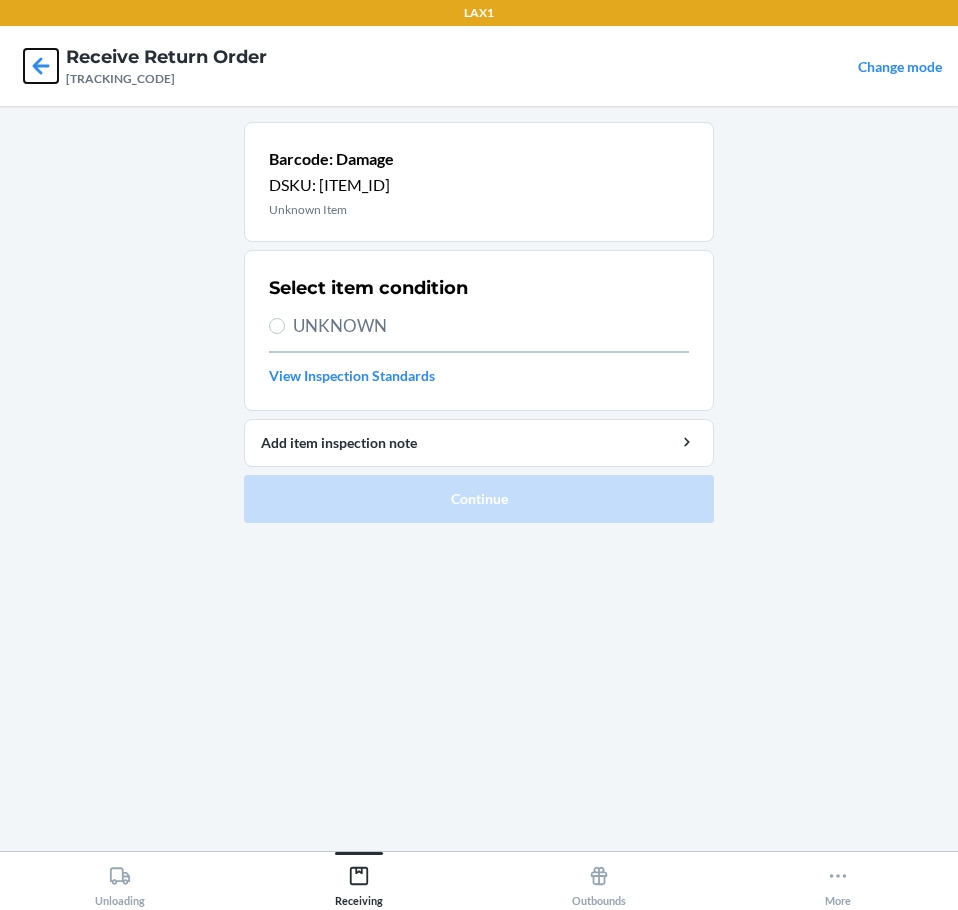 click 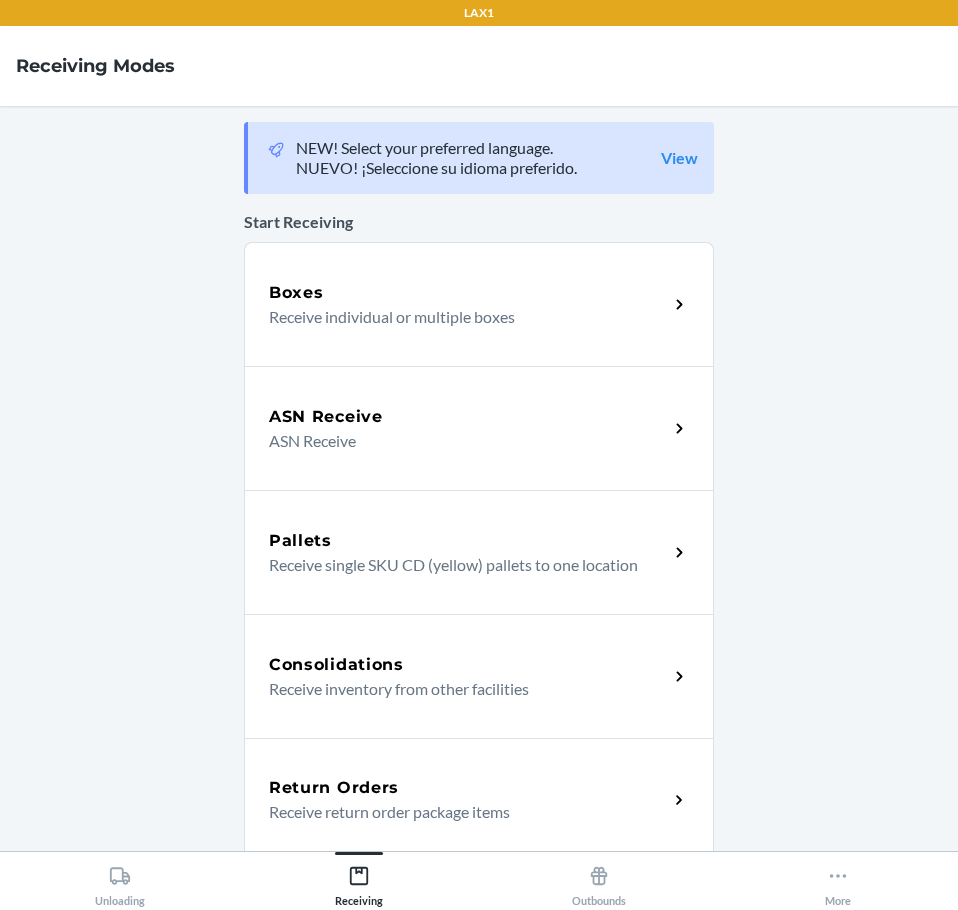click on "Return Orders Receive return order package items" at bounding box center [479, 800] 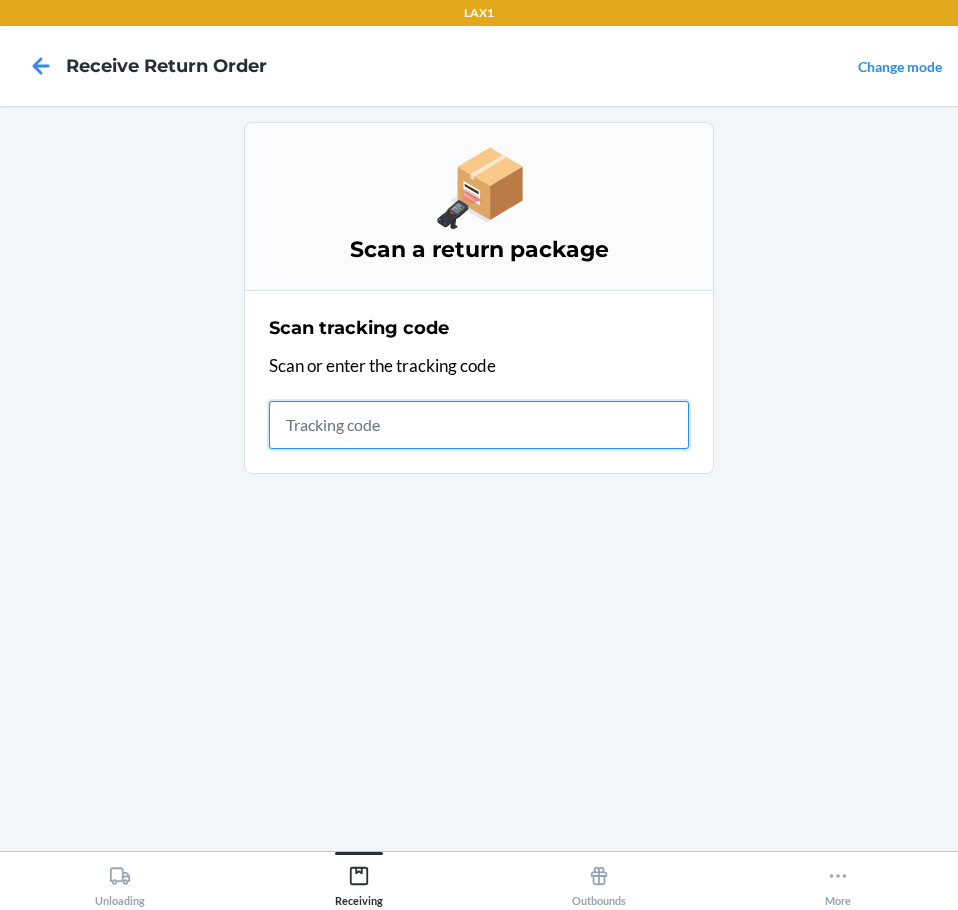 click at bounding box center (479, 425) 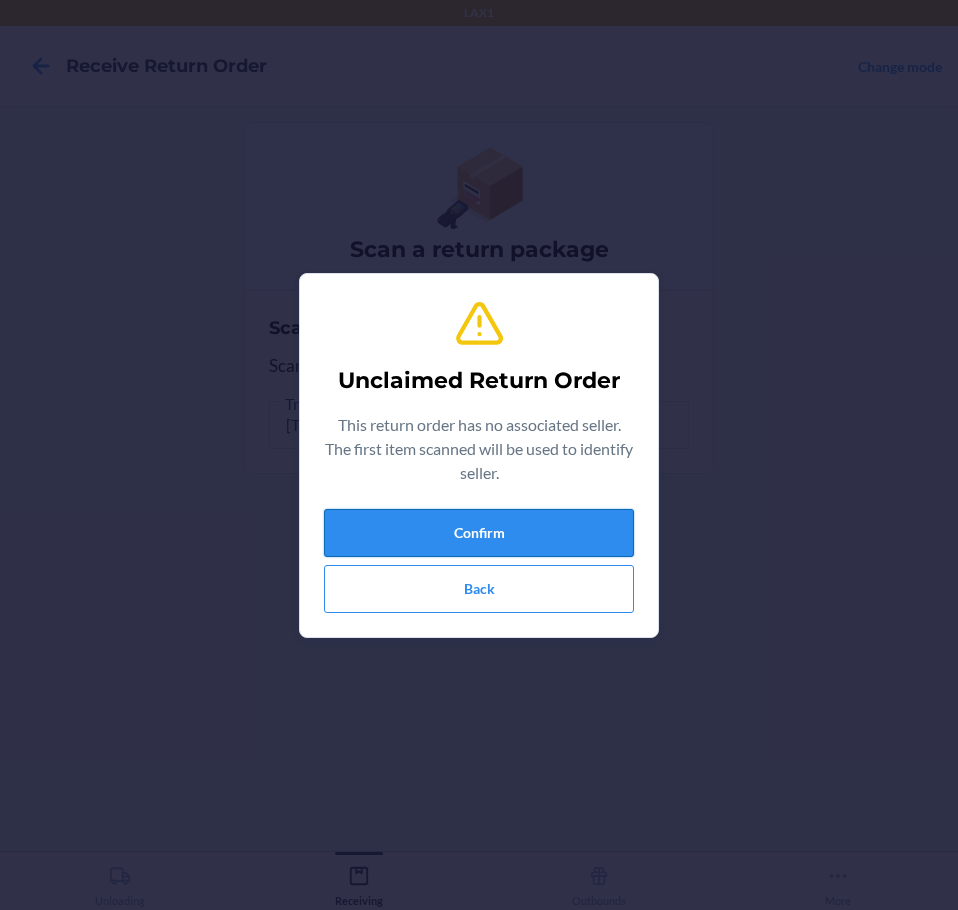 click on "Confirm" at bounding box center [479, 533] 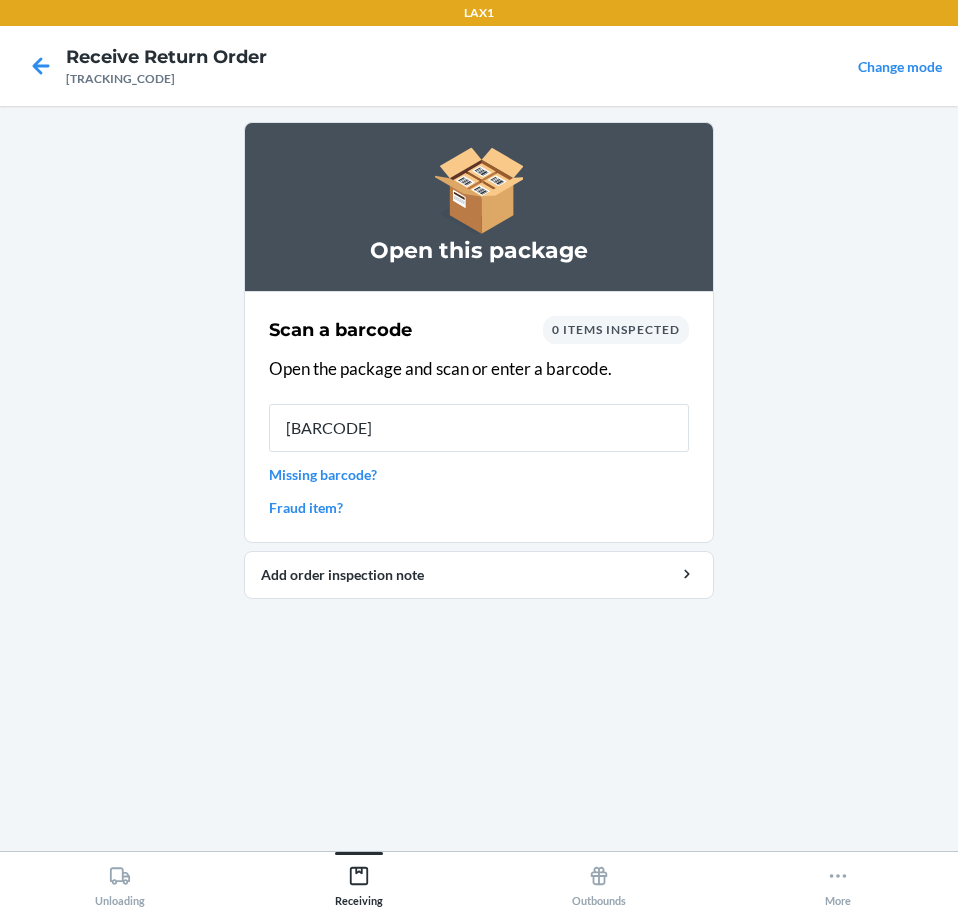 type on "[BARCODE]" 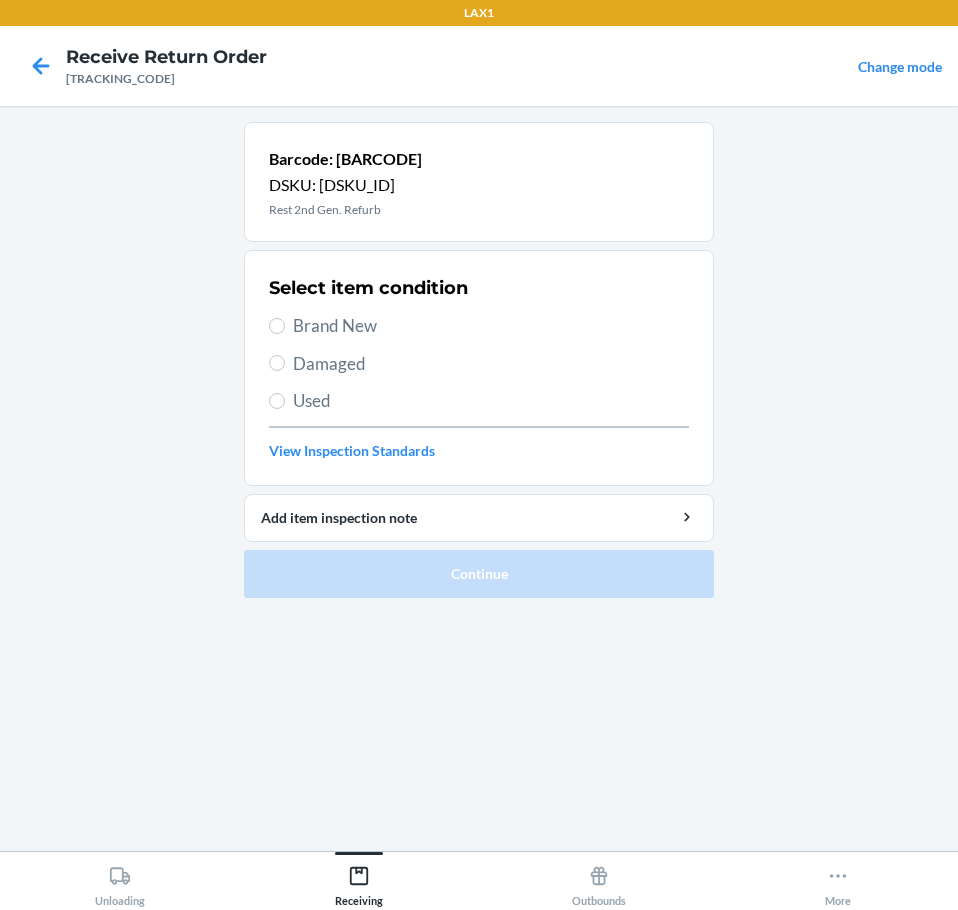 drag, startPoint x: 390, startPoint y: 349, endPoint x: 390, endPoint y: 361, distance: 12 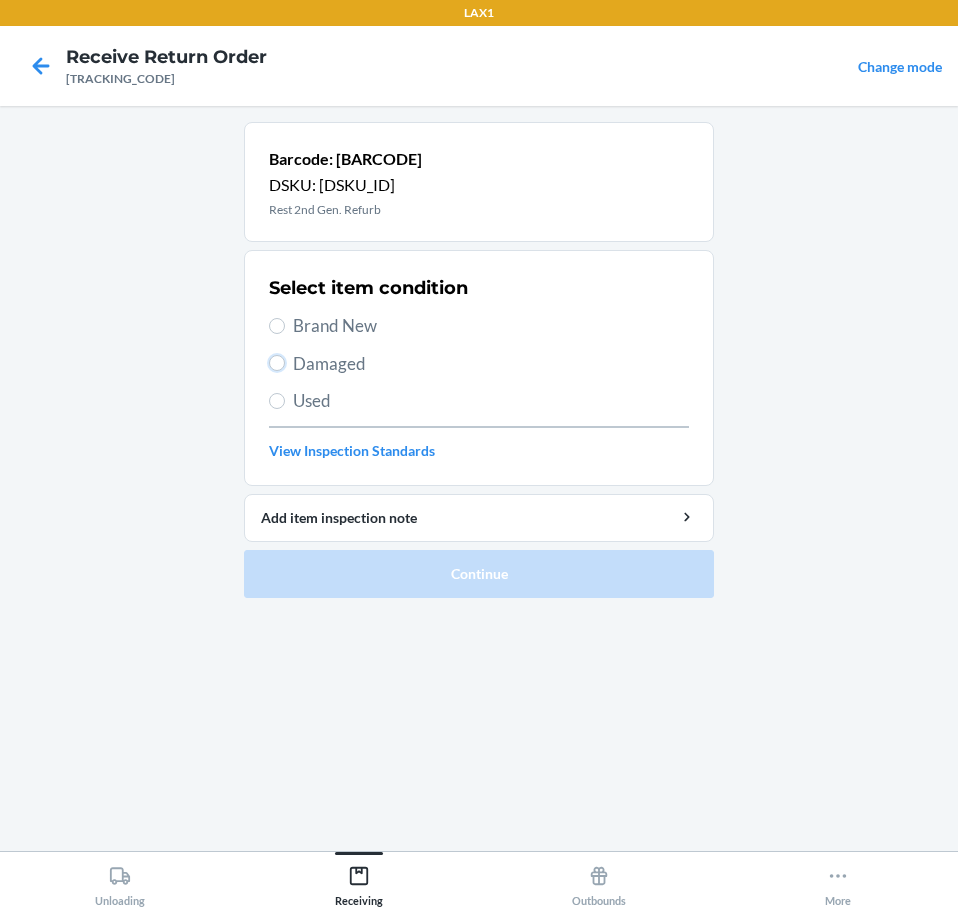 click on "Damaged" at bounding box center [277, 363] 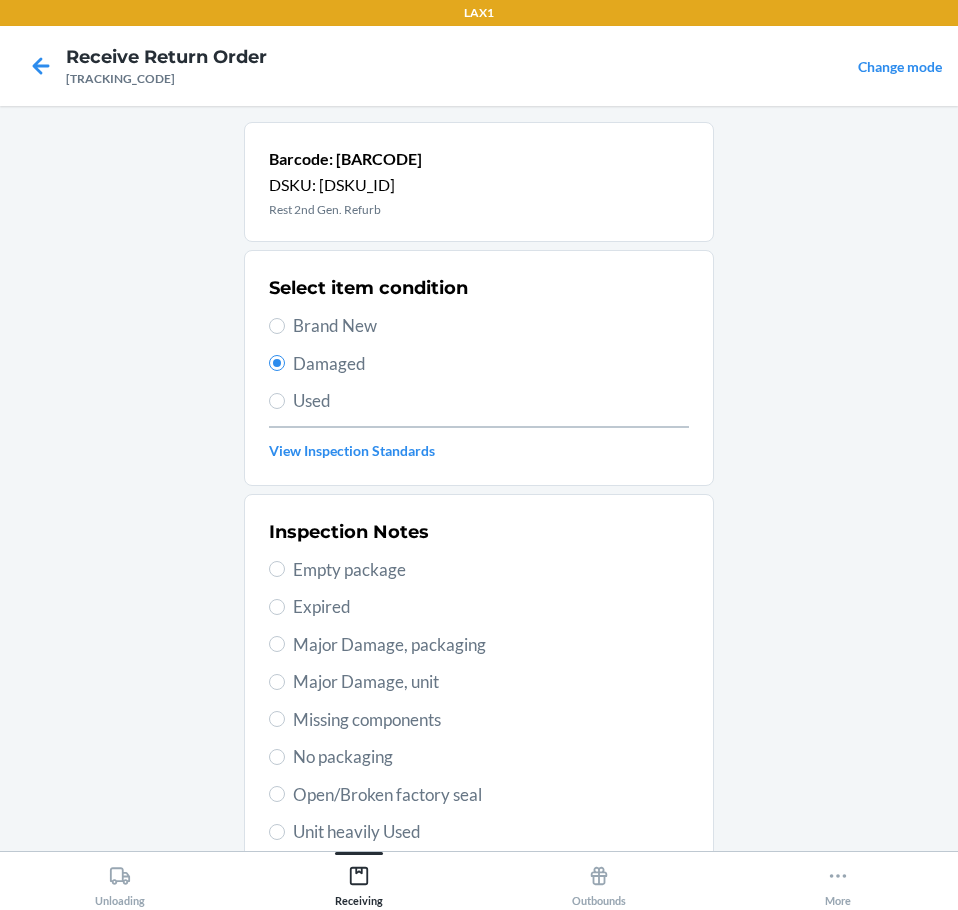 click on "Major Damage, unit" at bounding box center [491, 682] 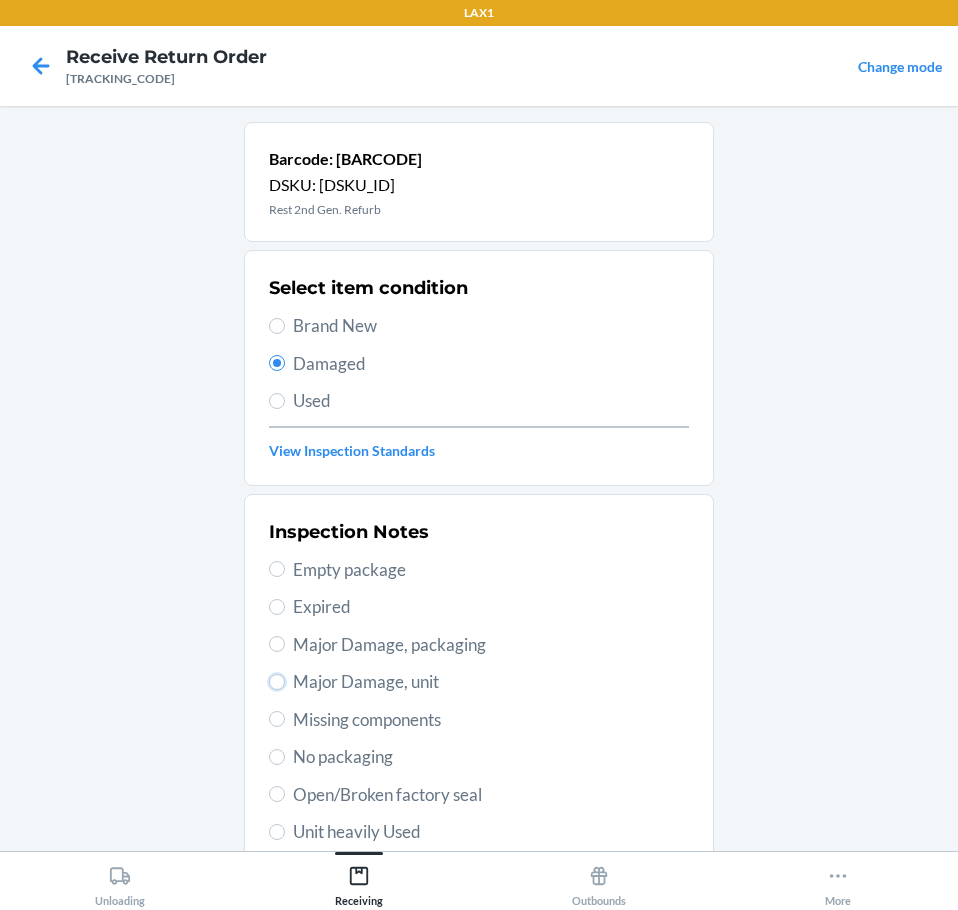 click on "Major Damage, unit" at bounding box center (277, 682) 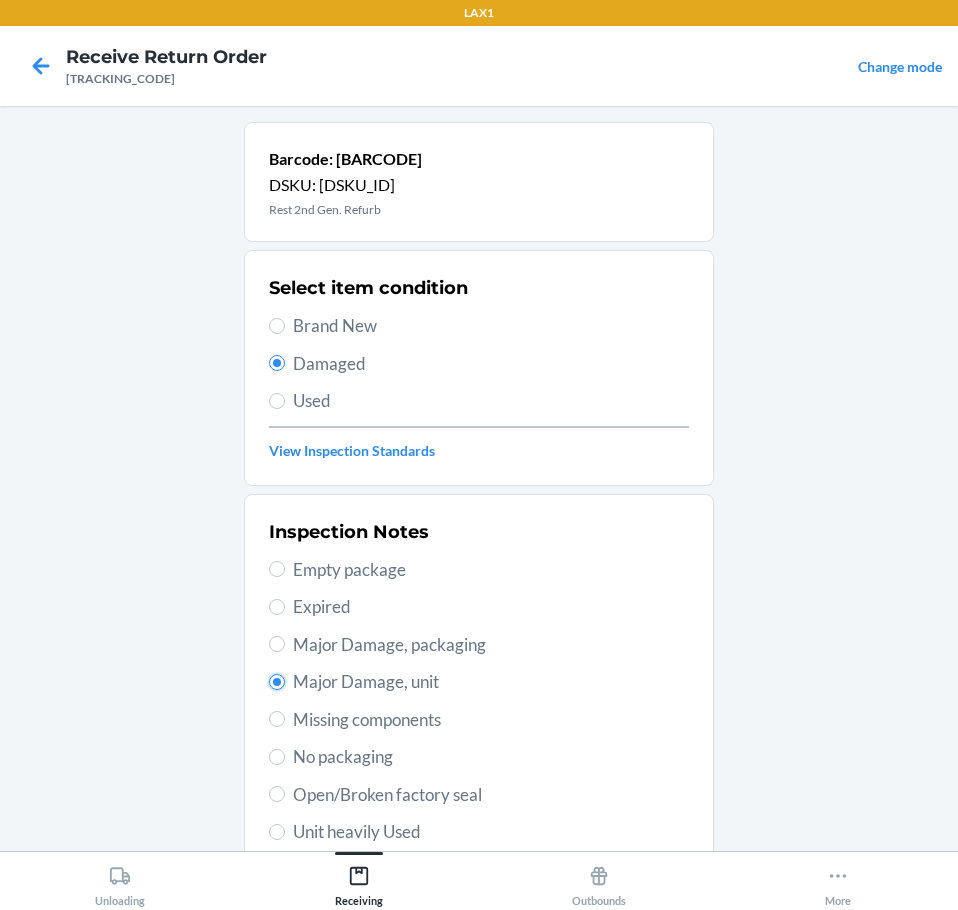 radio on "true" 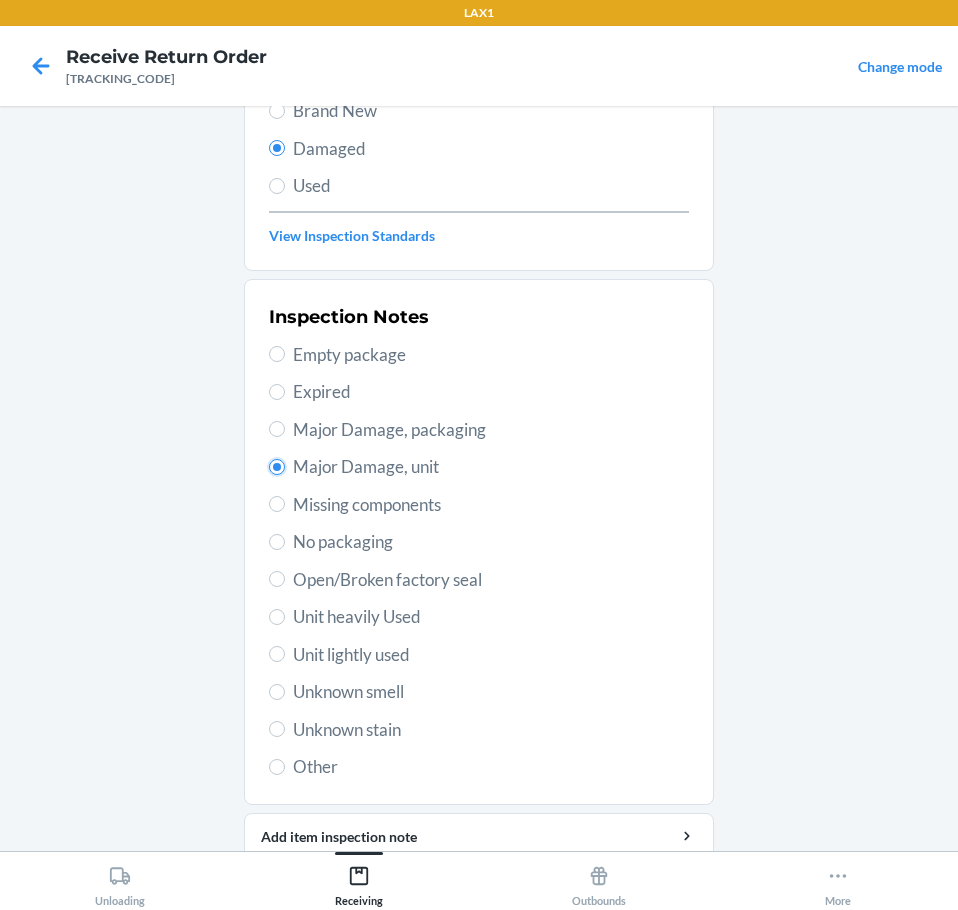 scroll, scrollTop: 297, scrollLeft: 0, axis: vertical 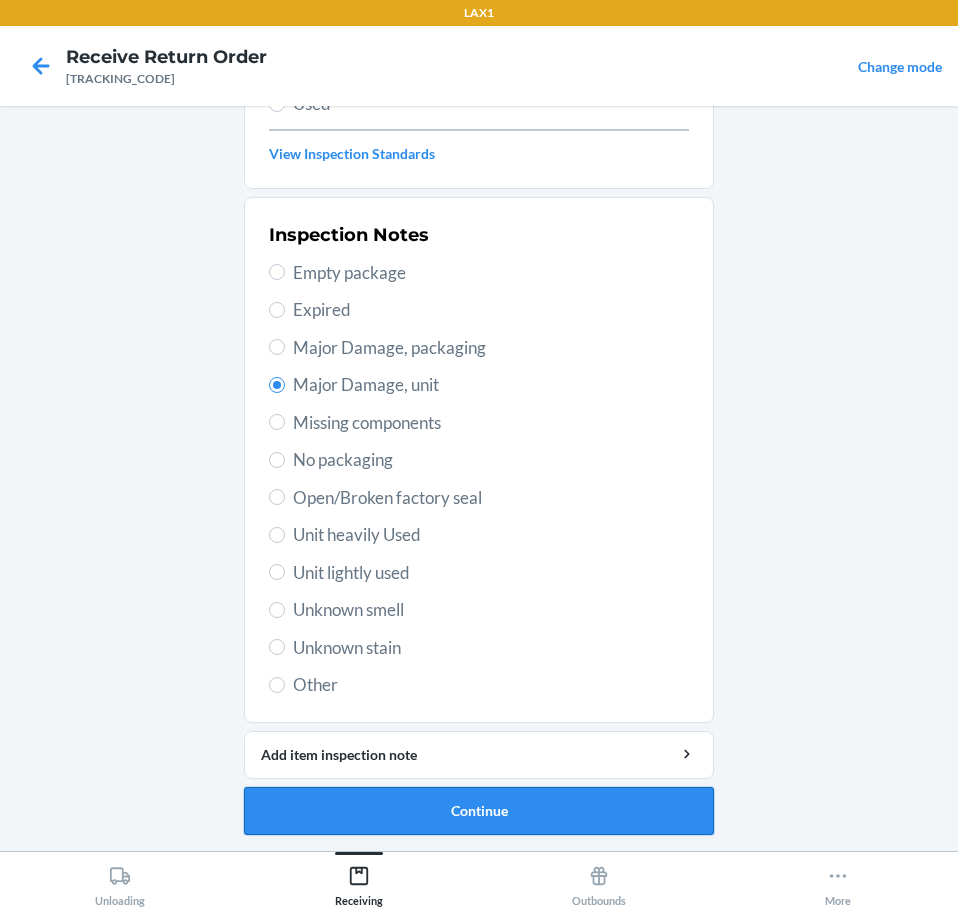 click on "Continue" at bounding box center (479, 811) 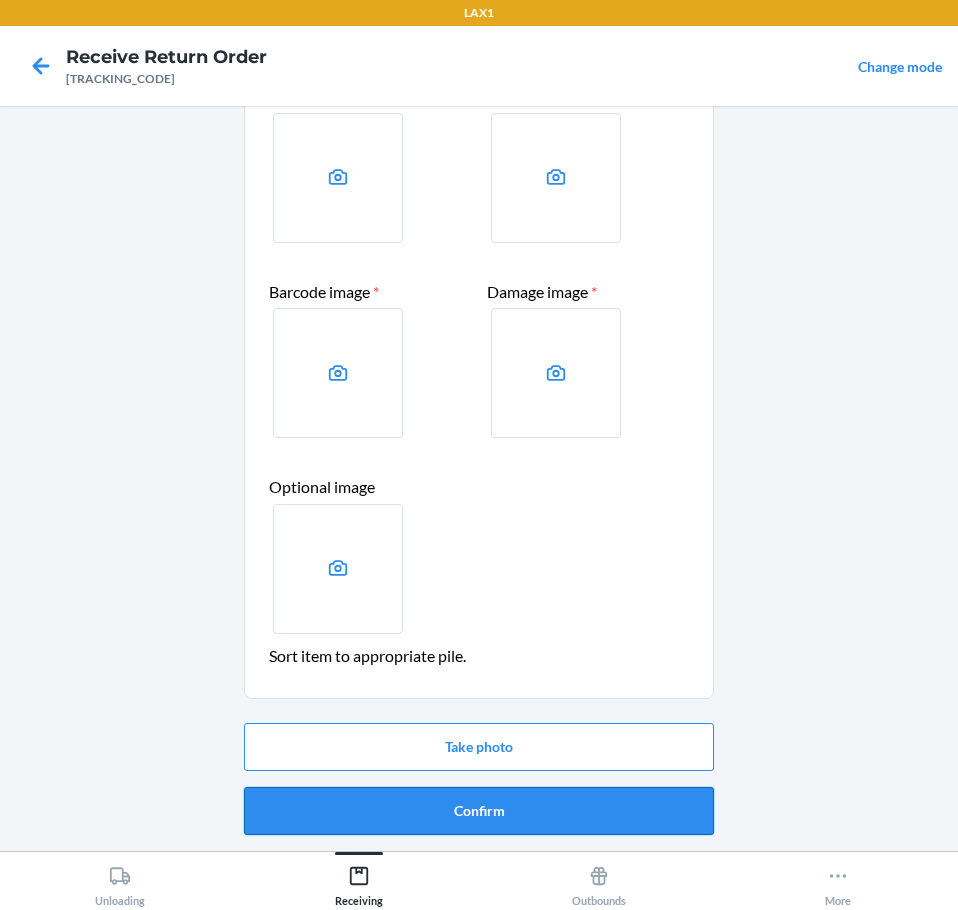 click on "Confirm" at bounding box center (479, 811) 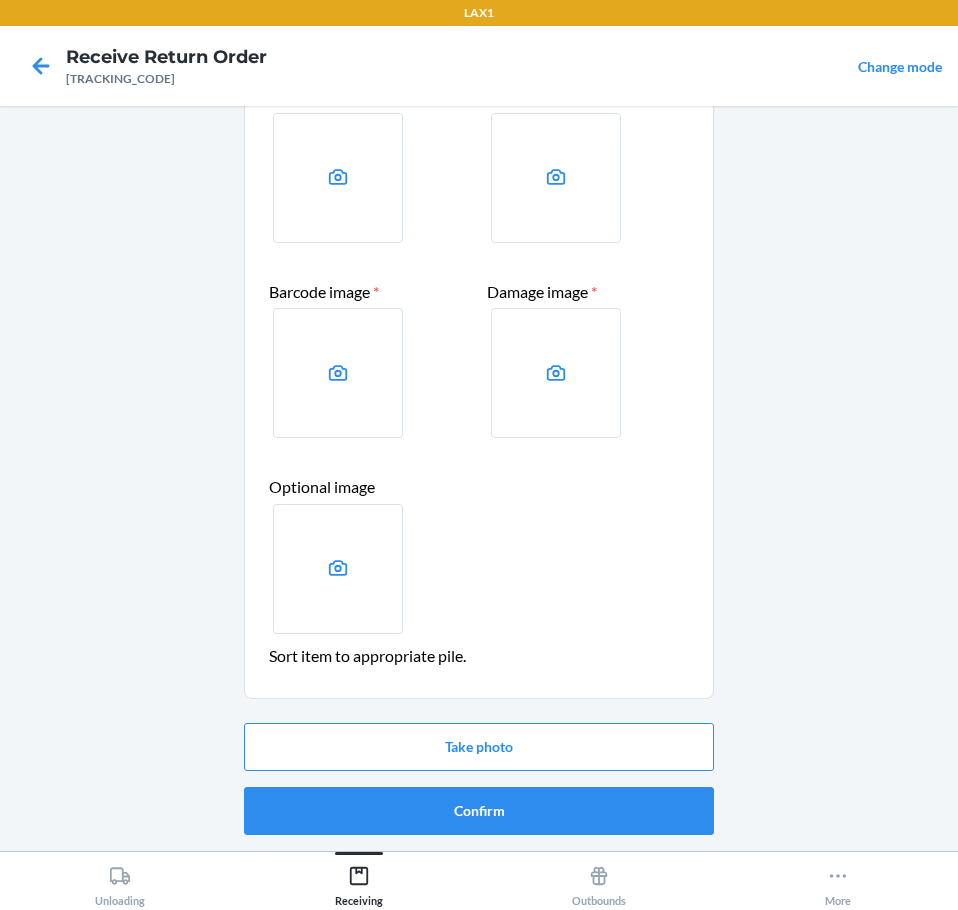 scroll, scrollTop: 0, scrollLeft: 0, axis: both 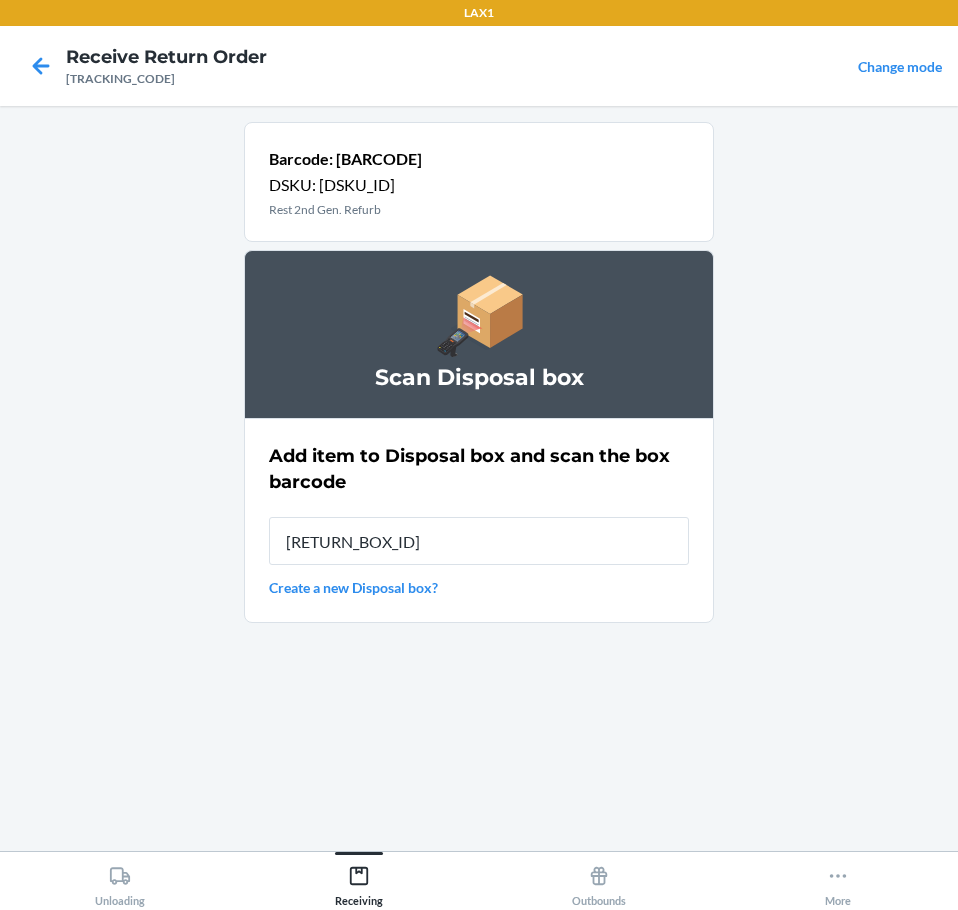 type on "[RETURN_BOX_ID]" 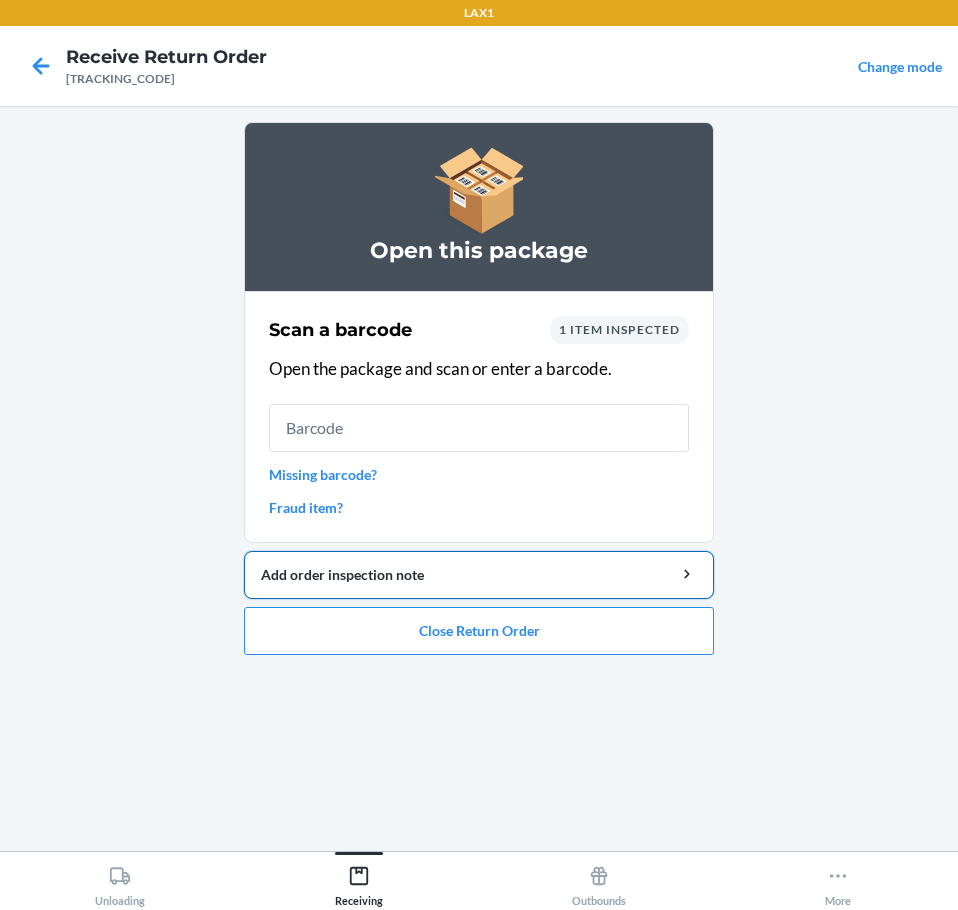 click on "Add order inspection note" at bounding box center (479, 574) 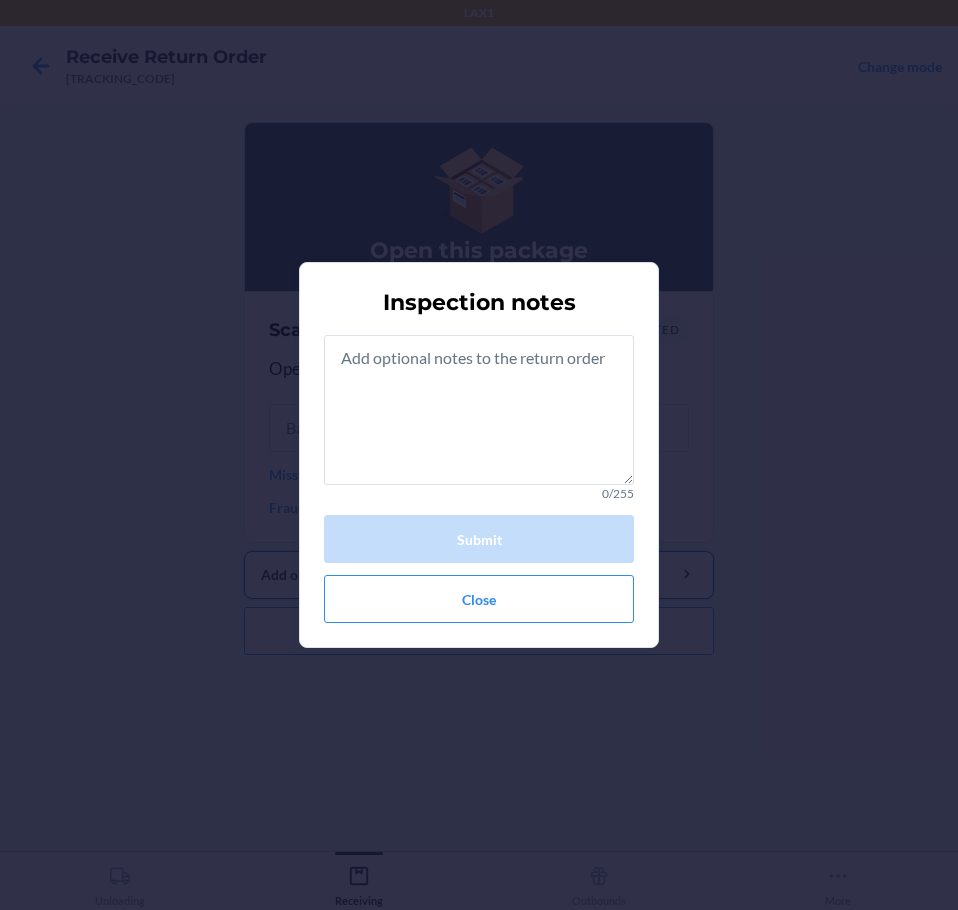 type 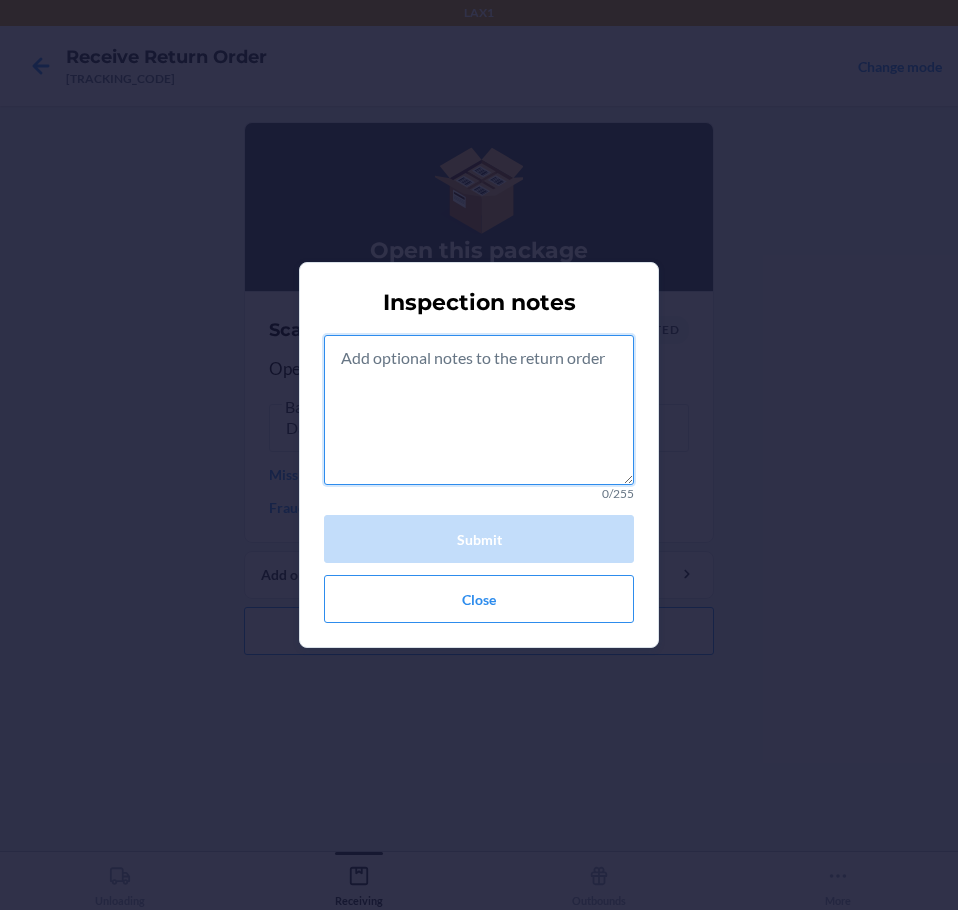 click at bounding box center [479, 410] 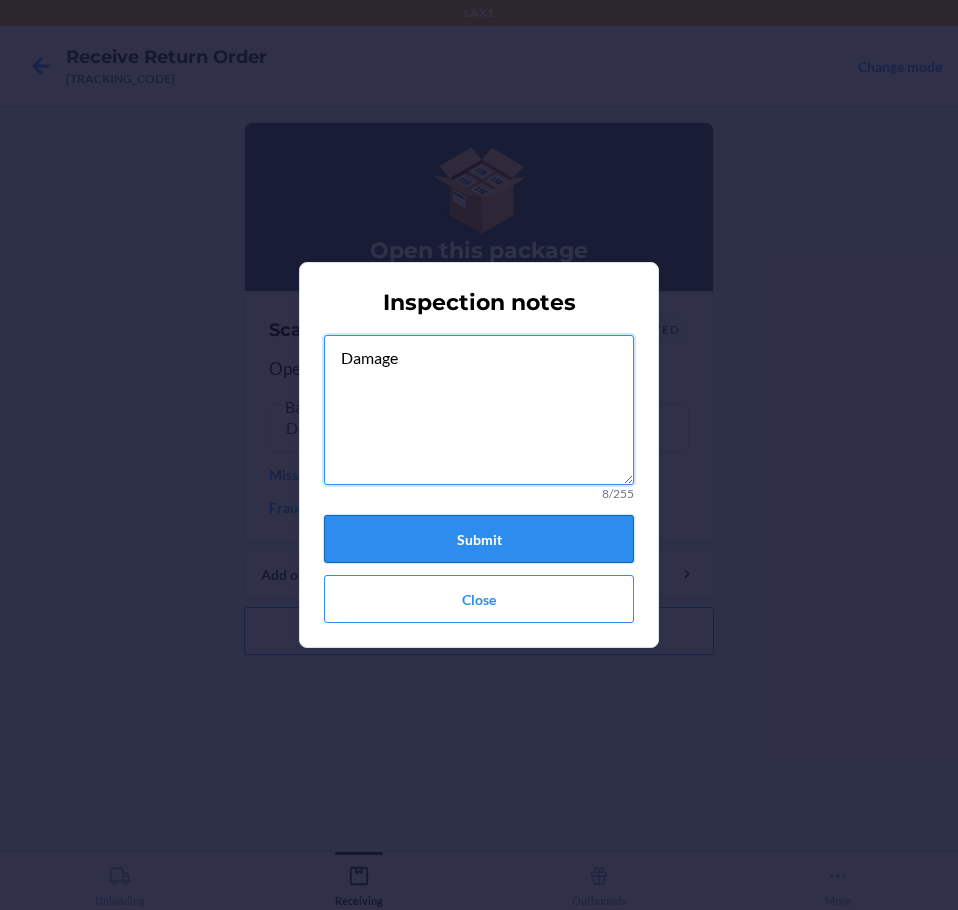 type on "Damage" 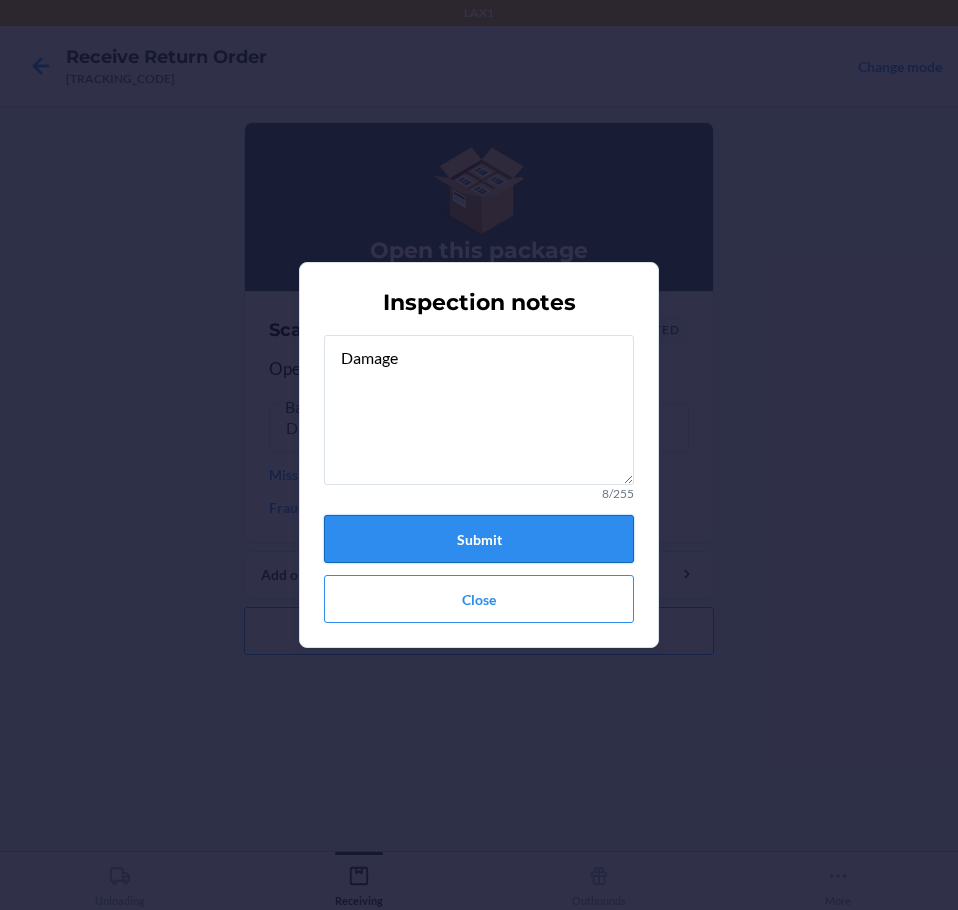 click on "Submit" at bounding box center [479, 539] 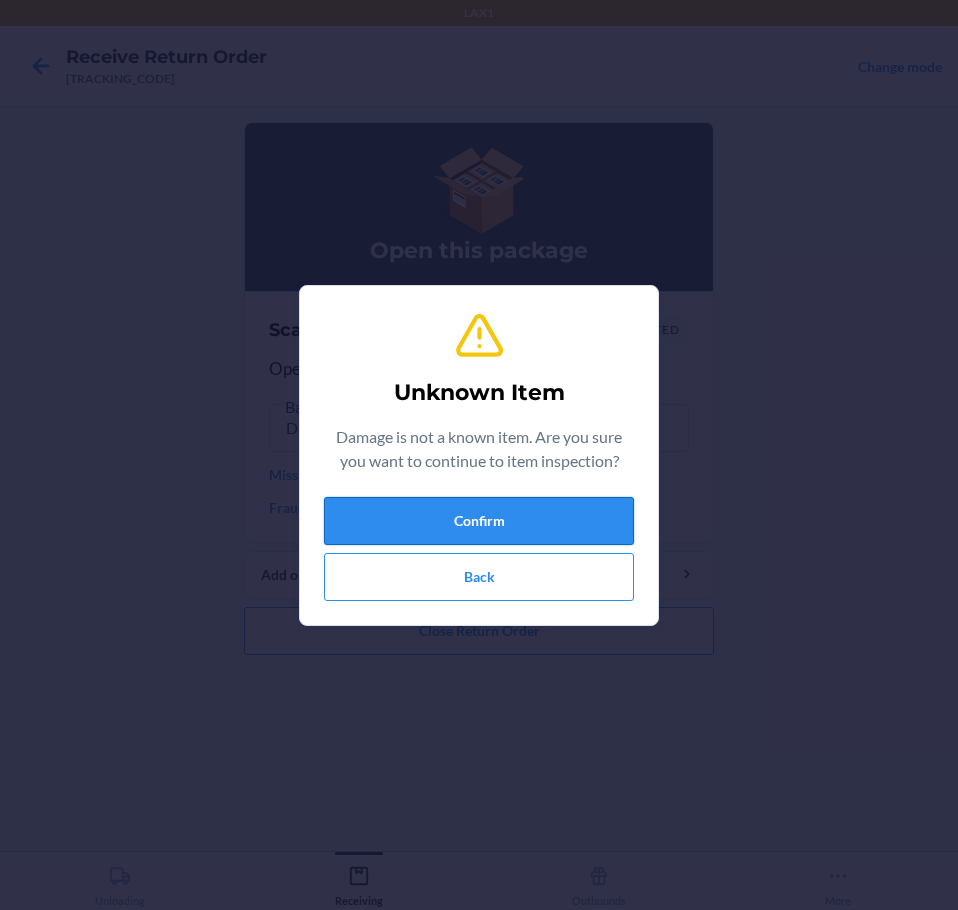 click on "Confirm" at bounding box center [479, 521] 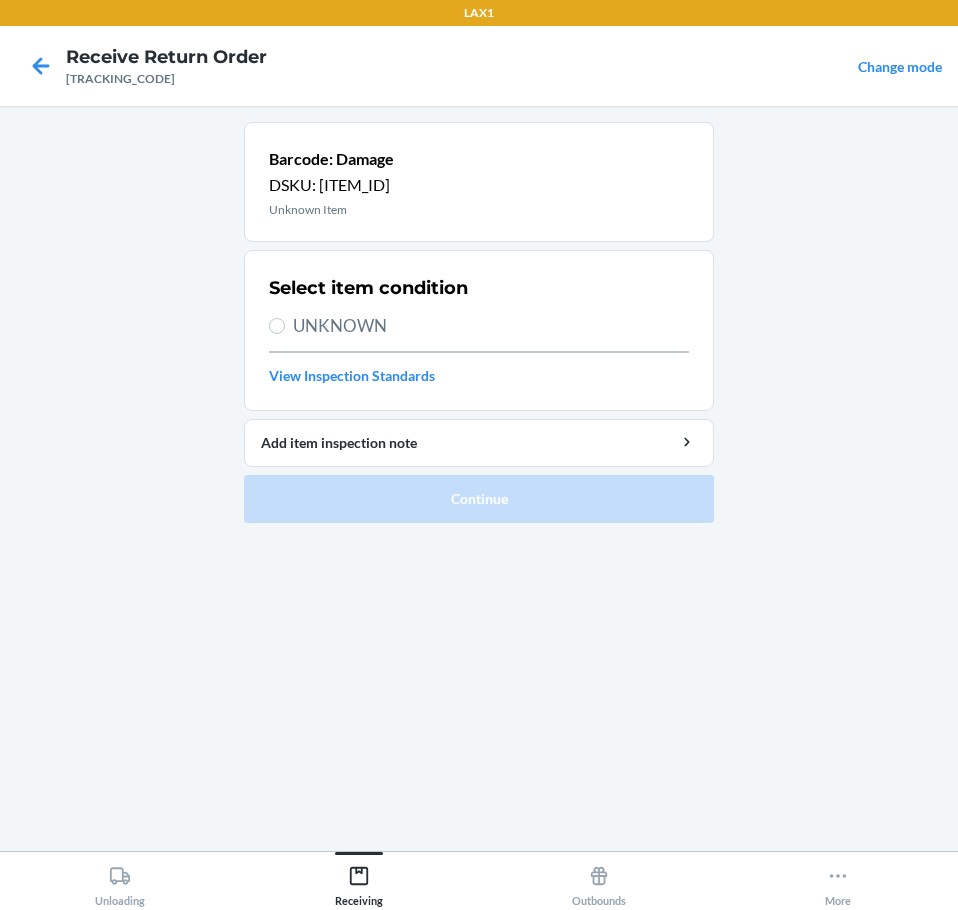 click on "UNKNOWN" at bounding box center [491, 326] 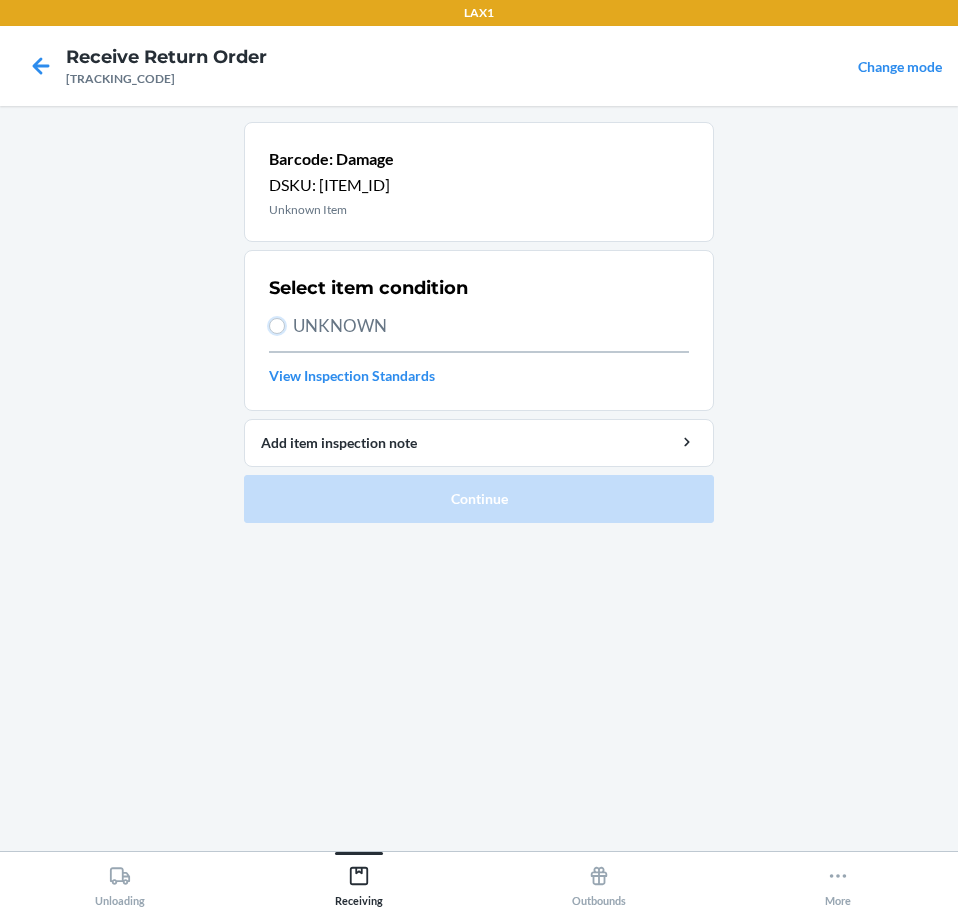 click on "UNKNOWN" at bounding box center [277, 326] 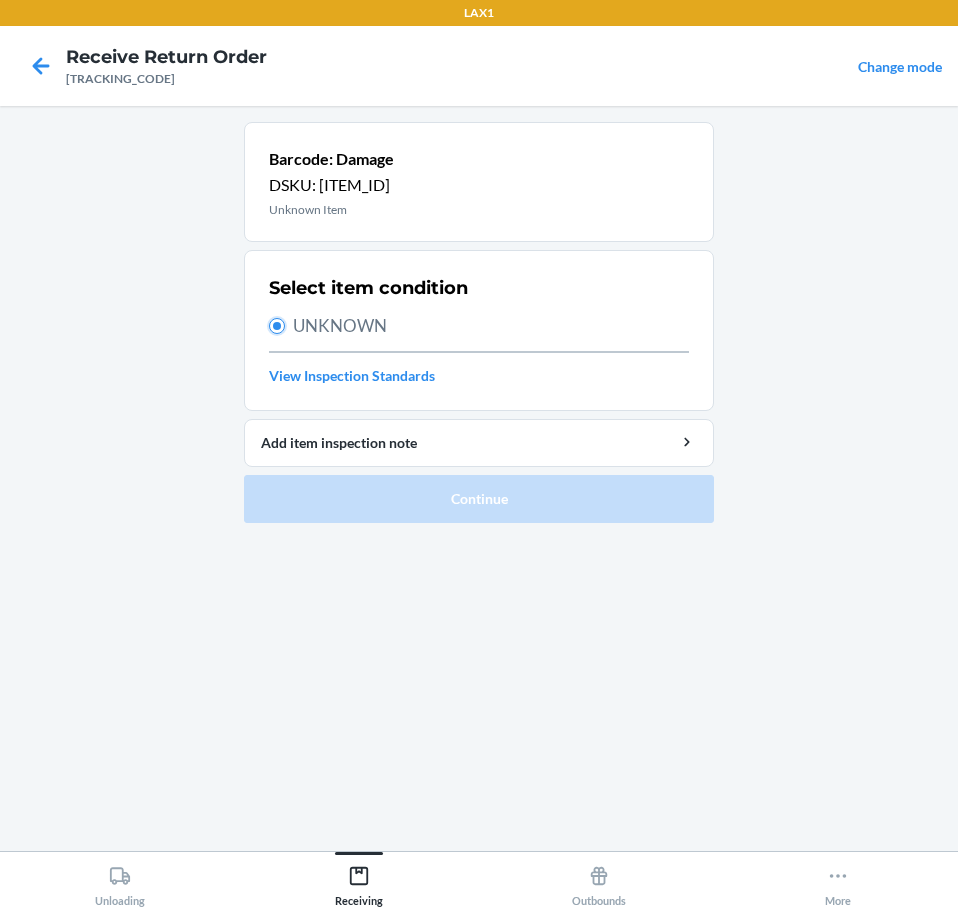 radio on "true" 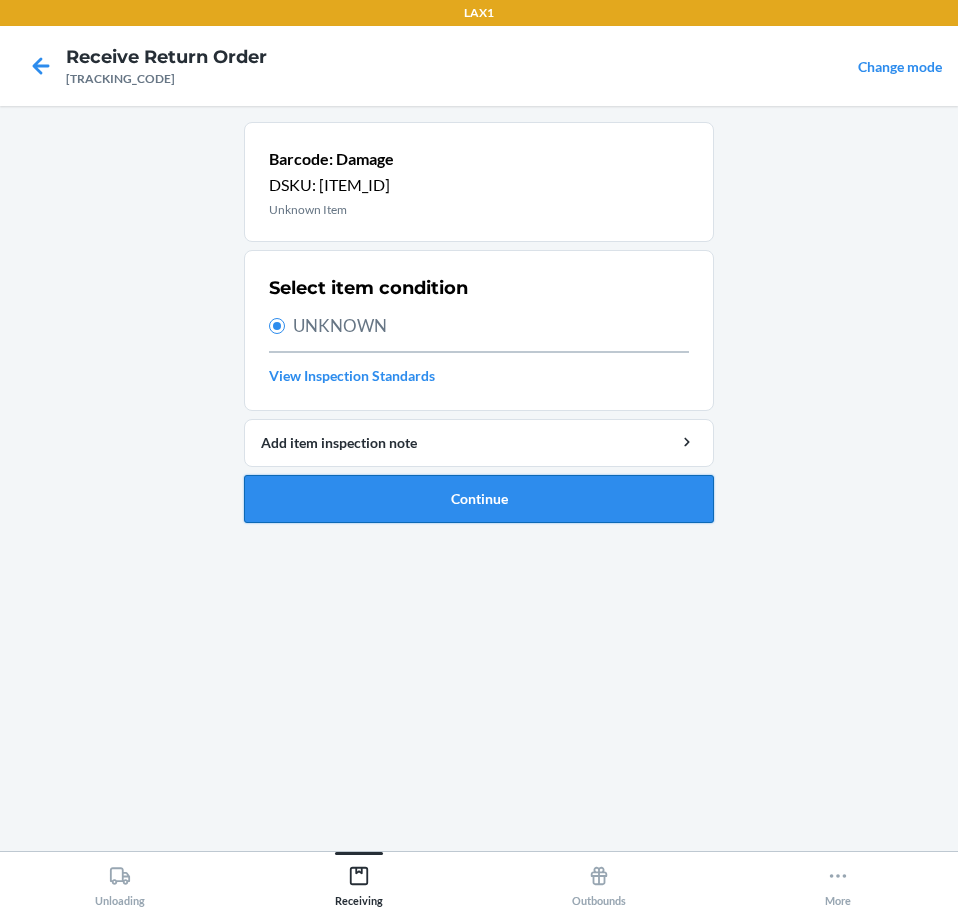click on "Continue" at bounding box center (479, 499) 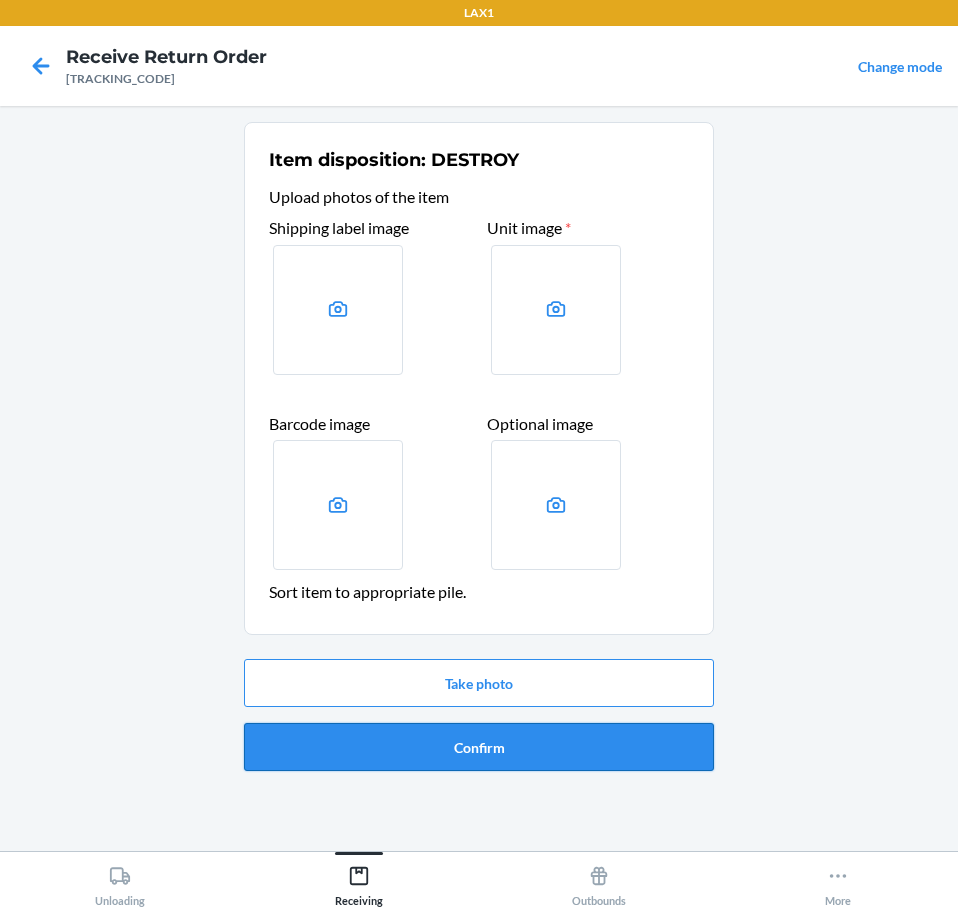 click on "Confirm" at bounding box center [479, 747] 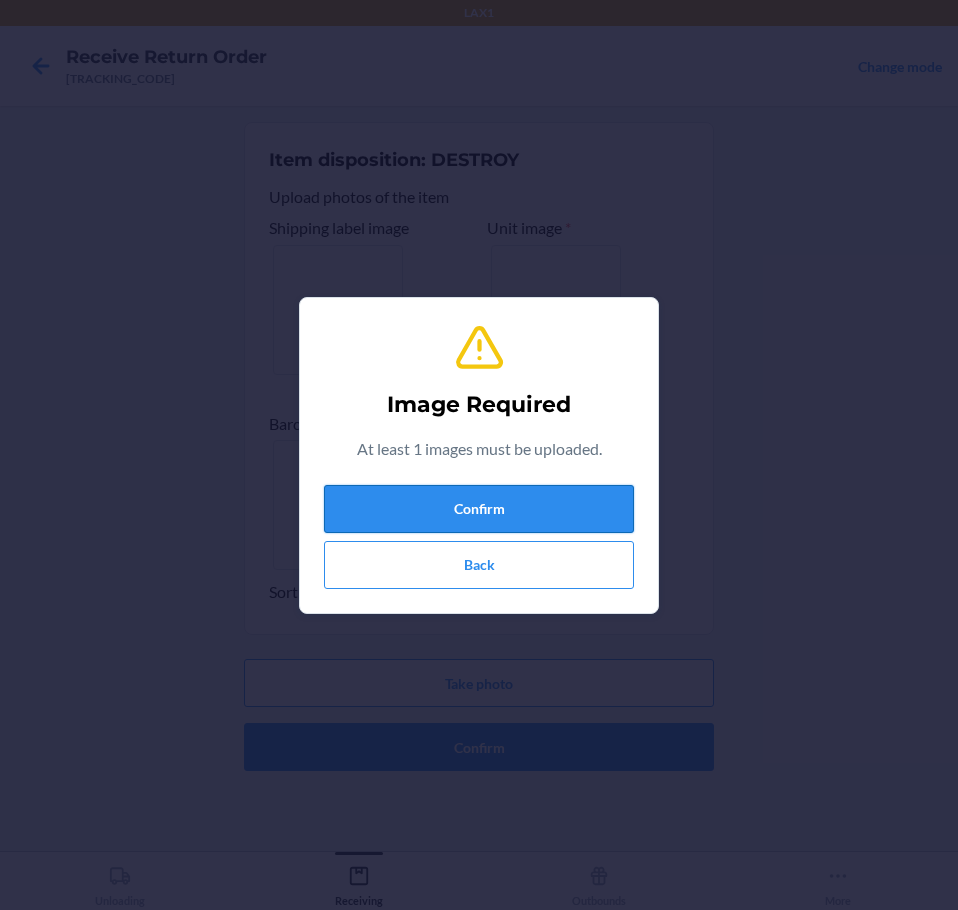 click on "Confirm" at bounding box center [479, 509] 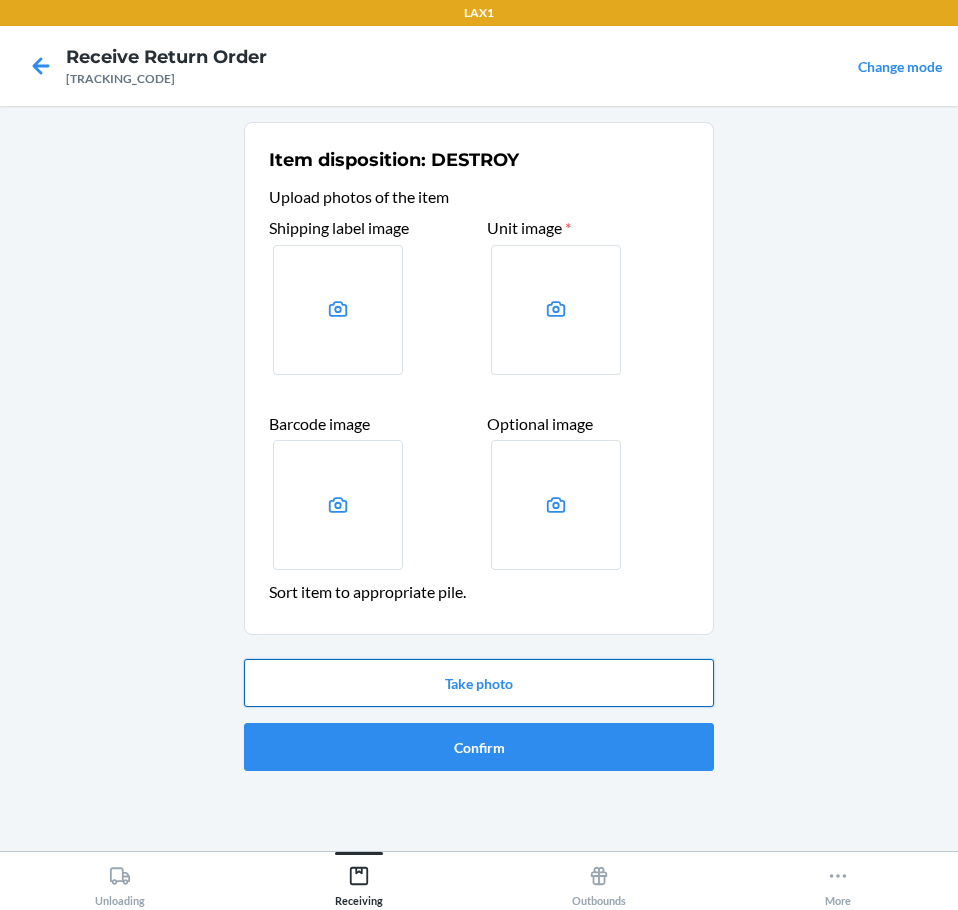 click on "Take photo" at bounding box center [479, 683] 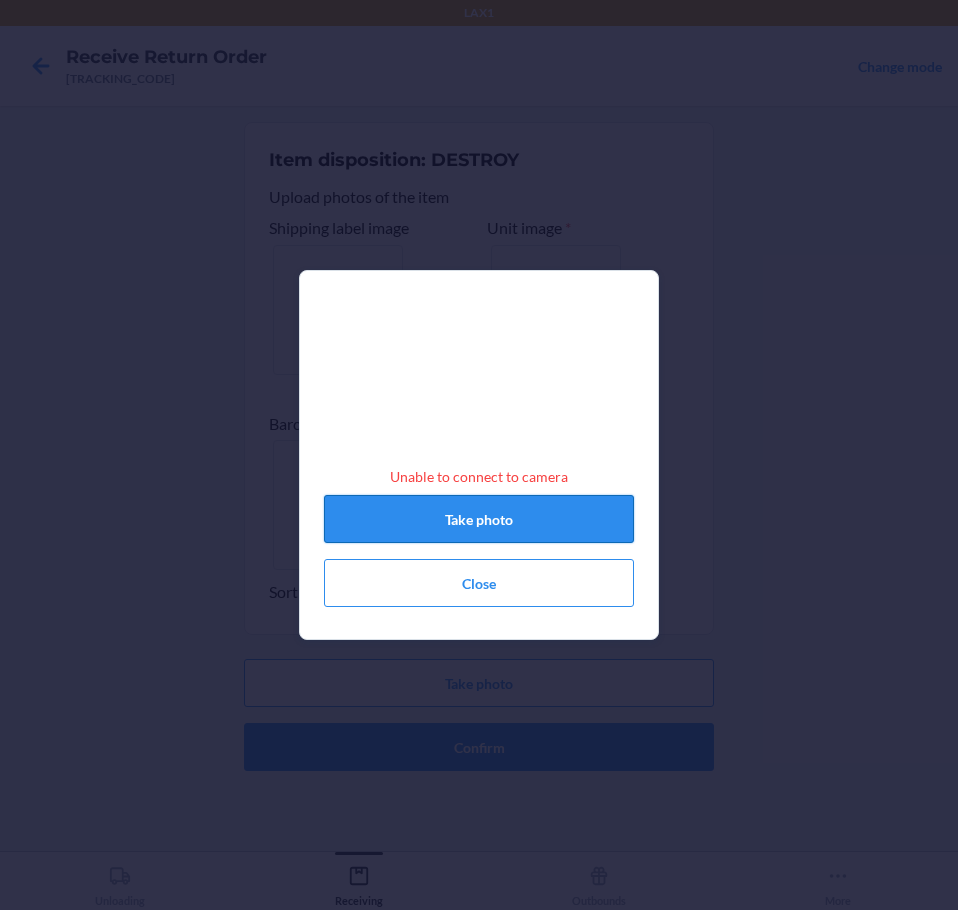 click on "Take photo" at bounding box center [479, 519] 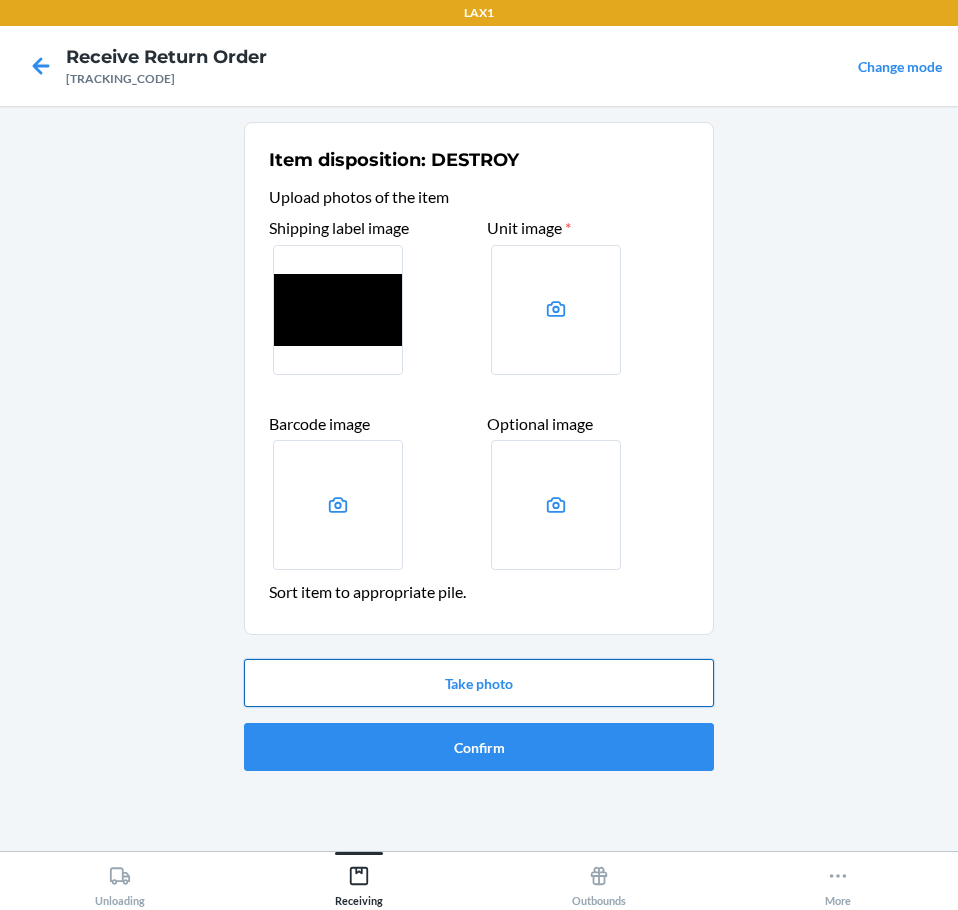 click on "Take photo" at bounding box center [479, 683] 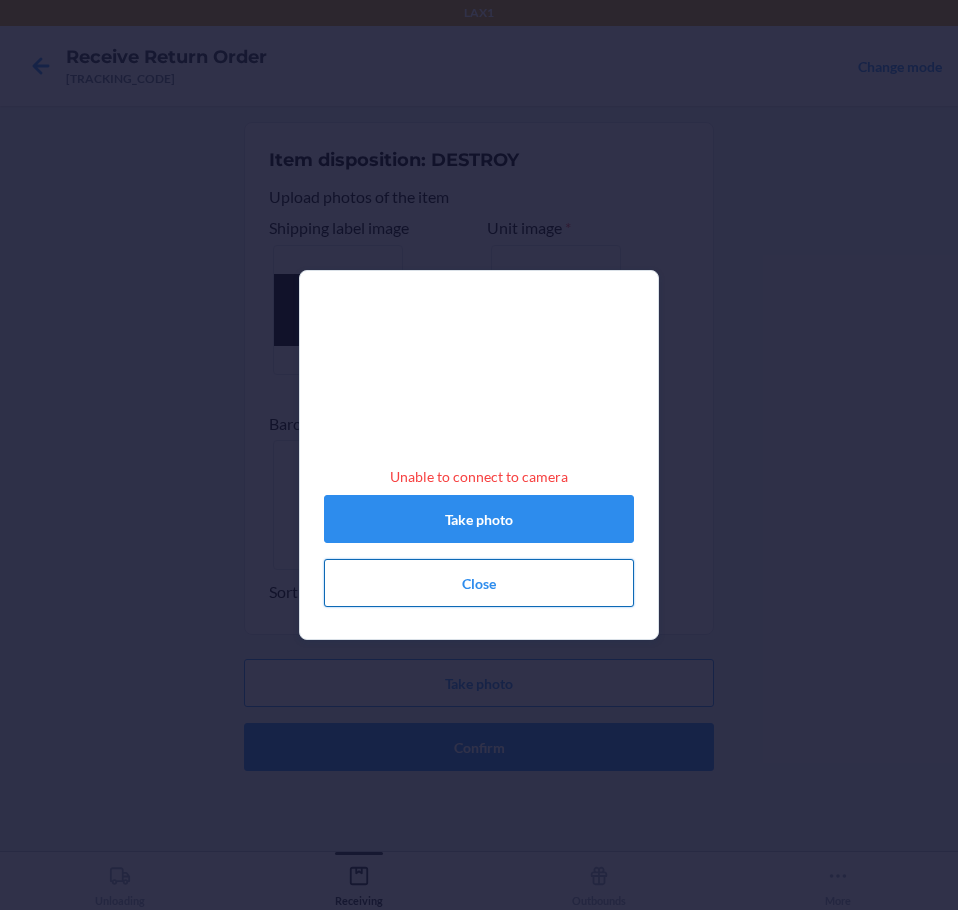 click on "Close" at bounding box center [479, 583] 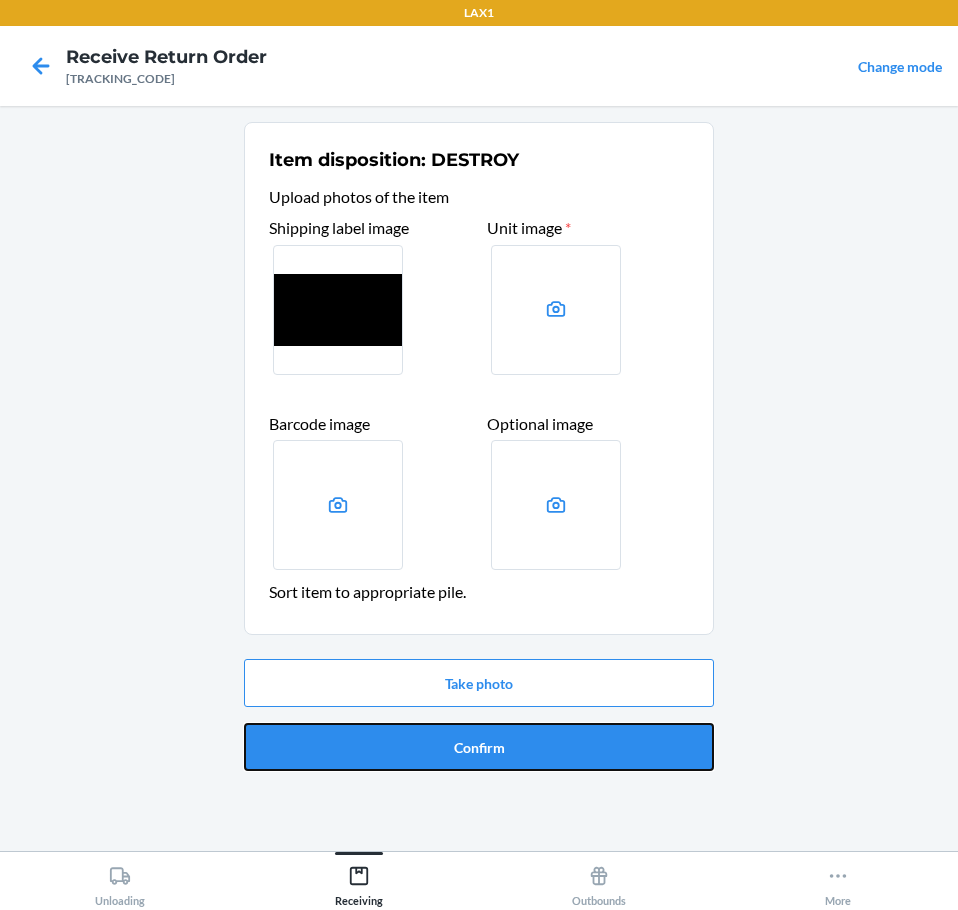 click on "Confirm" at bounding box center [479, 747] 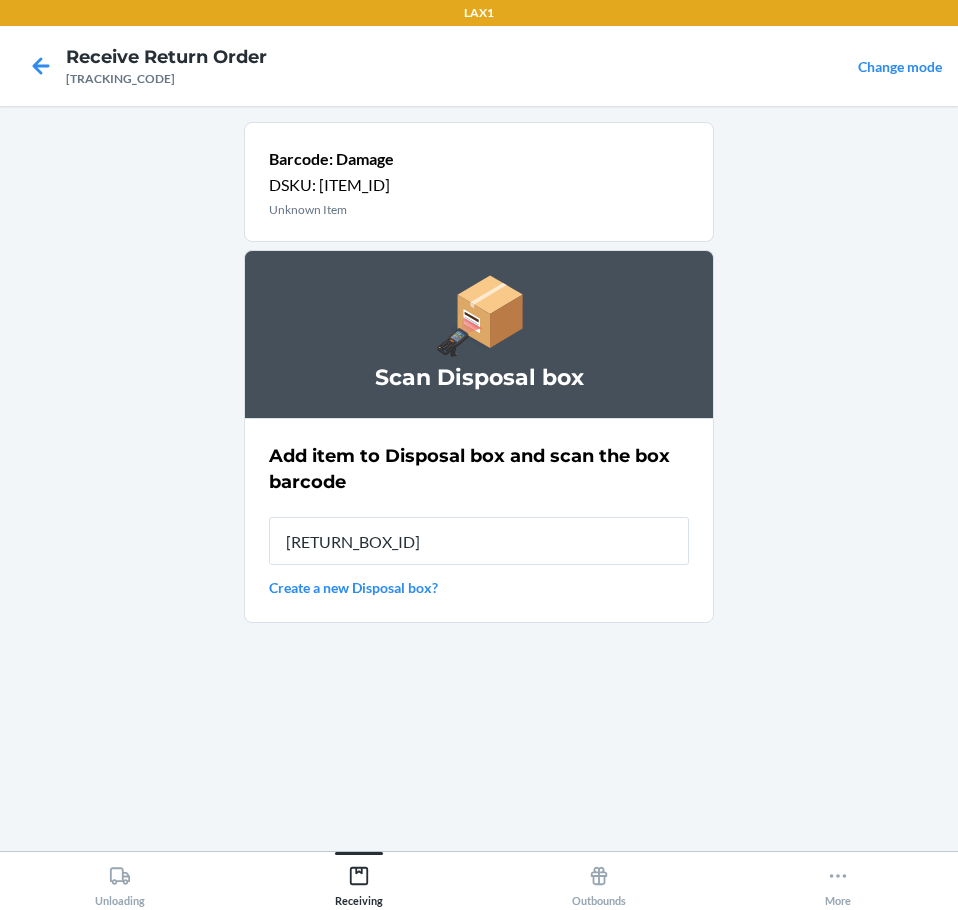 type on "[RETURN_BOX_ID]" 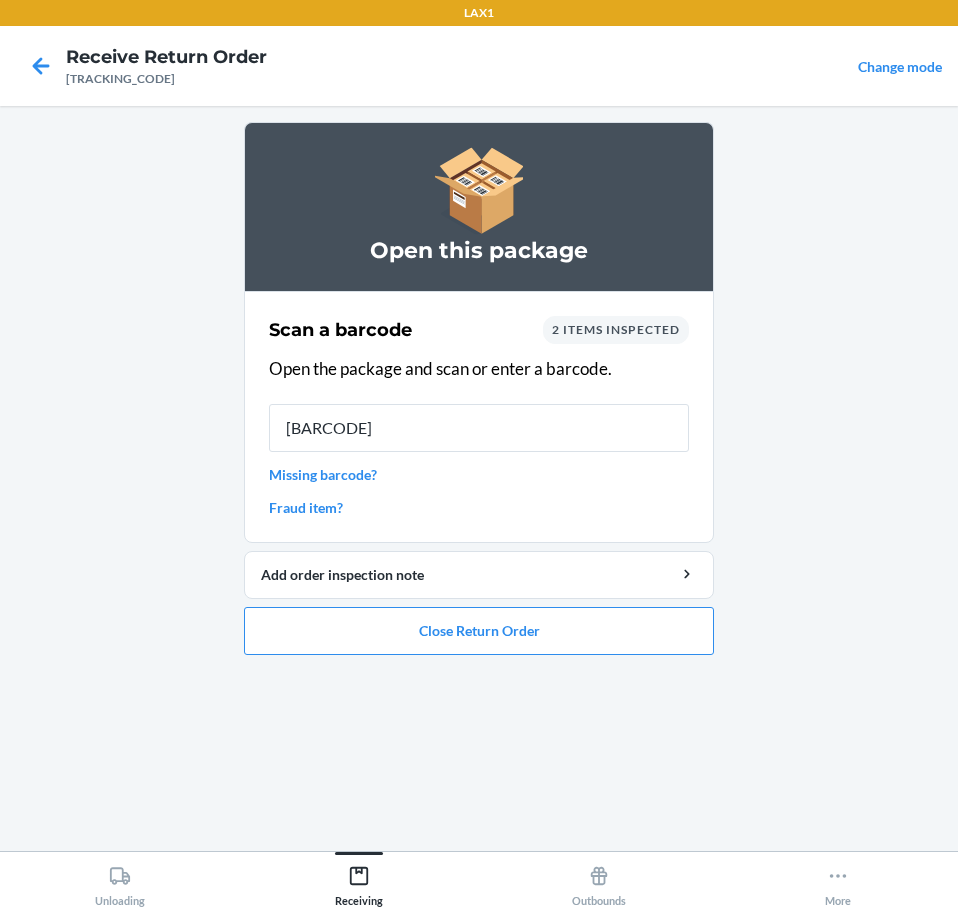 type on "[BARCODE]" 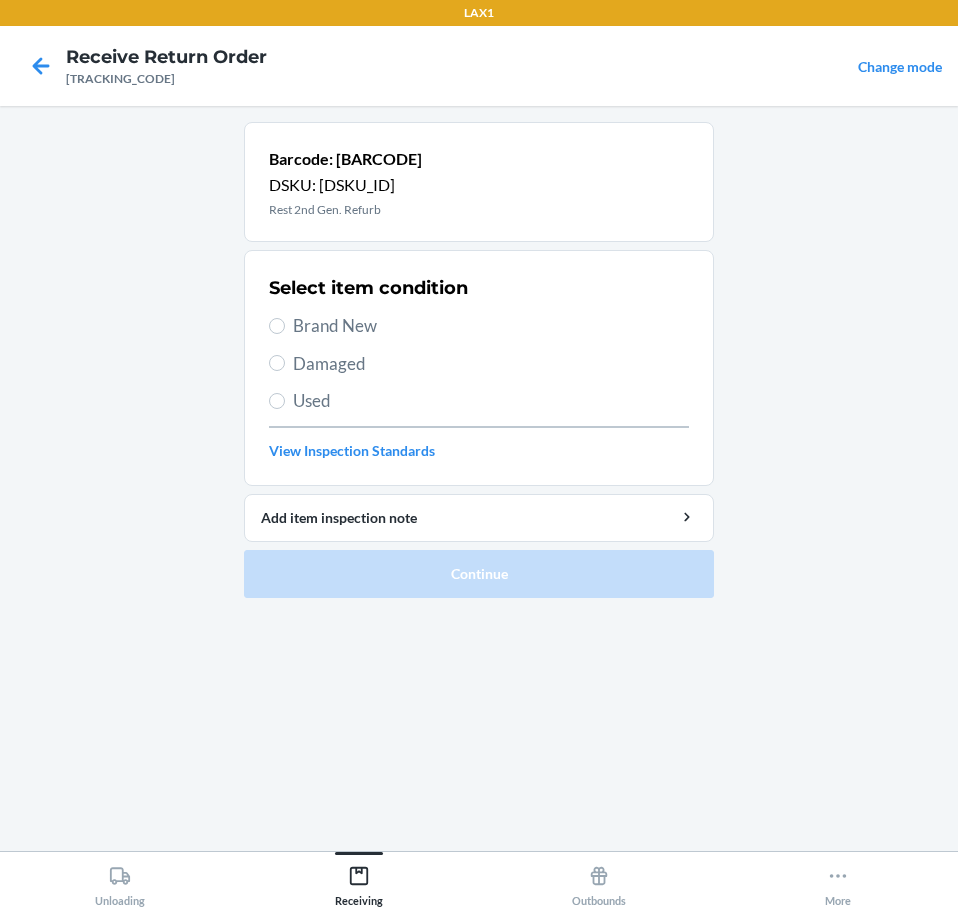 click on "Damaged" at bounding box center (491, 364) 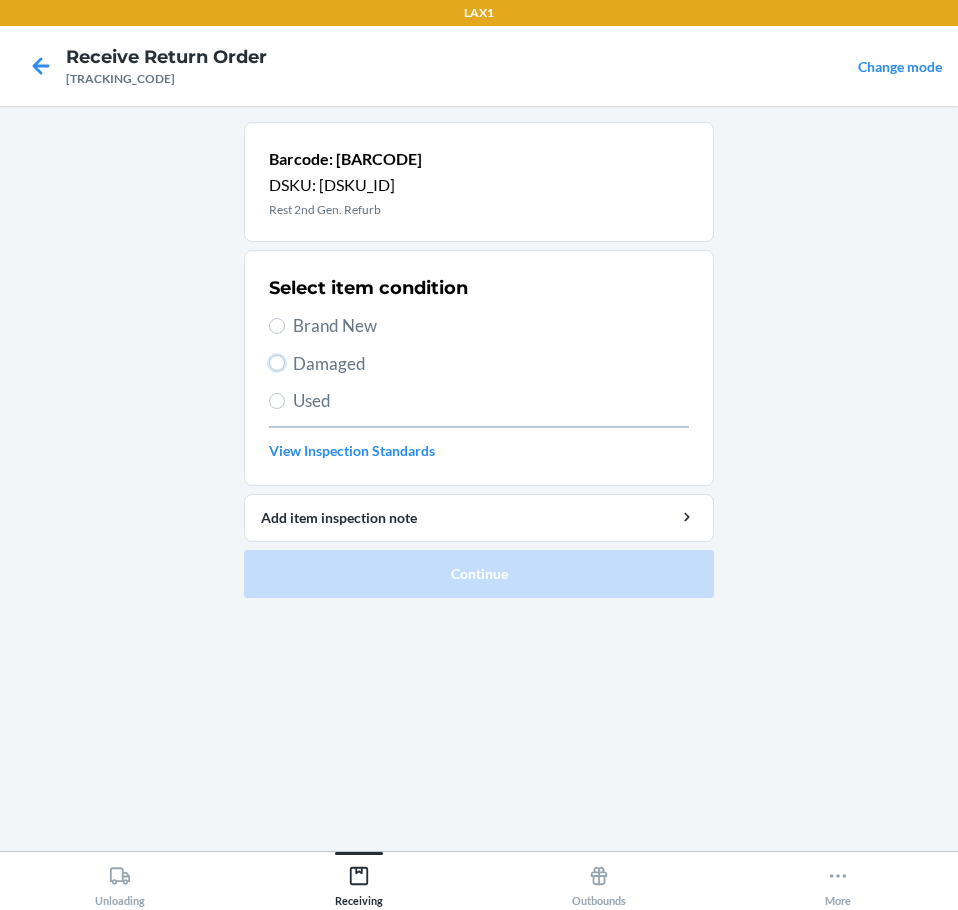 click on "Damaged" at bounding box center (277, 363) 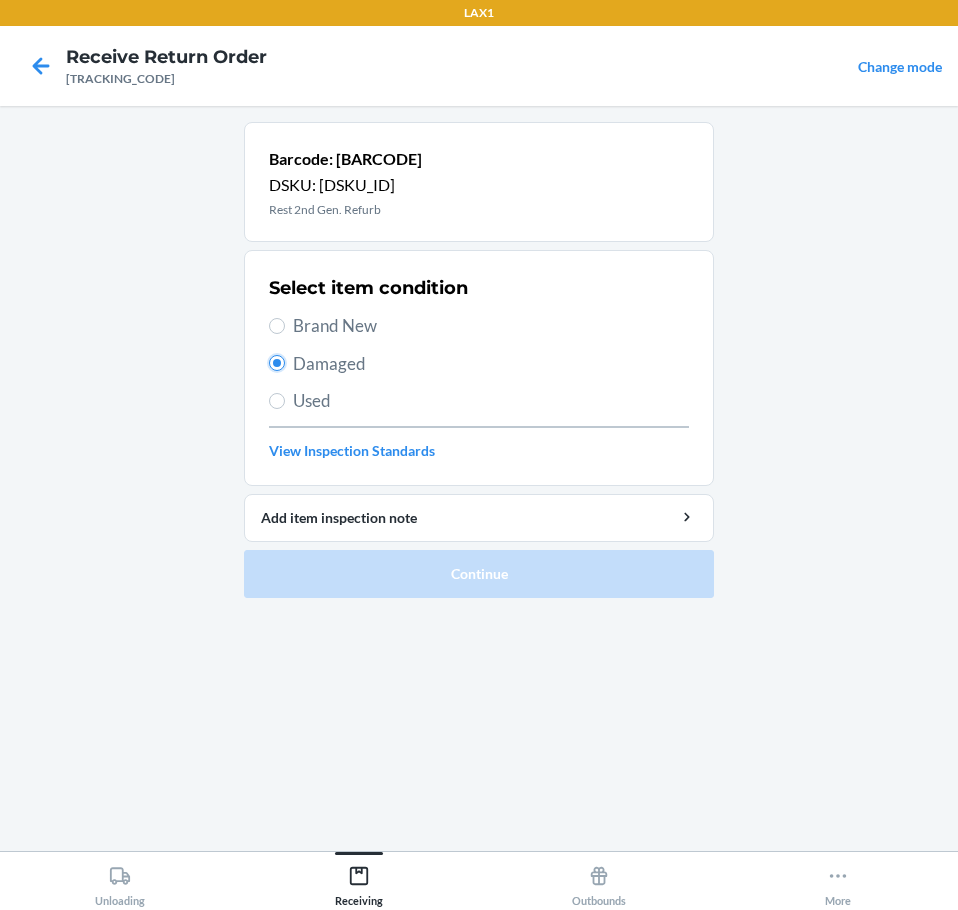 radio on "true" 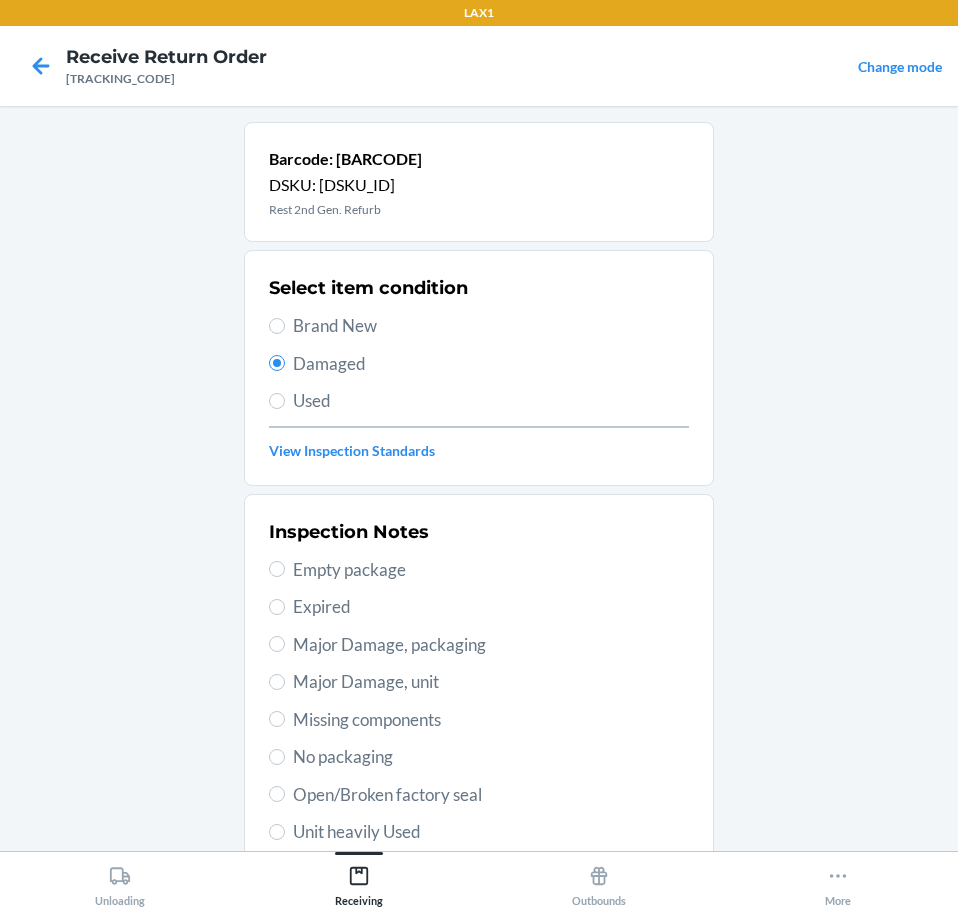 click on "Major Damage, unit" at bounding box center (491, 682) 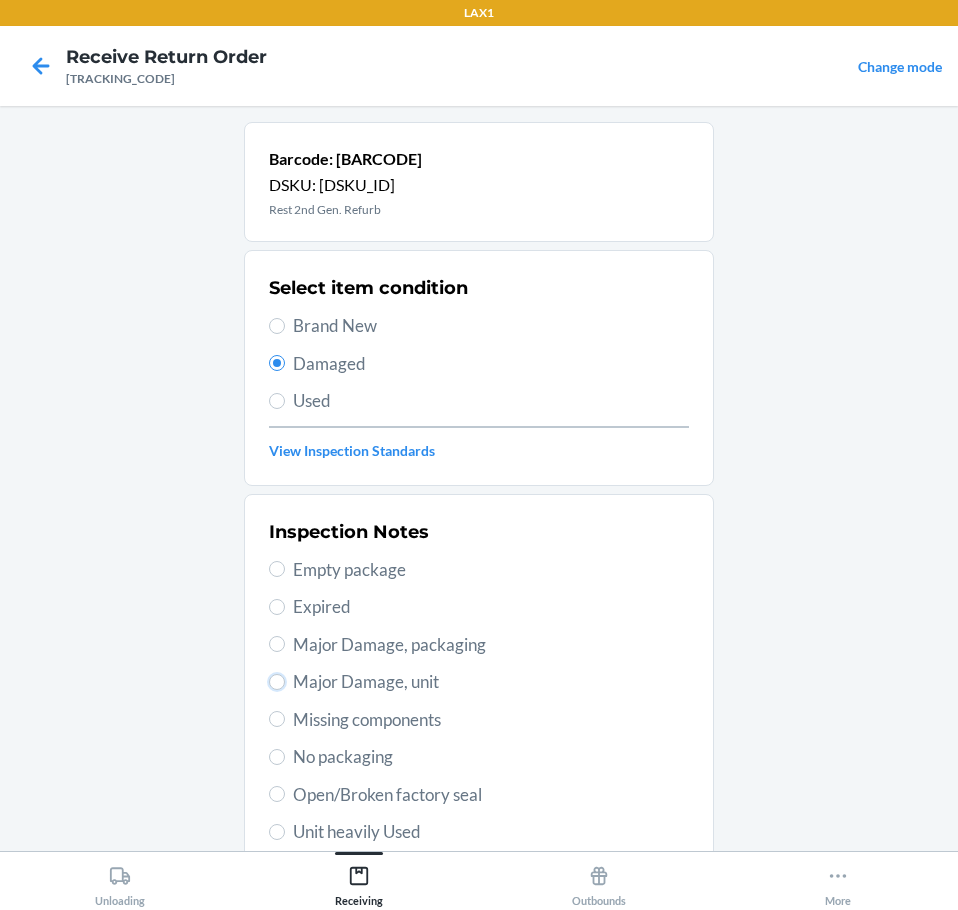 click on "Major Damage, unit" at bounding box center [277, 682] 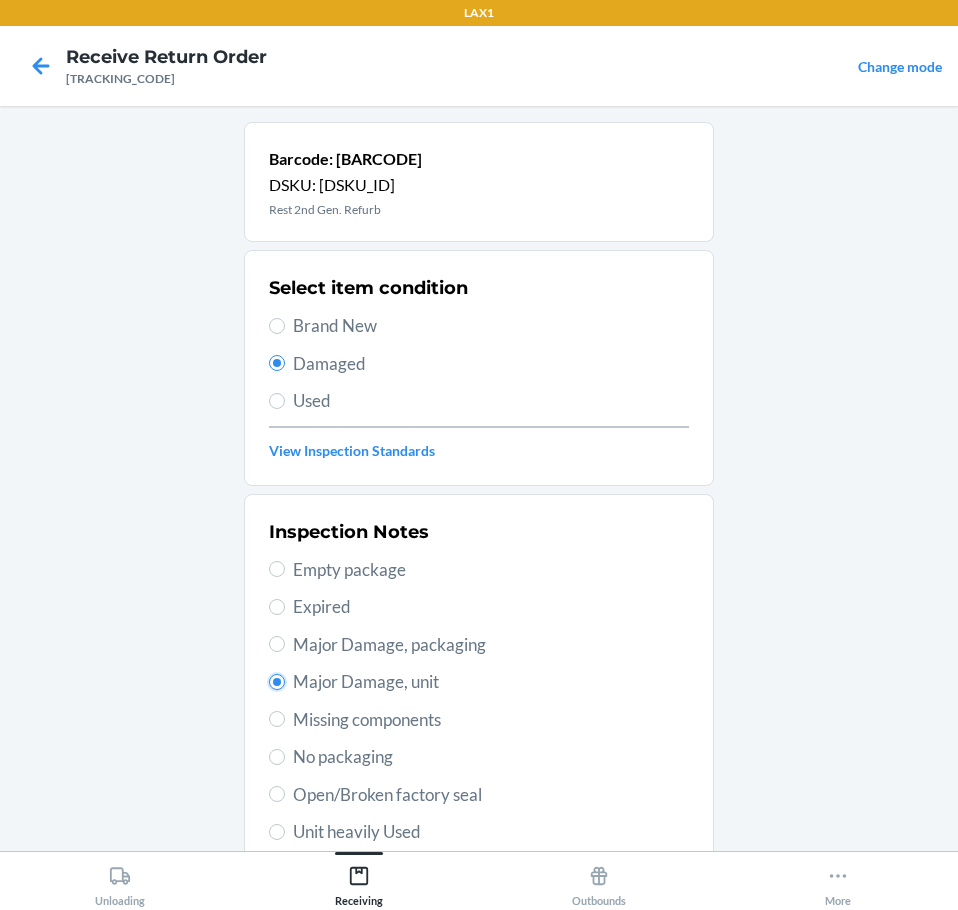 radio on "true" 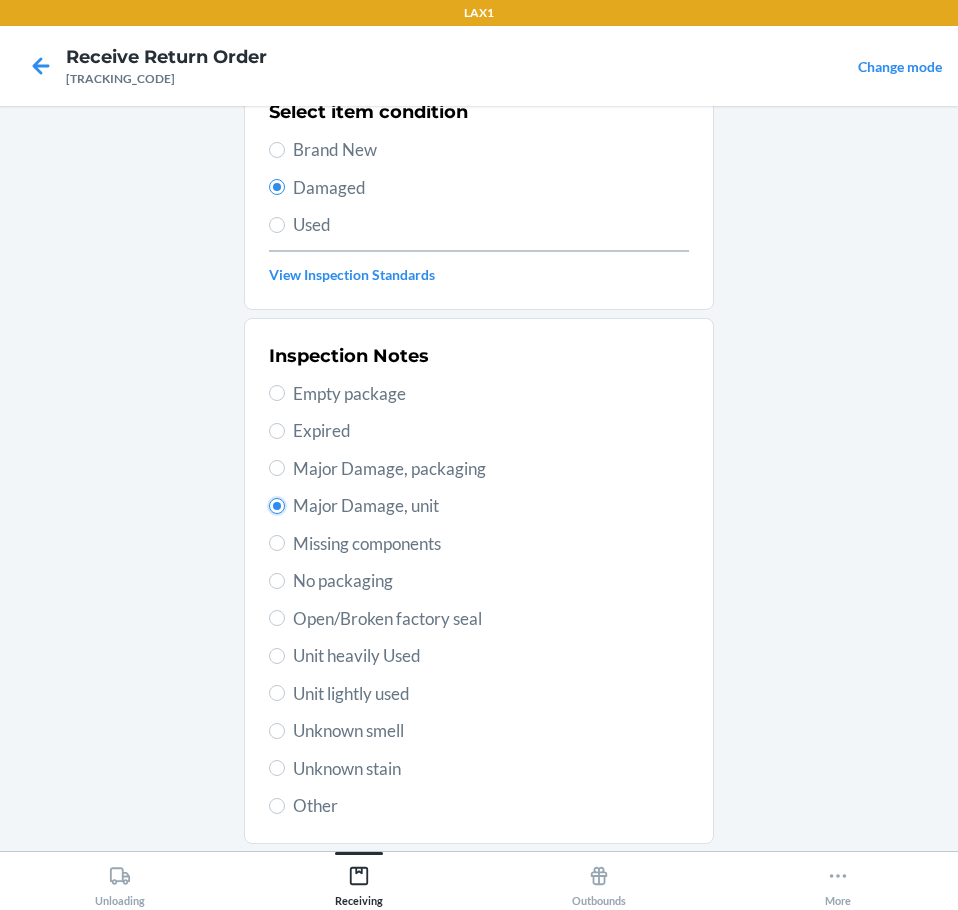 scroll, scrollTop: 297, scrollLeft: 0, axis: vertical 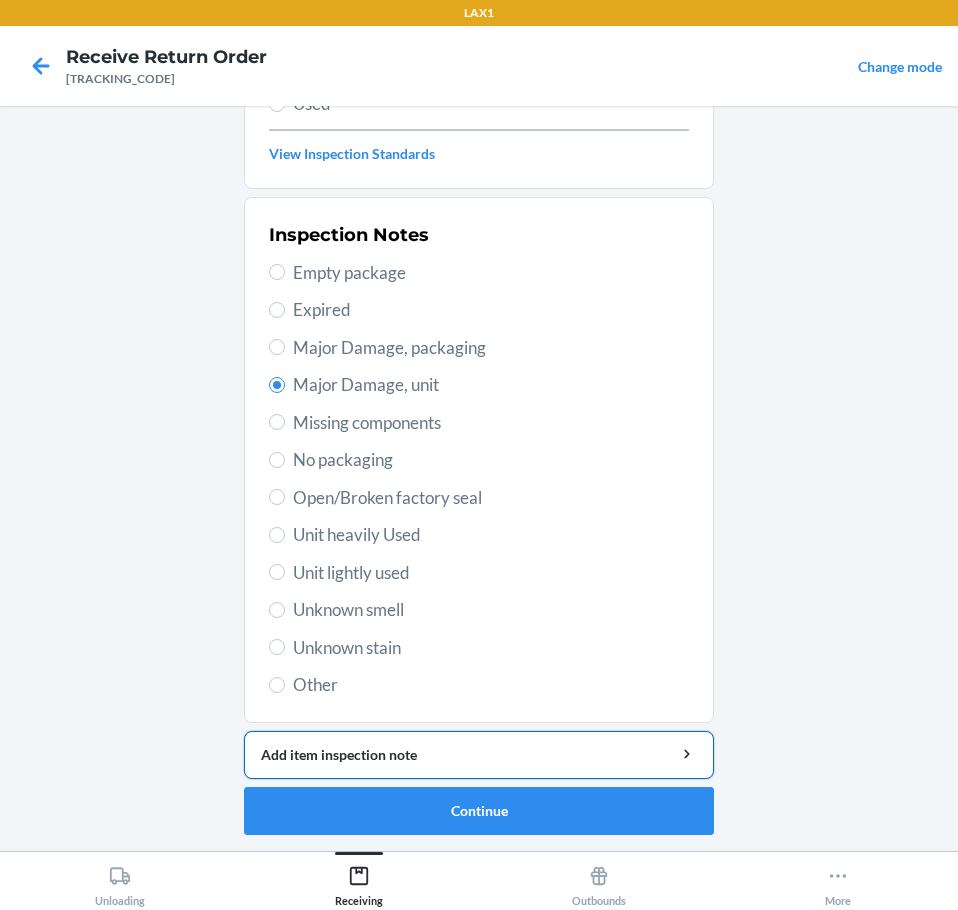 click on "Add item inspection note" at bounding box center [479, 754] 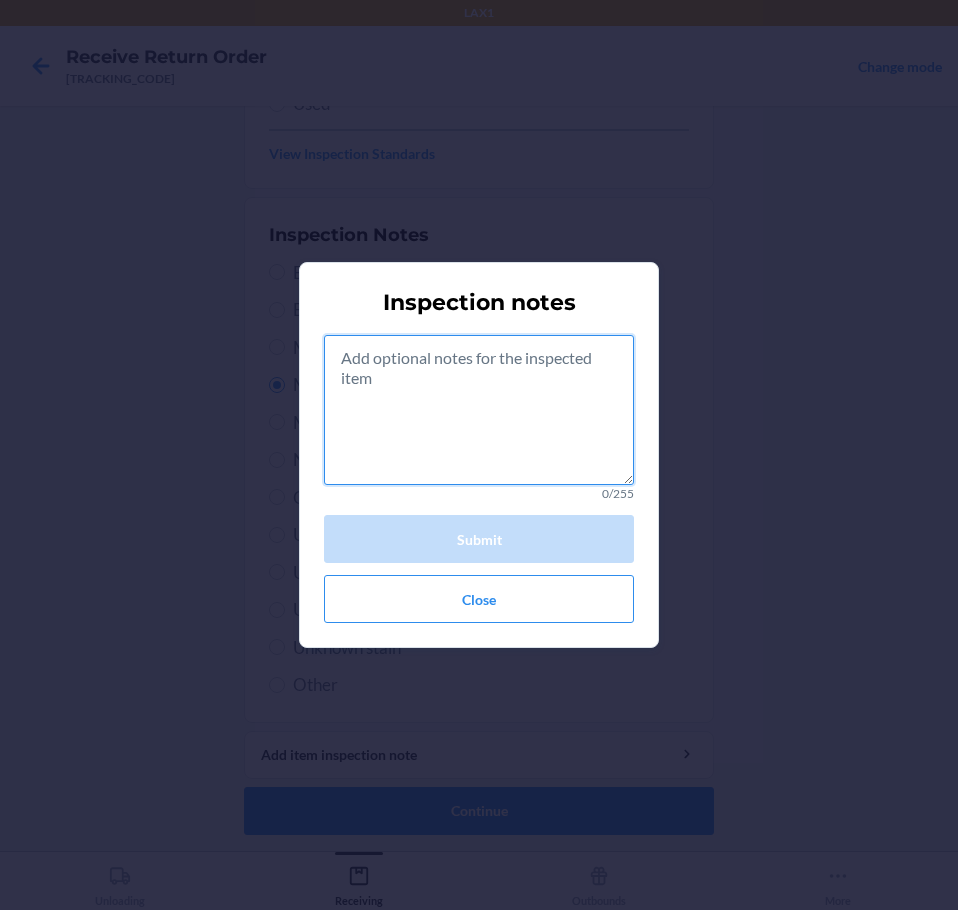 click at bounding box center [479, 410] 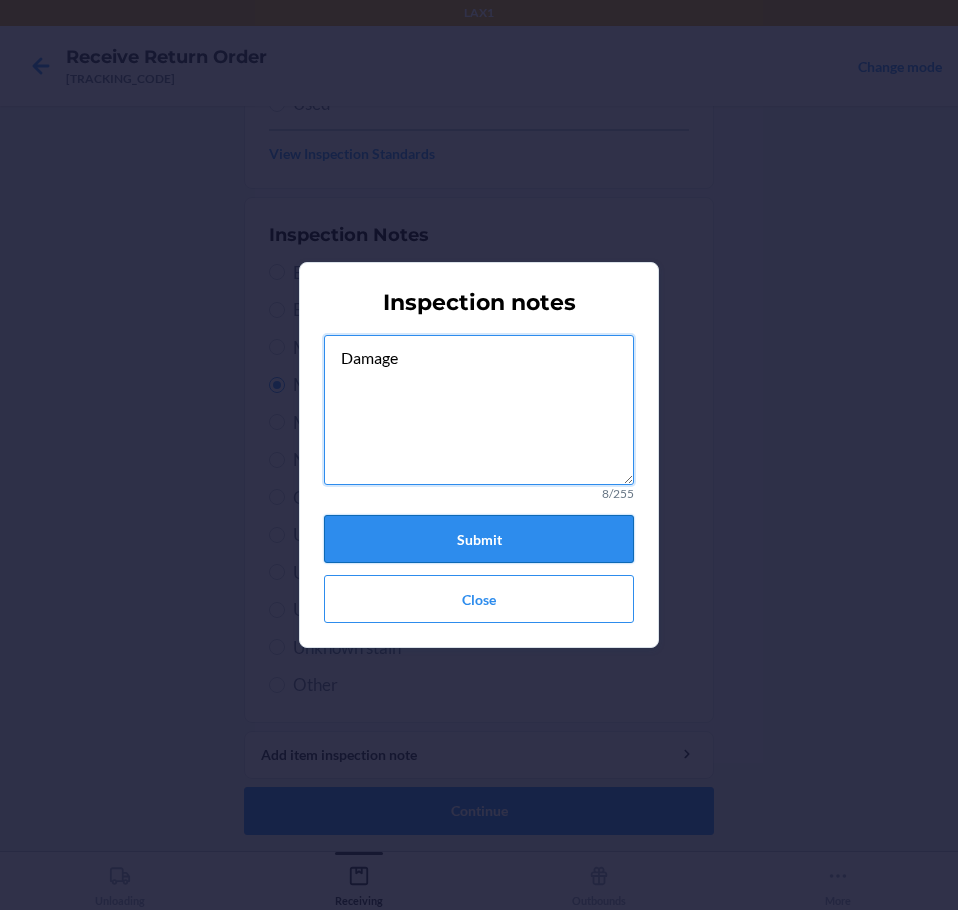 type on "Damage" 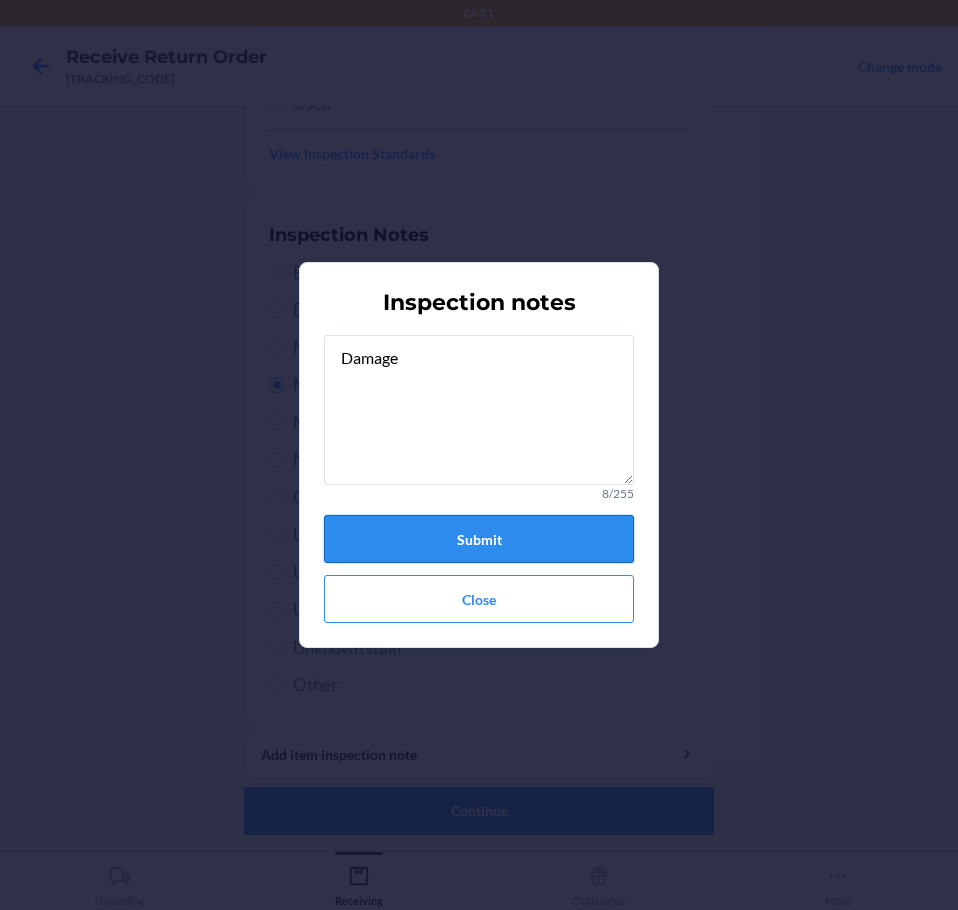 click on "Submit" at bounding box center (479, 539) 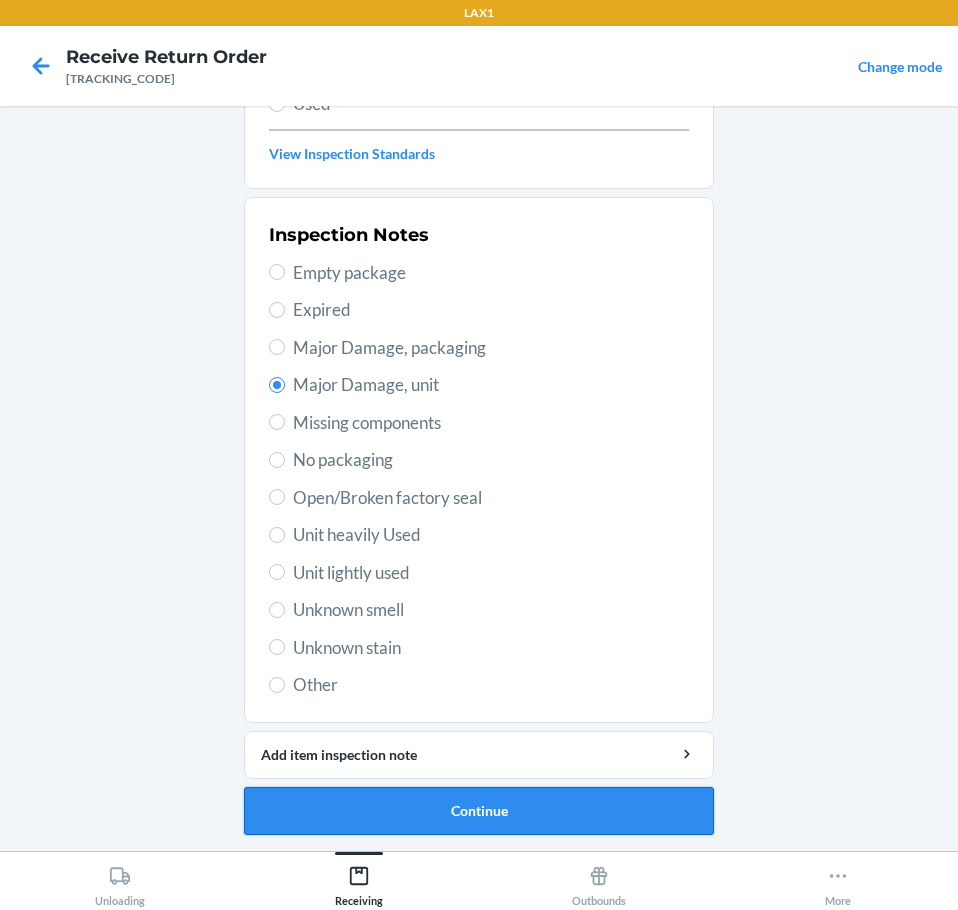 click on "Continue" at bounding box center (479, 811) 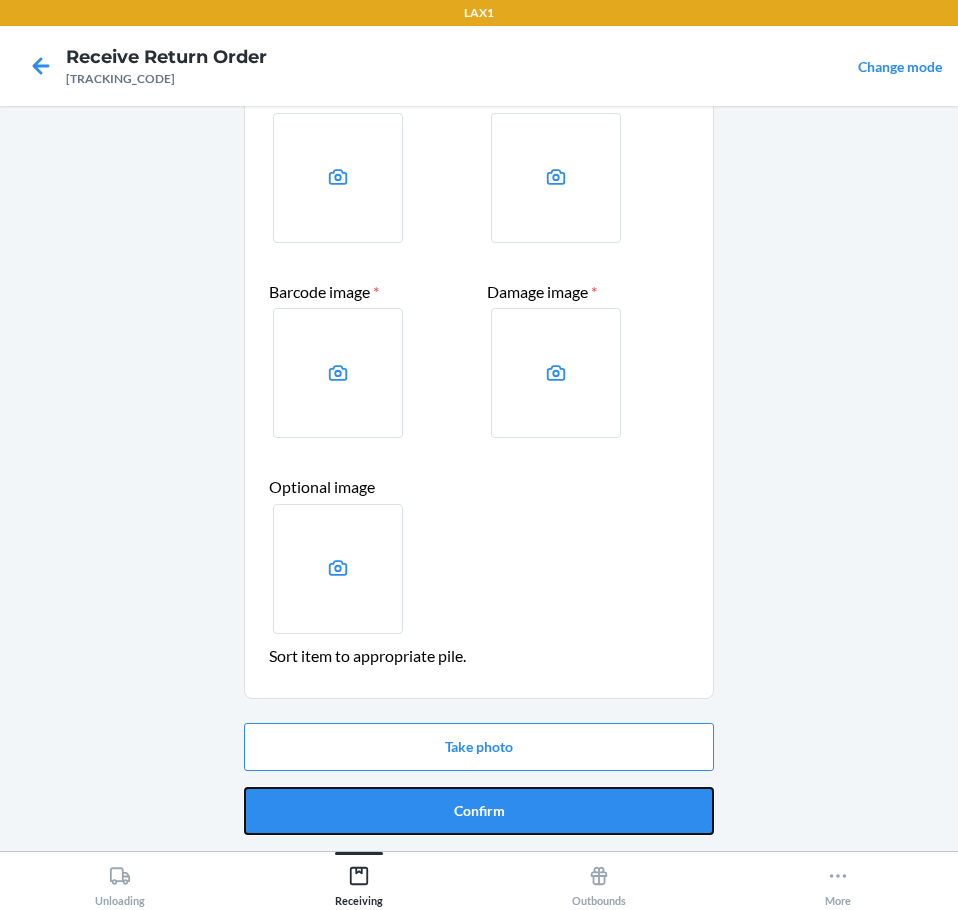 click on "Confirm" at bounding box center [479, 811] 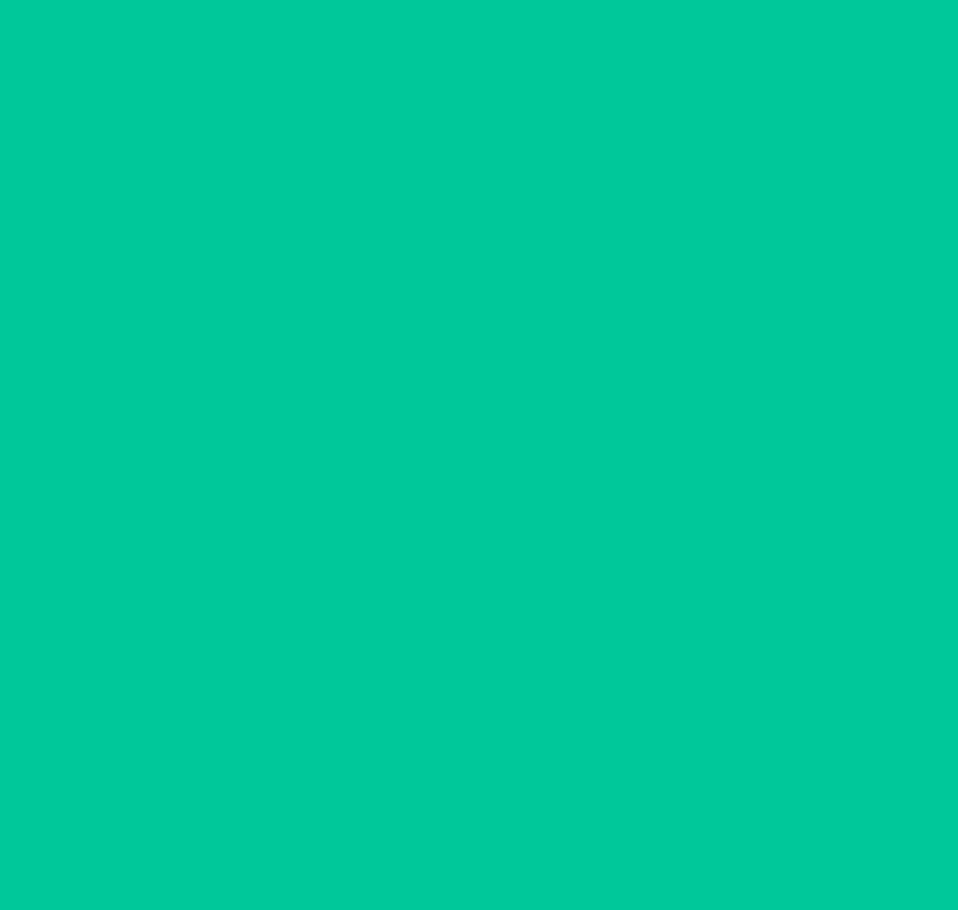 scroll, scrollTop: 0, scrollLeft: 0, axis: both 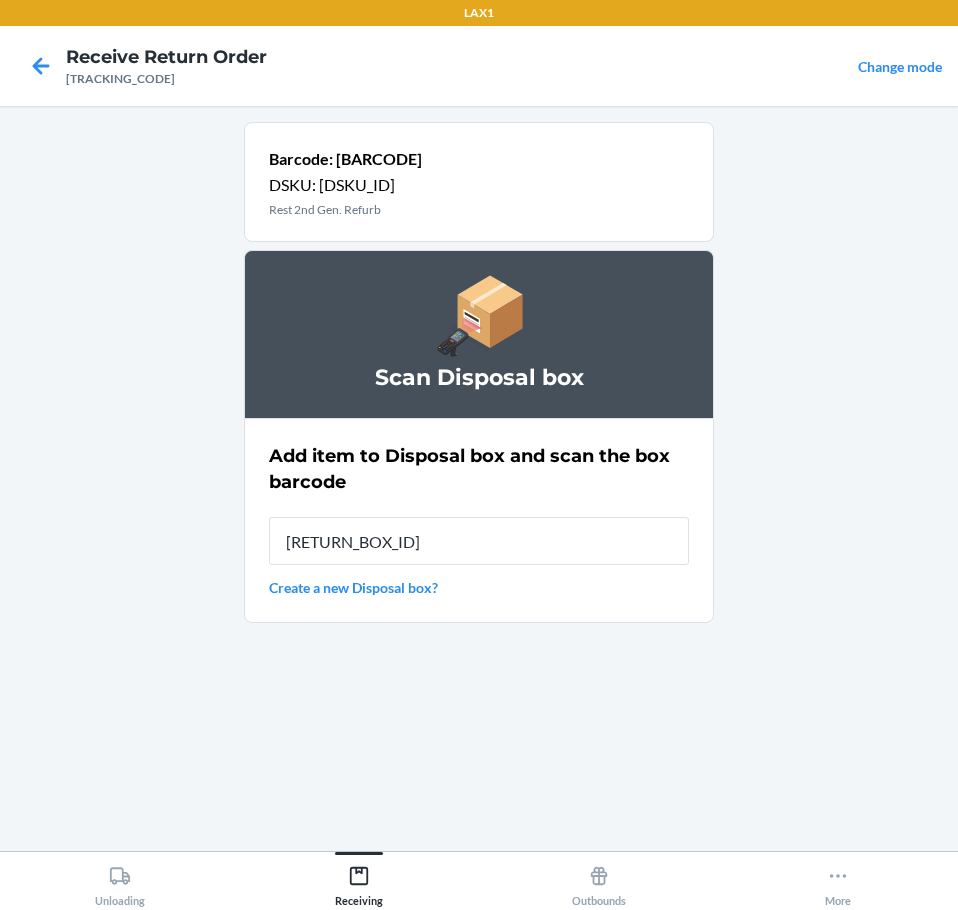 type on "[RETURN_BOX_ID]" 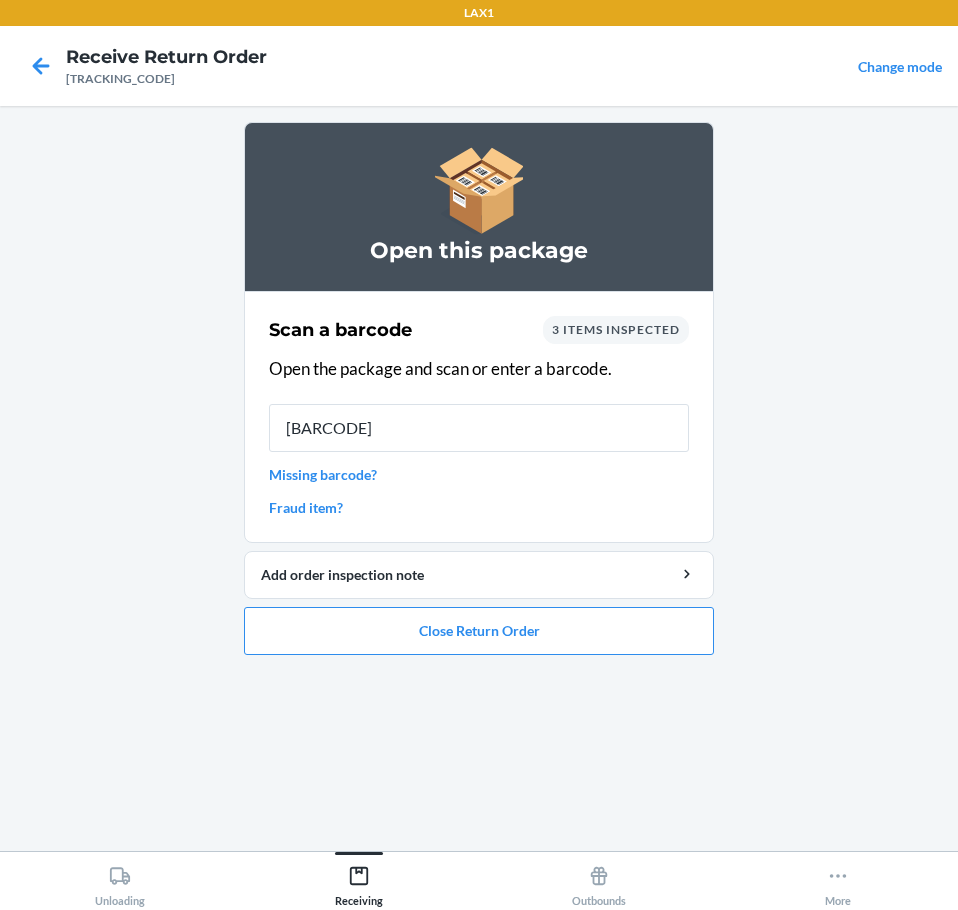 type on "[BARCODE]" 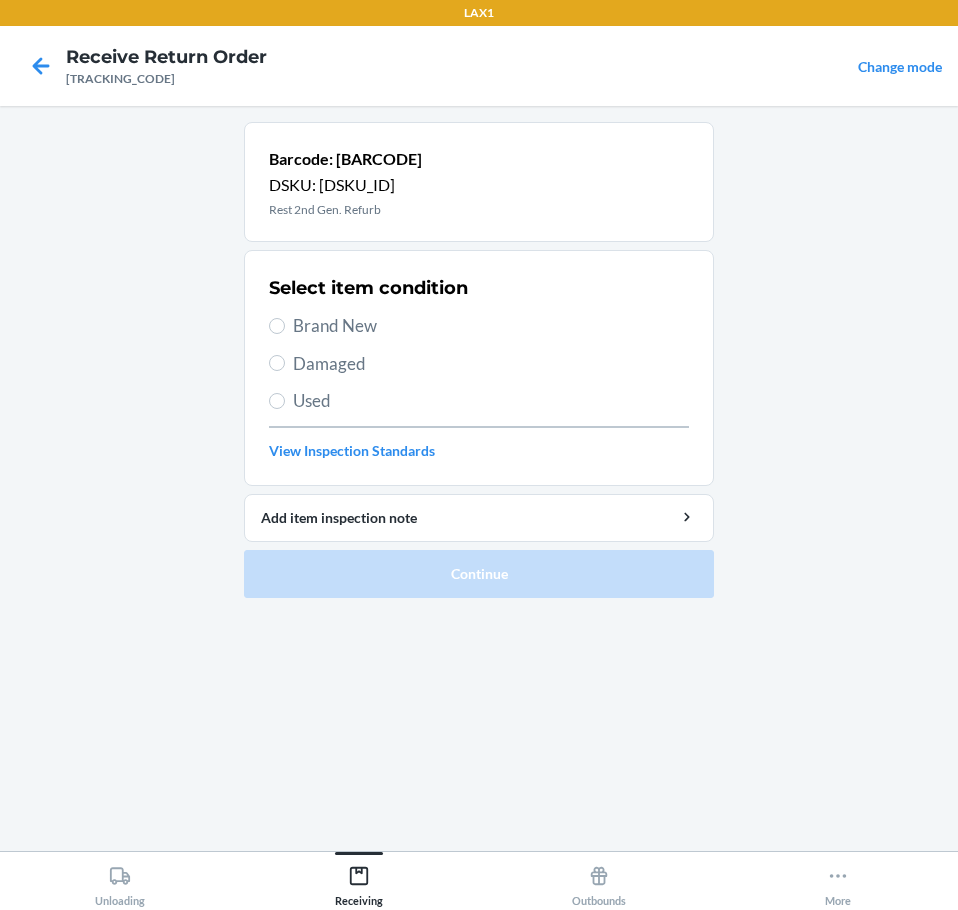 click on "Damaged" at bounding box center (491, 364) 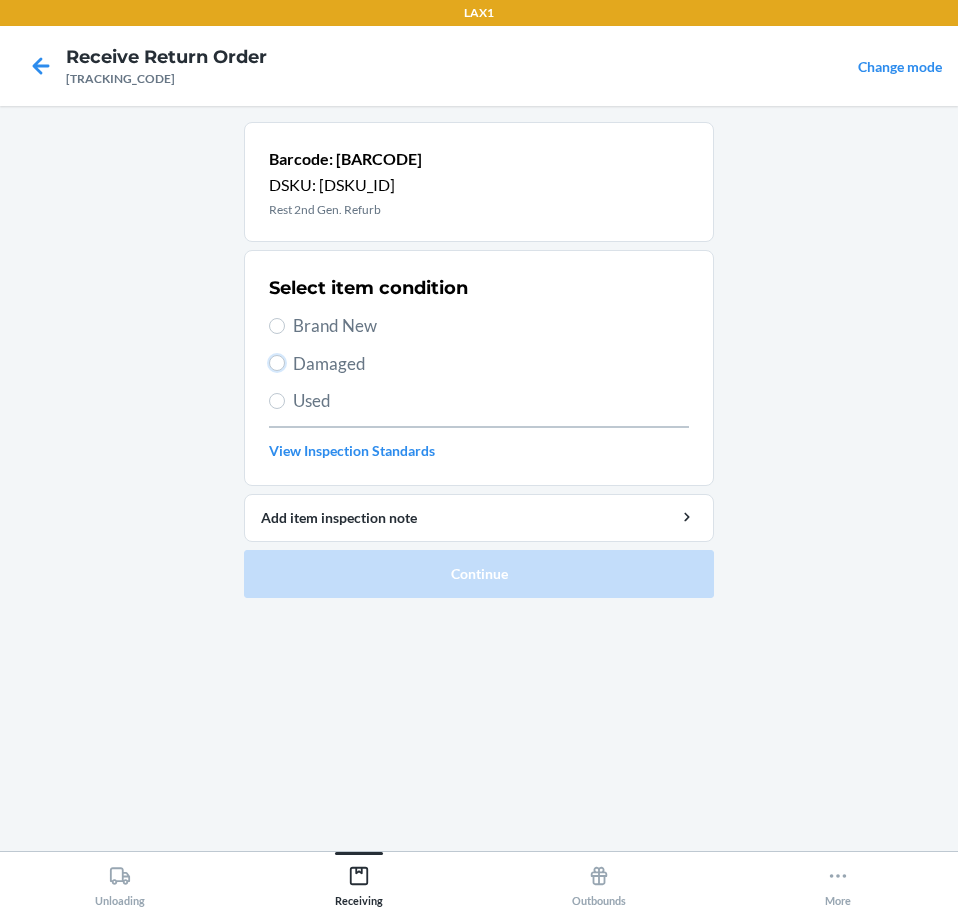 click on "Damaged" at bounding box center [277, 363] 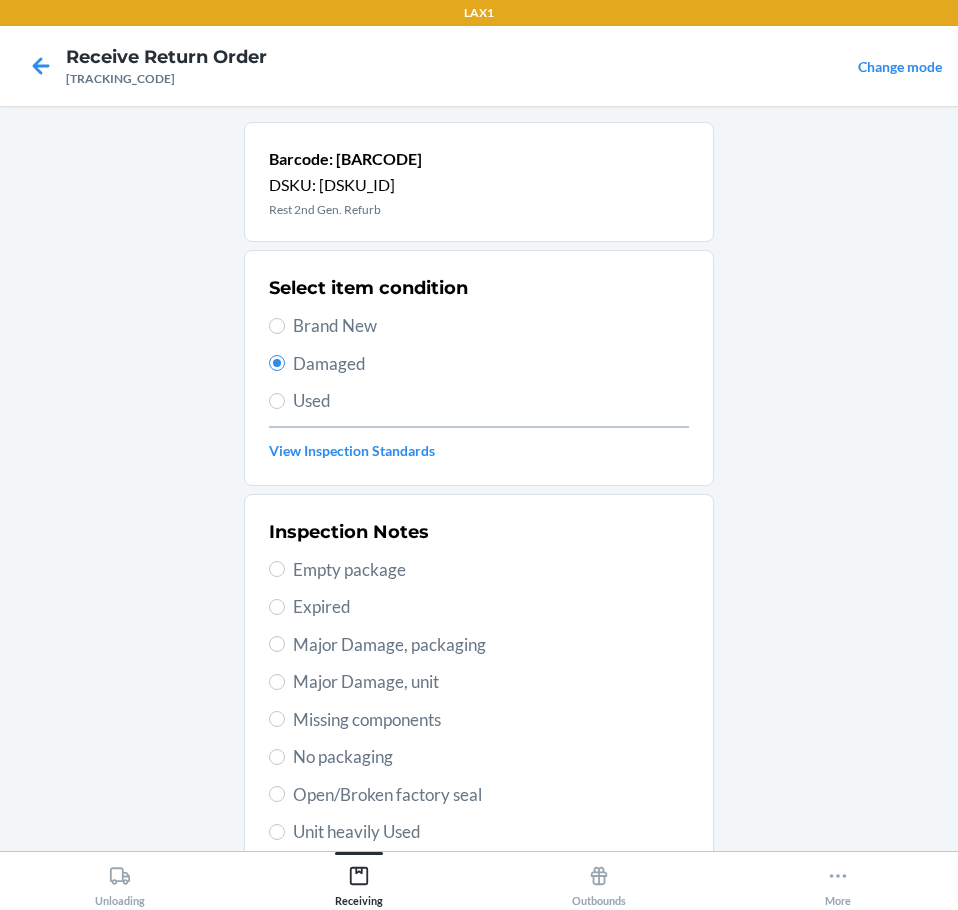 click on "Major Damage, unit" at bounding box center [491, 682] 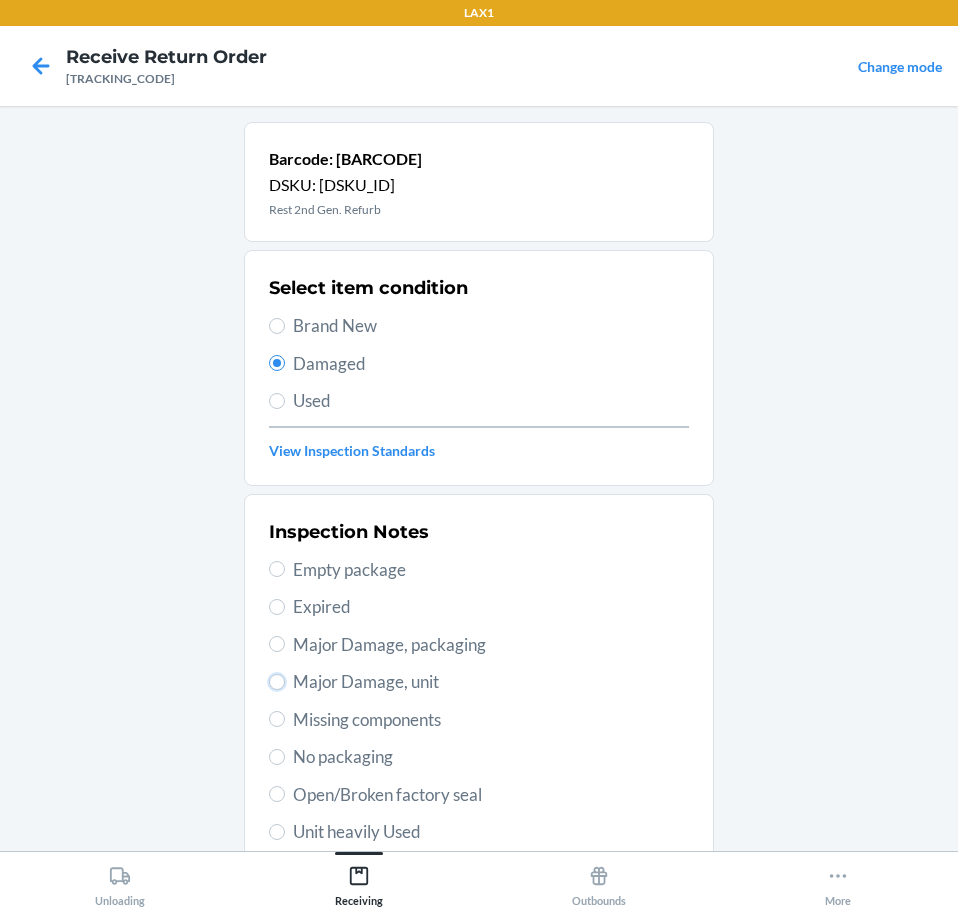 click on "Major Damage, unit" at bounding box center [277, 682] 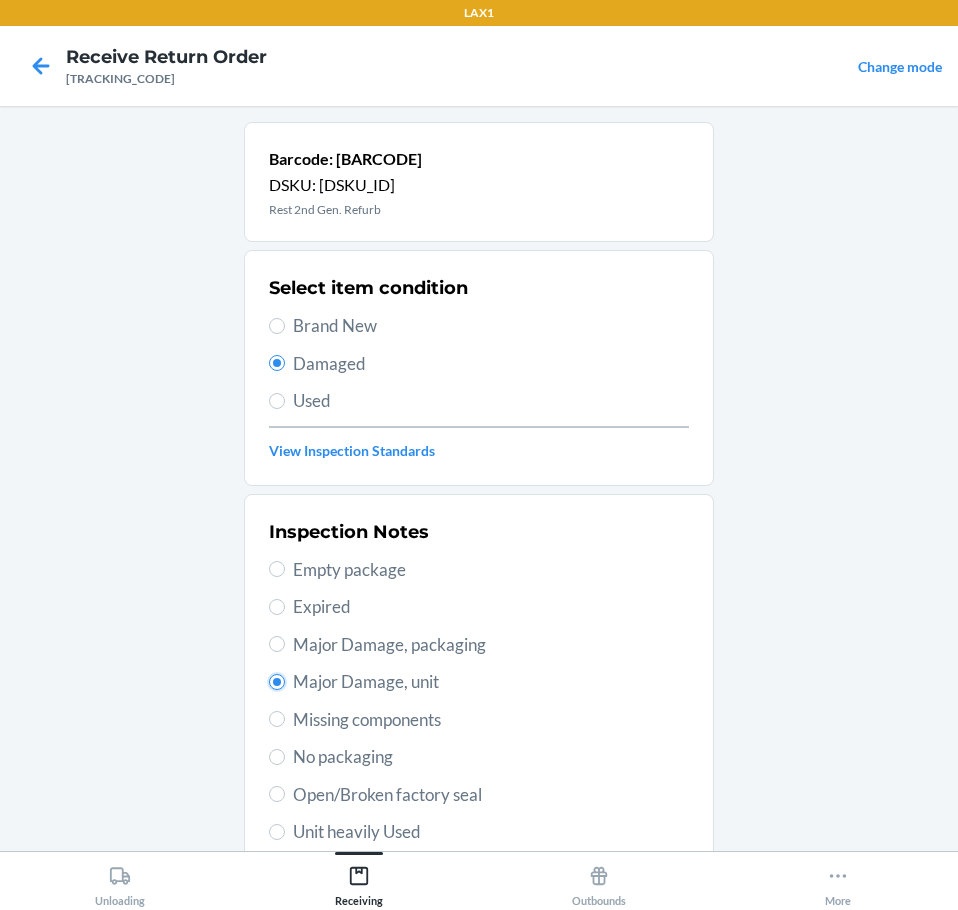 radio on "true" 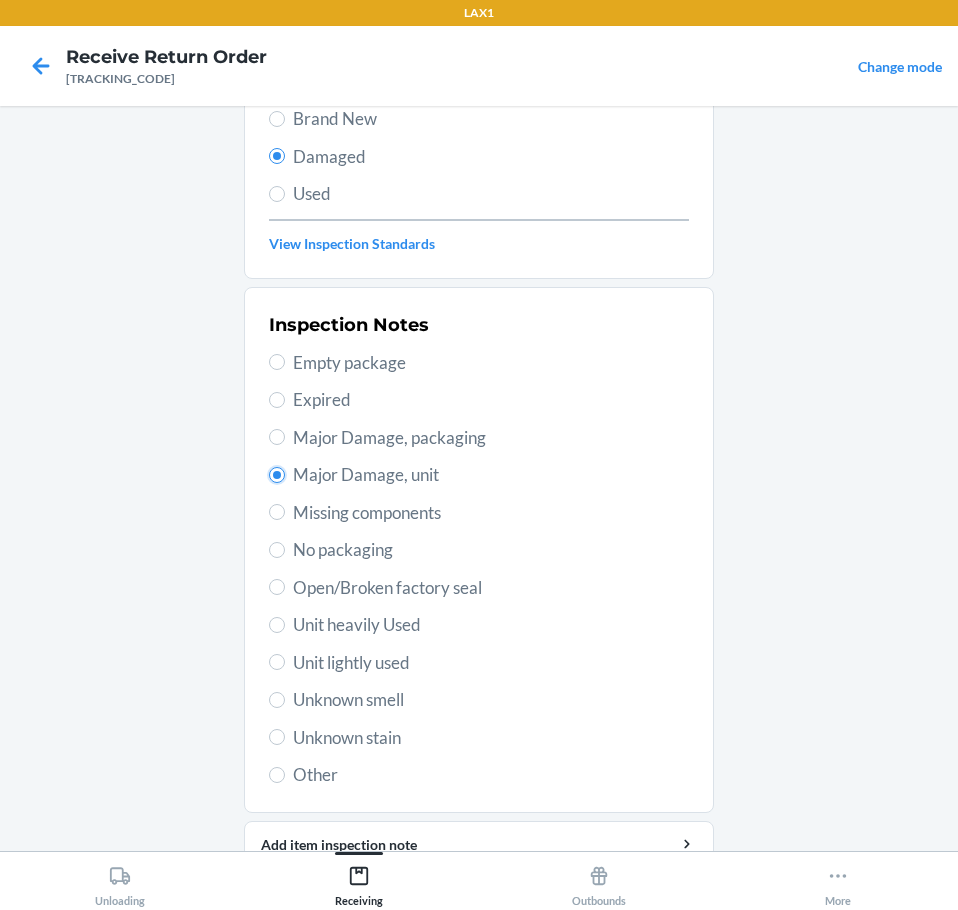 scroll, scrollTop: 297, scrollLeft: 0, axis: vertical 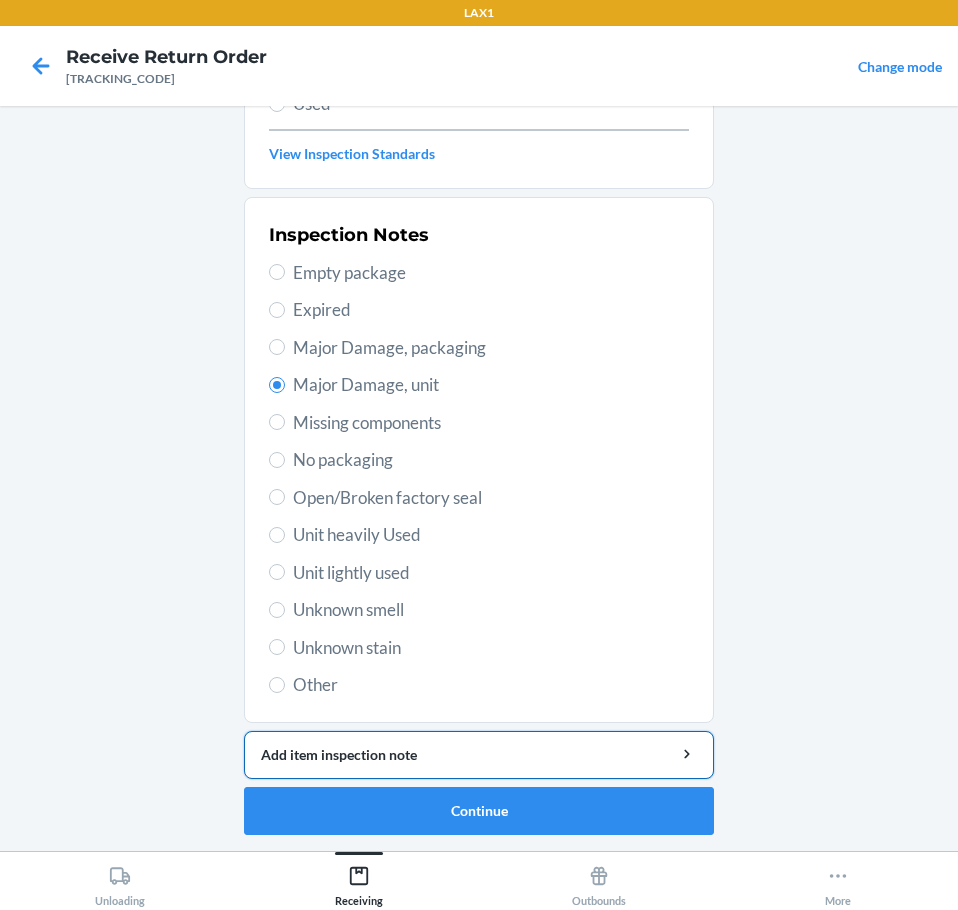click on "Add item inspection note" at bounding box center [479, 755] 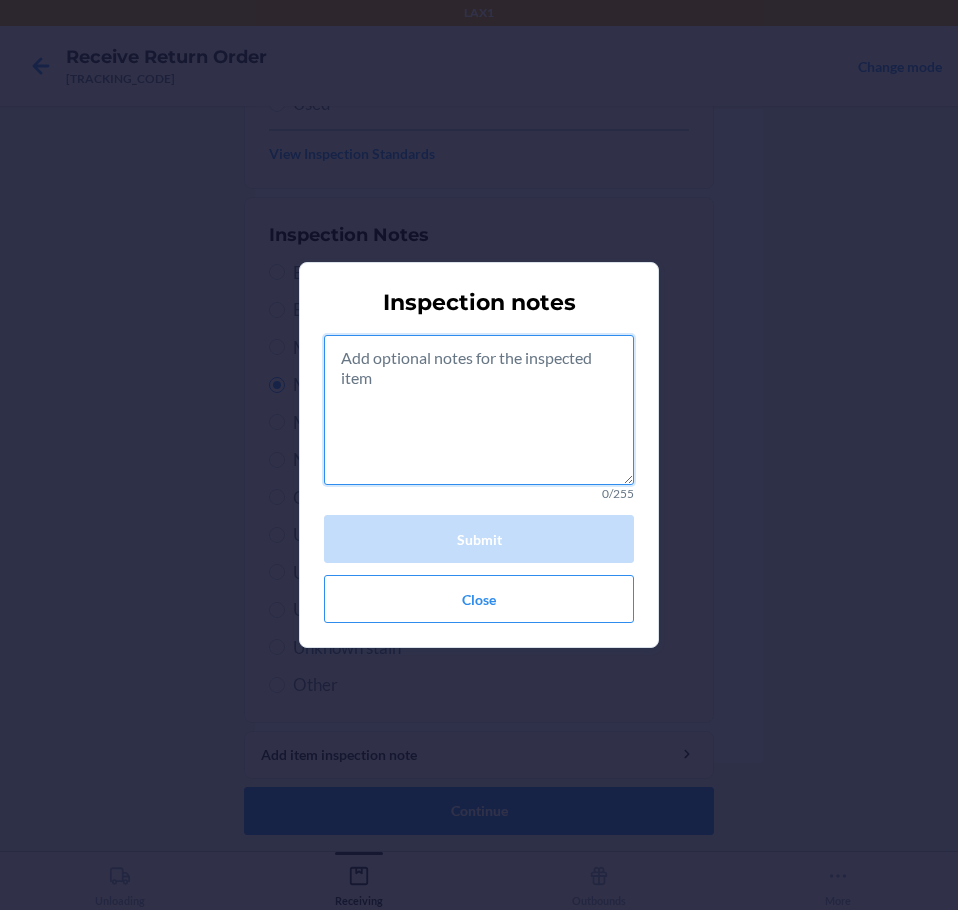 click at bounding box center [479, 410] 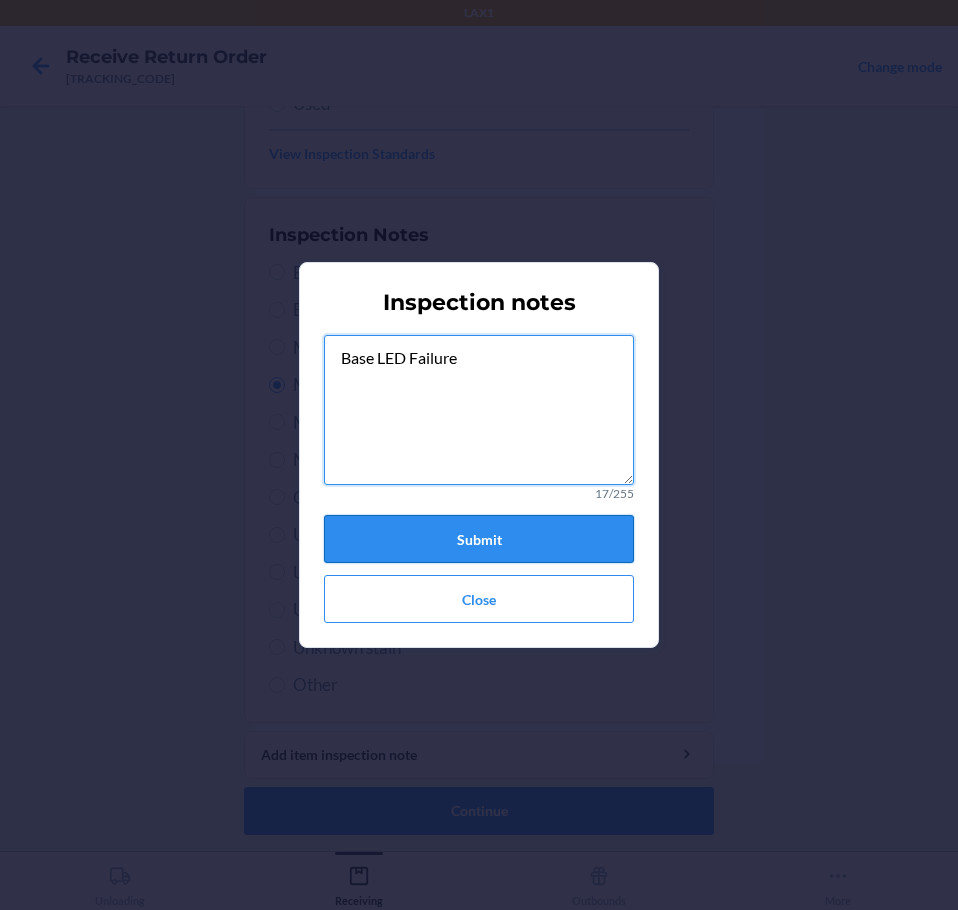 type on "Base LED Failure" 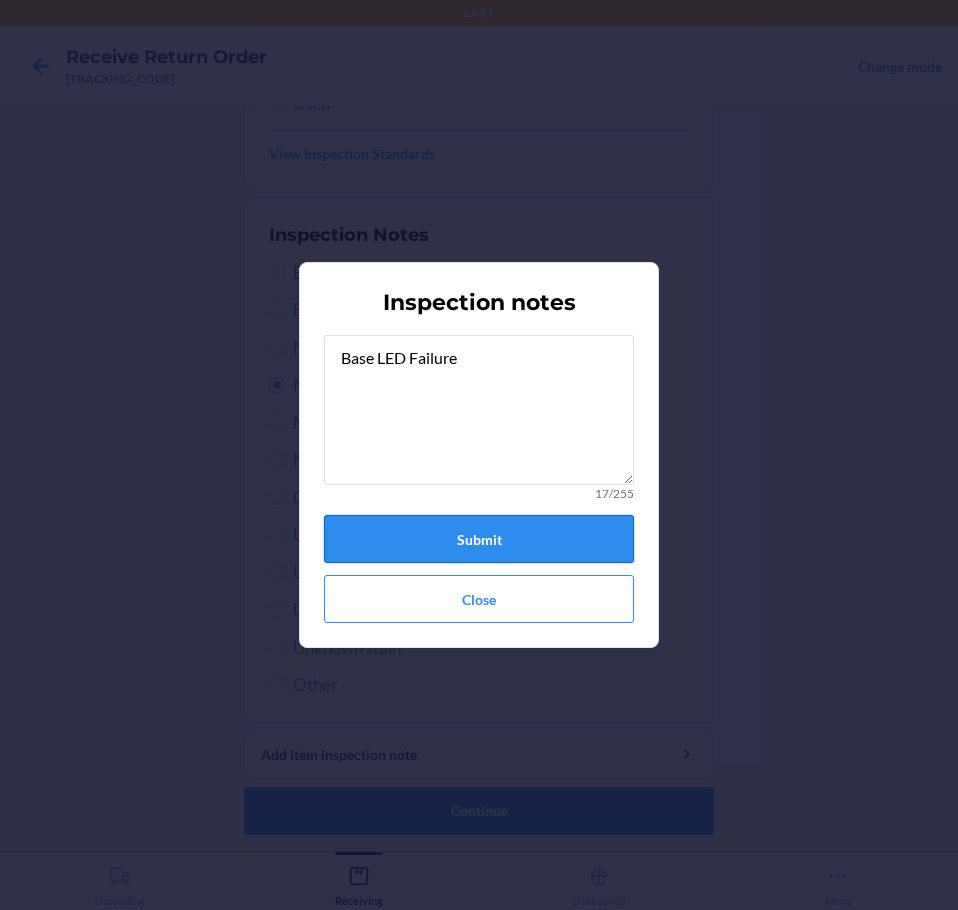 click on "Submit" at bounding box center (479, 539) 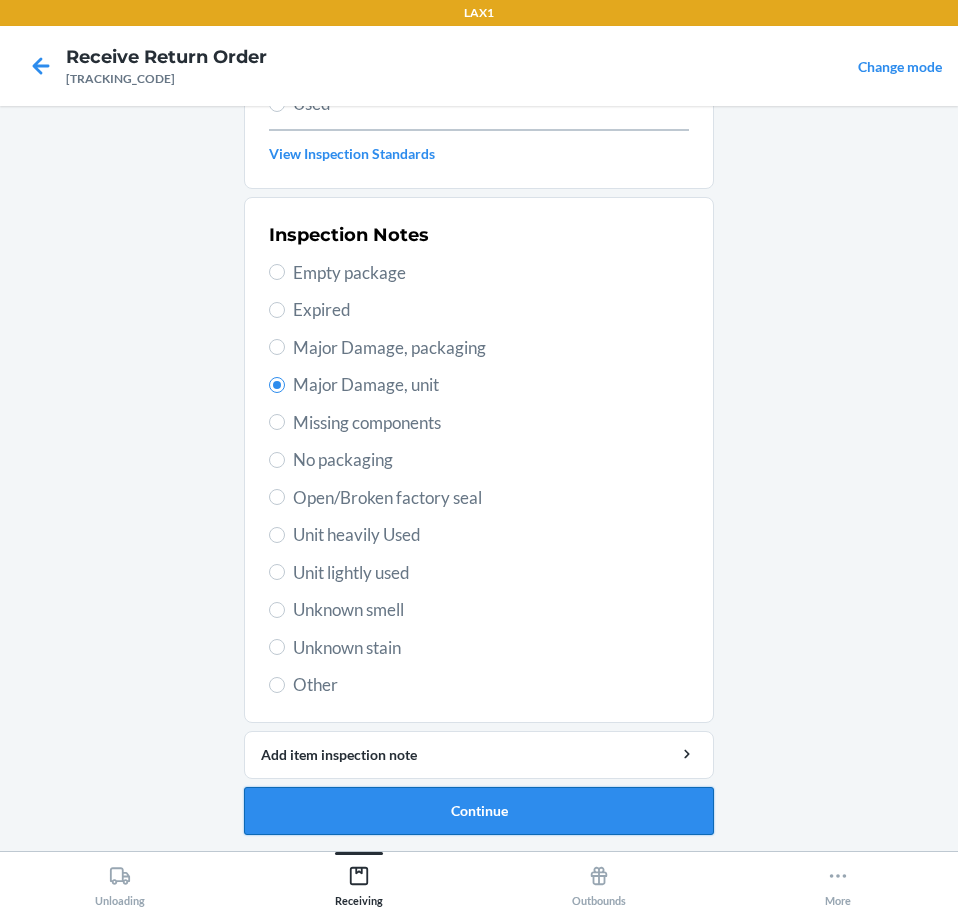 click on "Continue" at bounding box center (479, 811) 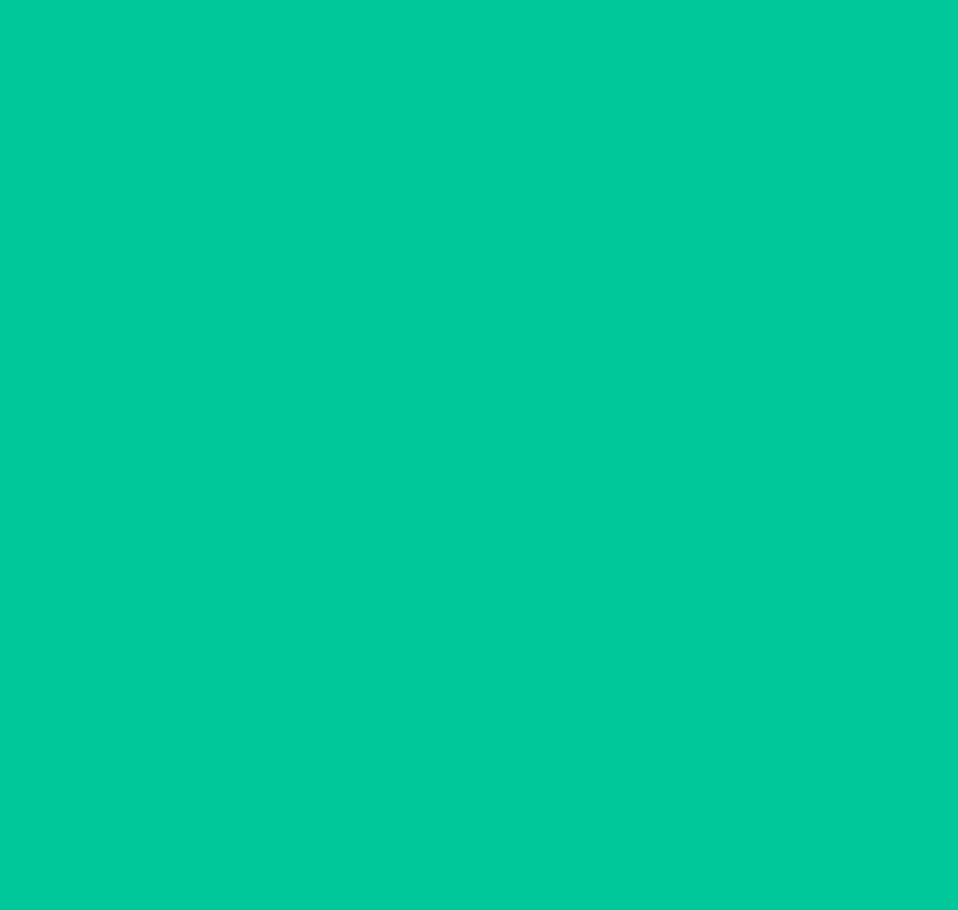 scroll, scrollTop: 132, scrollLeft: 0, axis: vertical 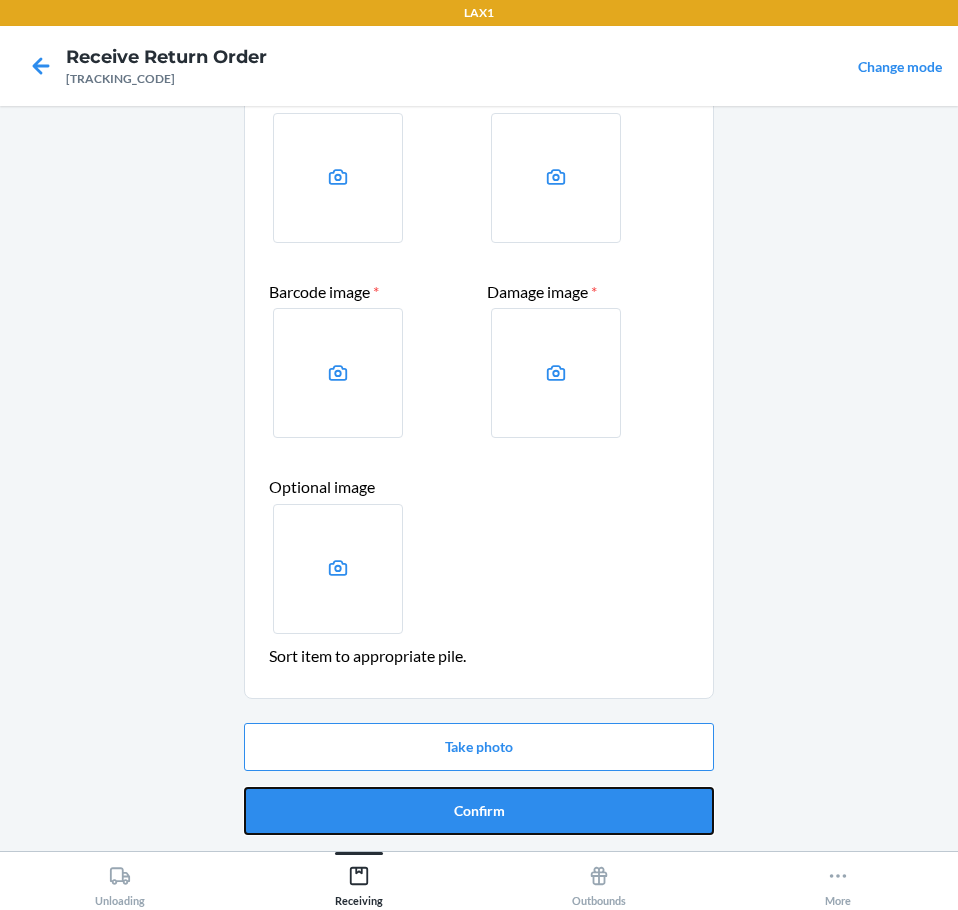 click on "Confirm" at bounding box center (479, 811) 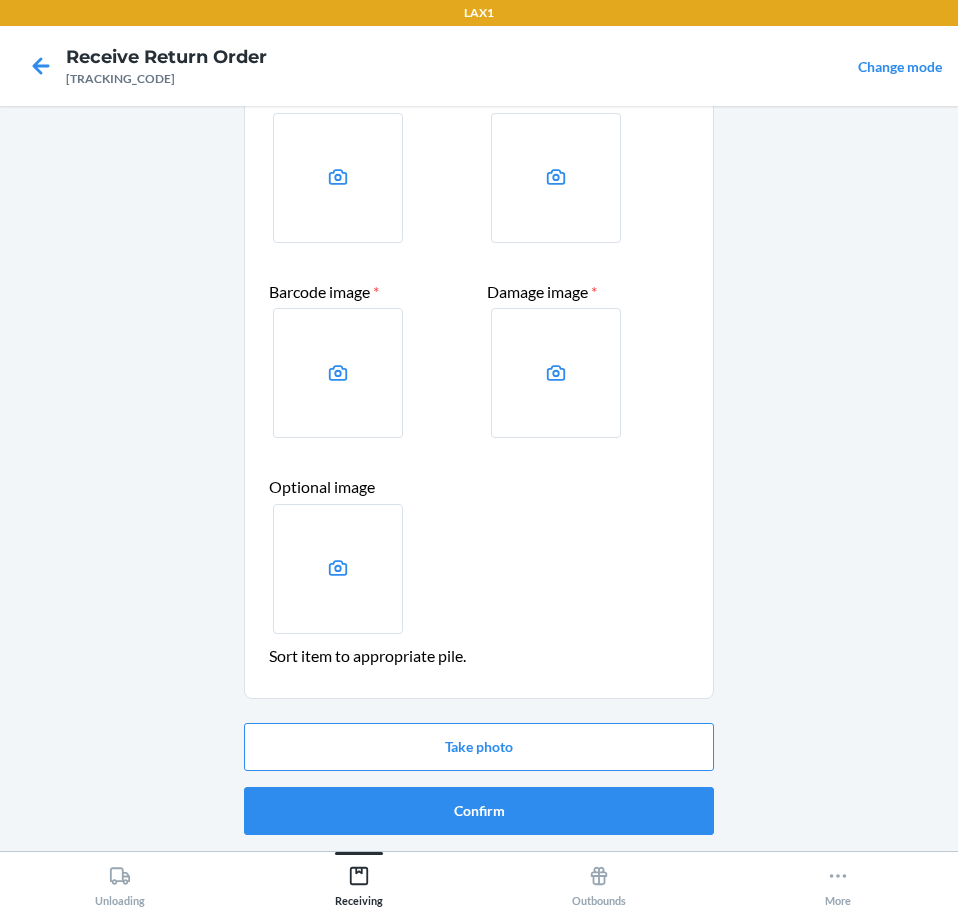 scroll, scrollTop: 0, scrollLeft: 0, axis: both 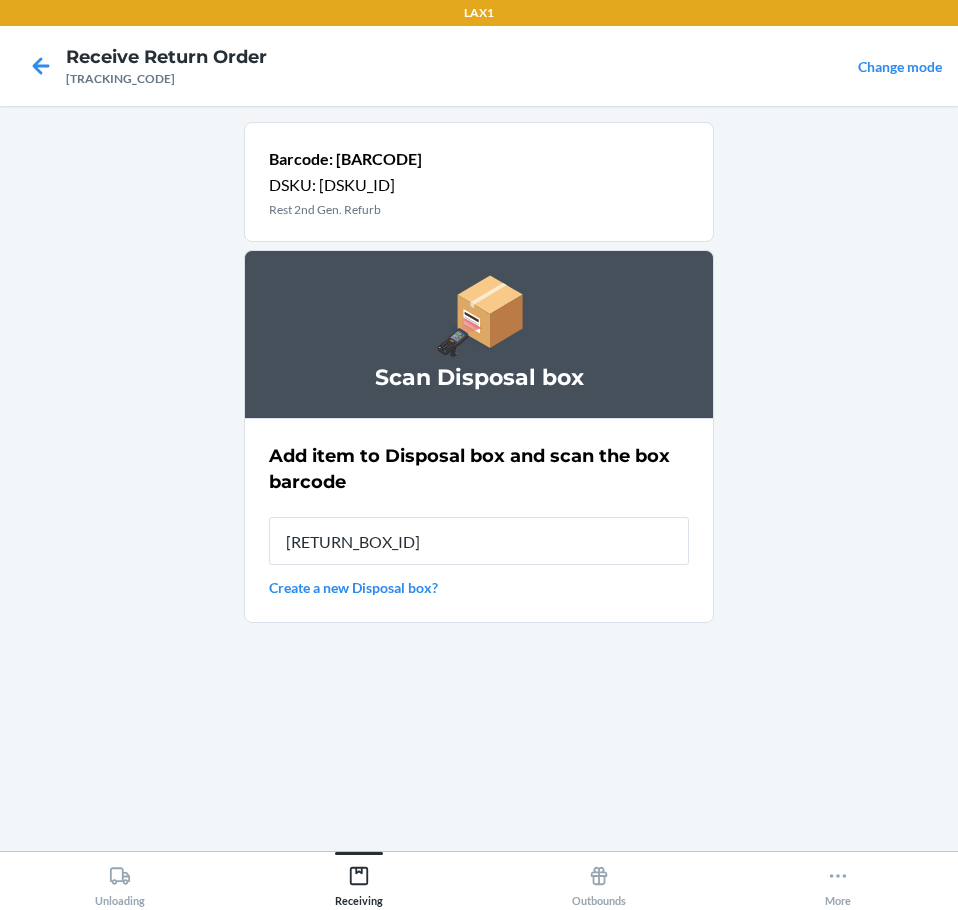 type on "[RETURN_BOX_ID]" 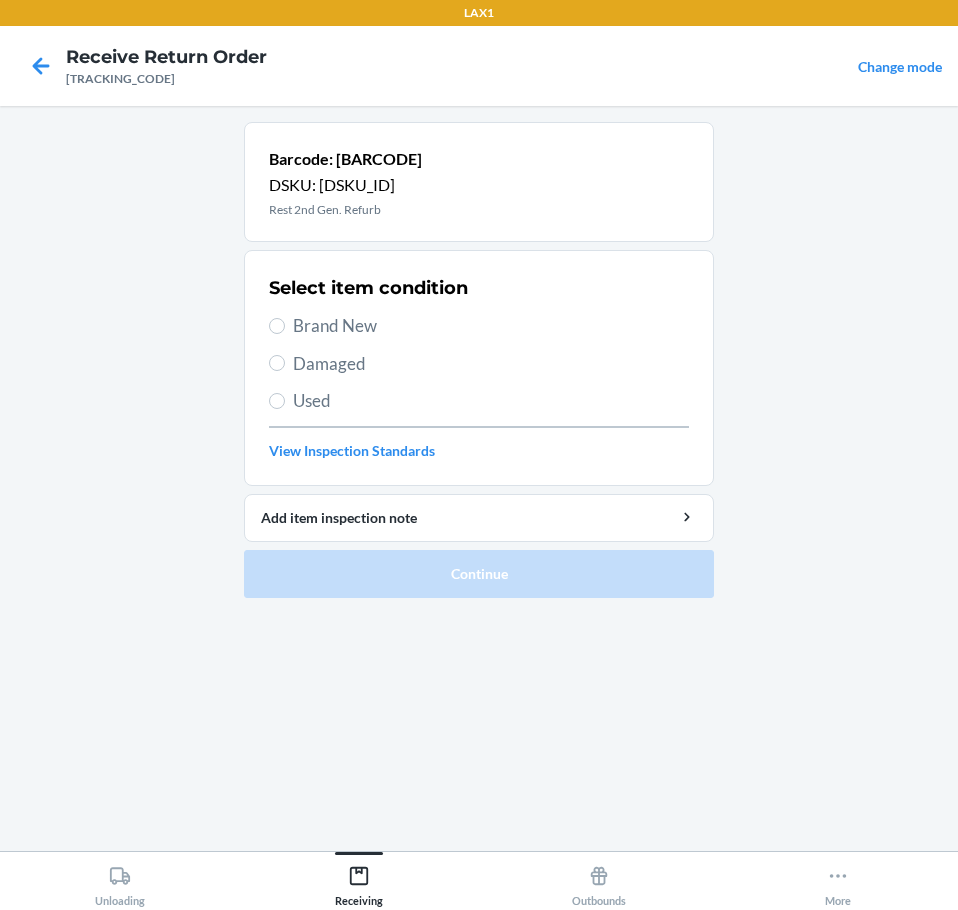 click on "Damaged" at bounding box center [491, 364] 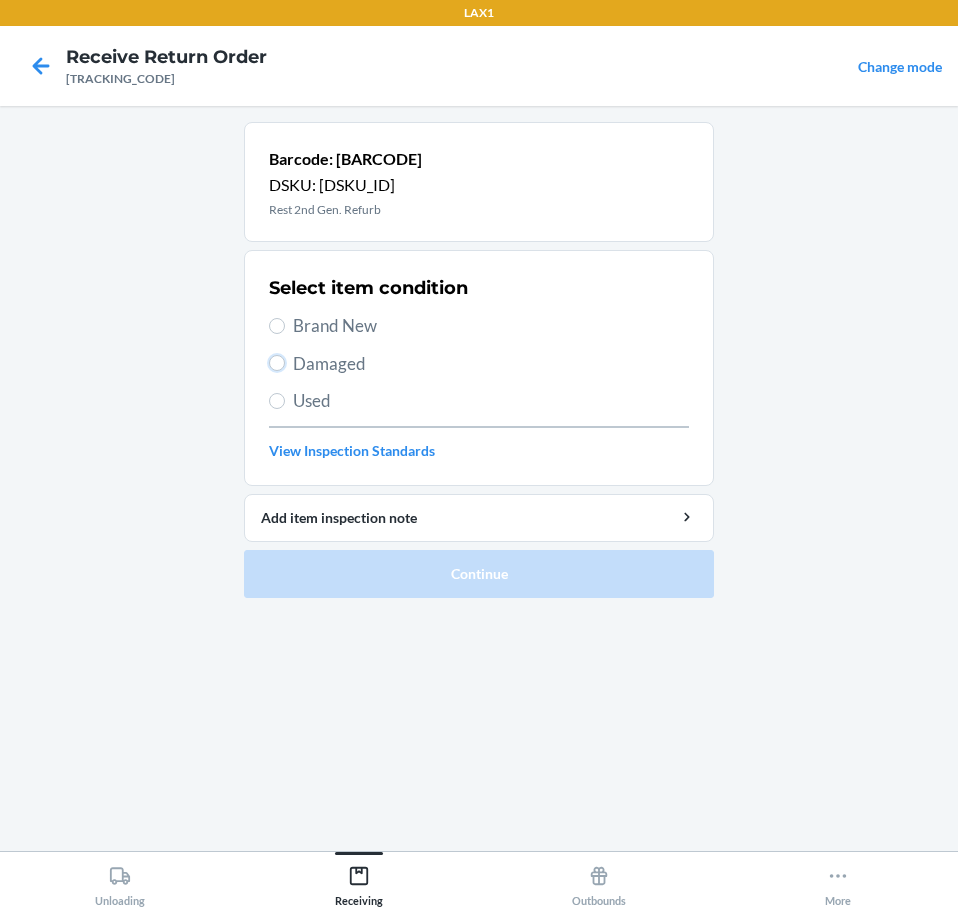 click on "Damaged" at bounding box center [277, 363] 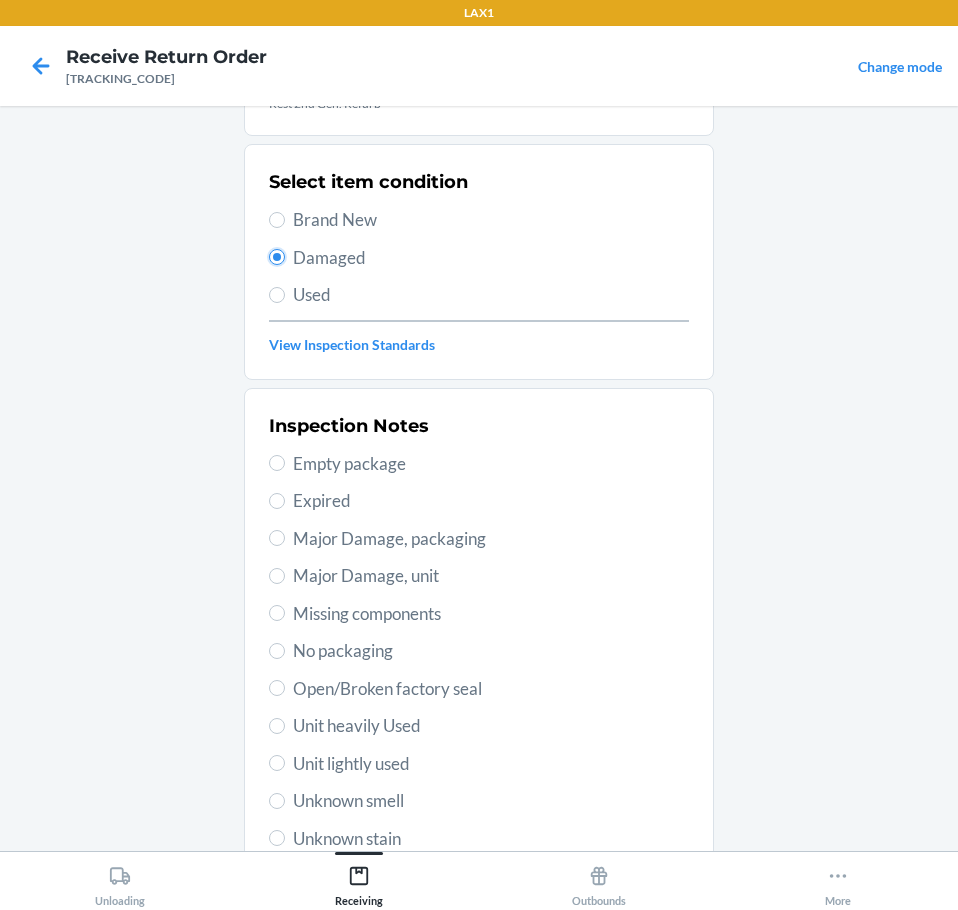 scroll, scrollTop: 297, scrollLeft: 0, axis: vertical 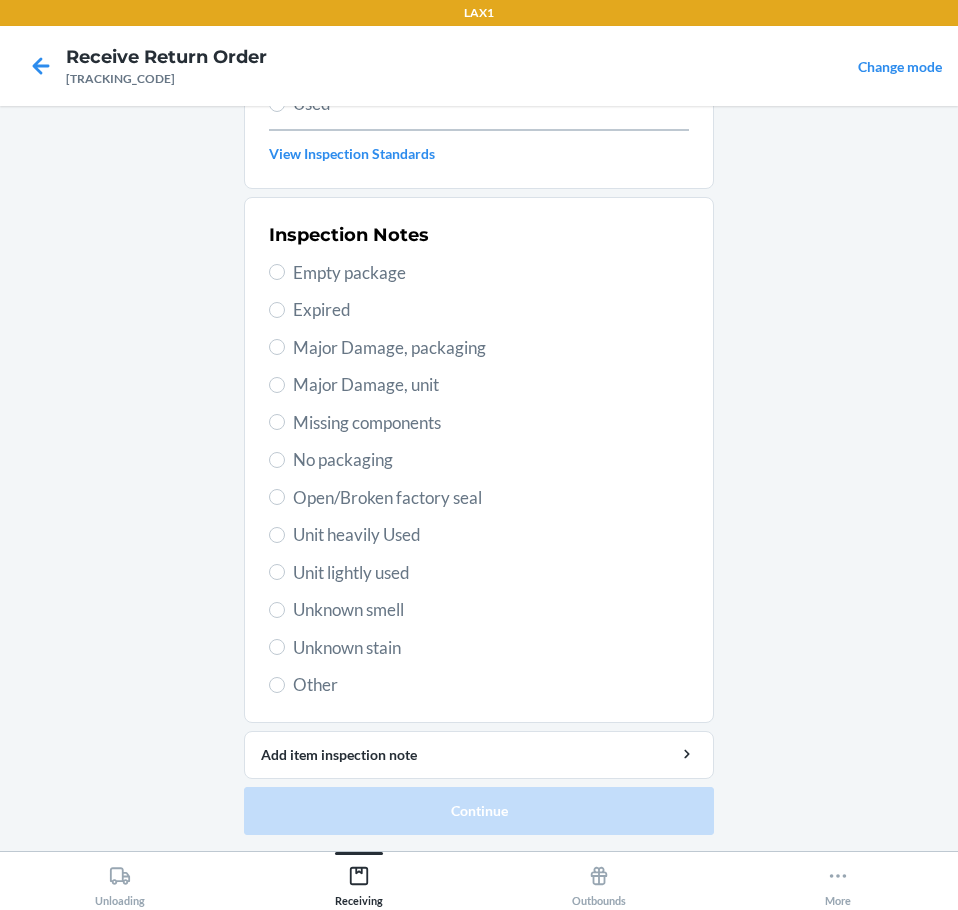 click on "Major Damage, unit" at bounding box center [491, 385] 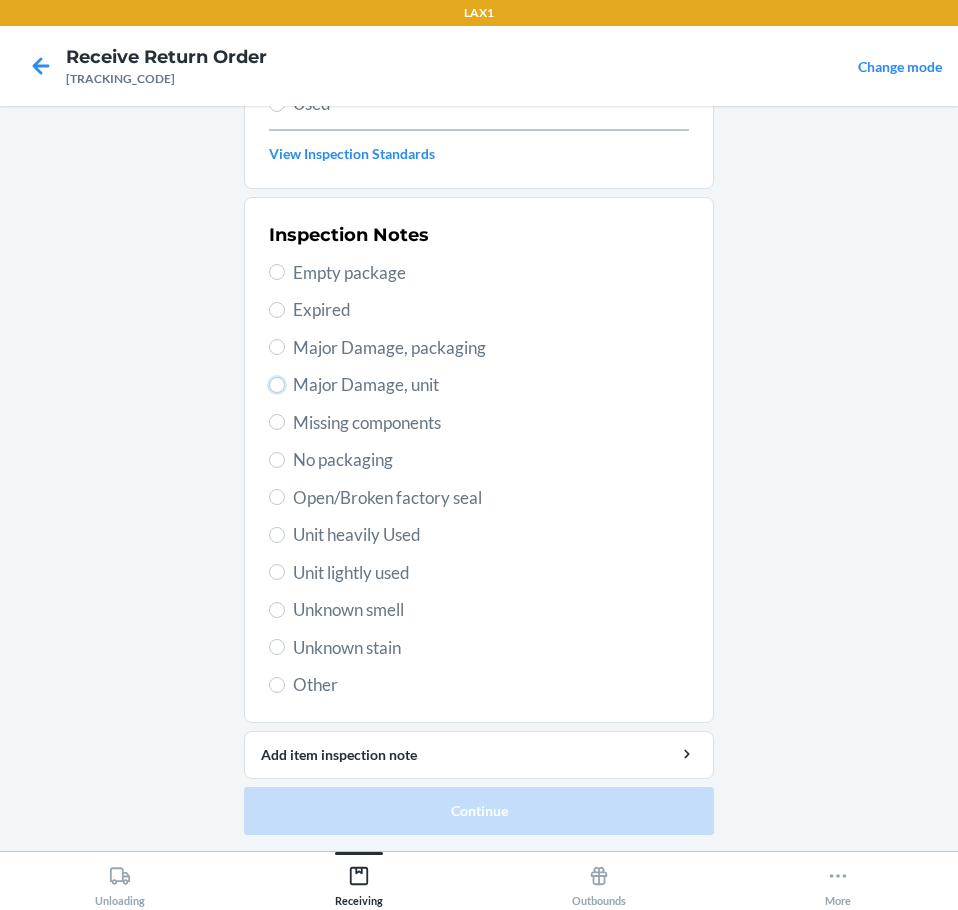 click on "Major Damage, unit" at bounding box center (277, 385) 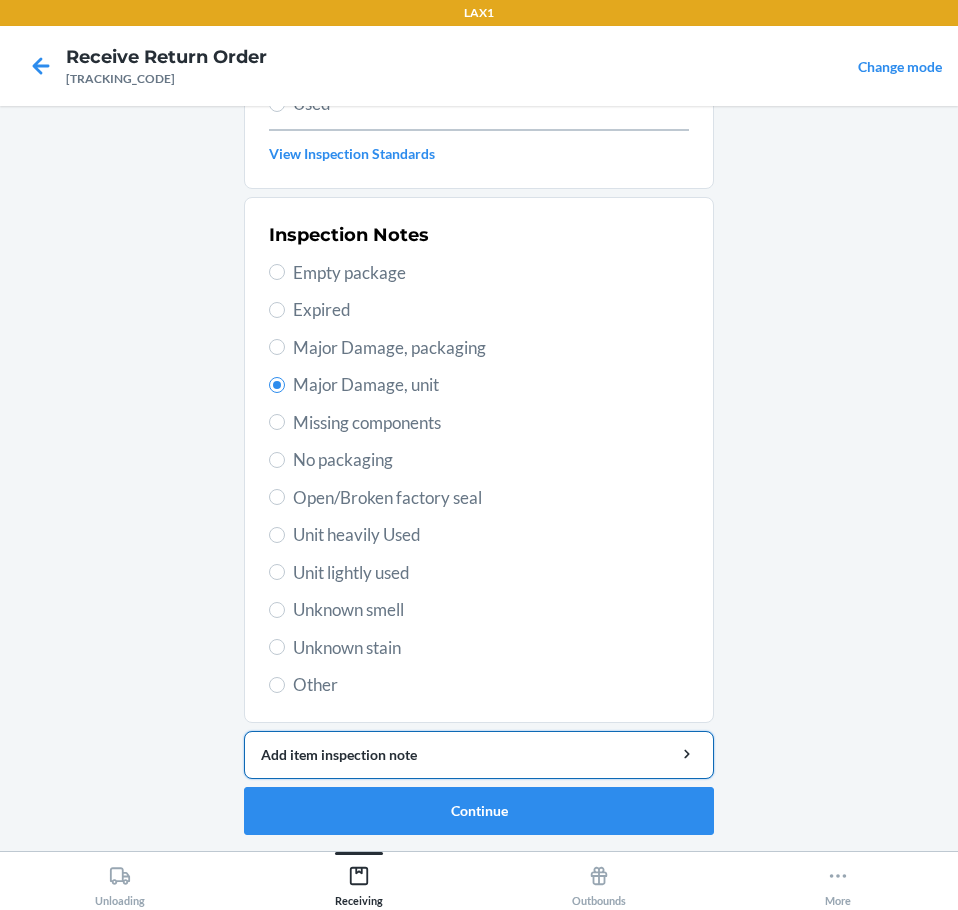 click on "Add item inspection note" at bounding box center (479, 754) 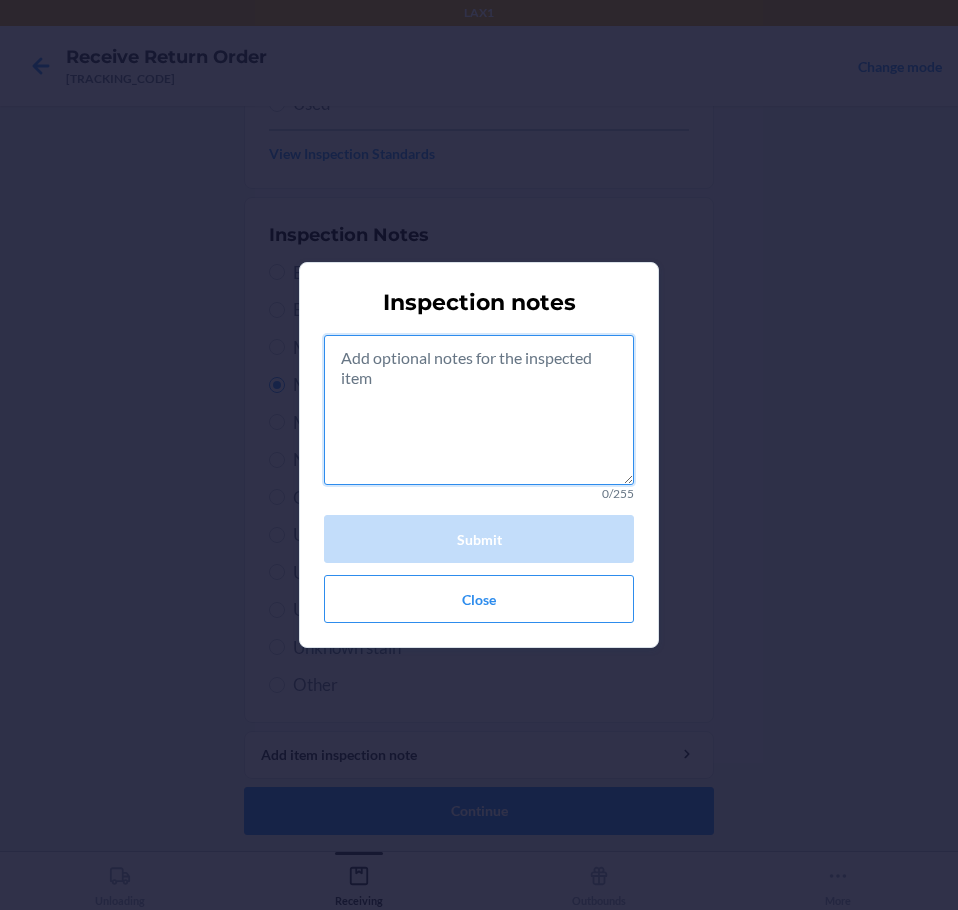click at bounding box center (479, 410) 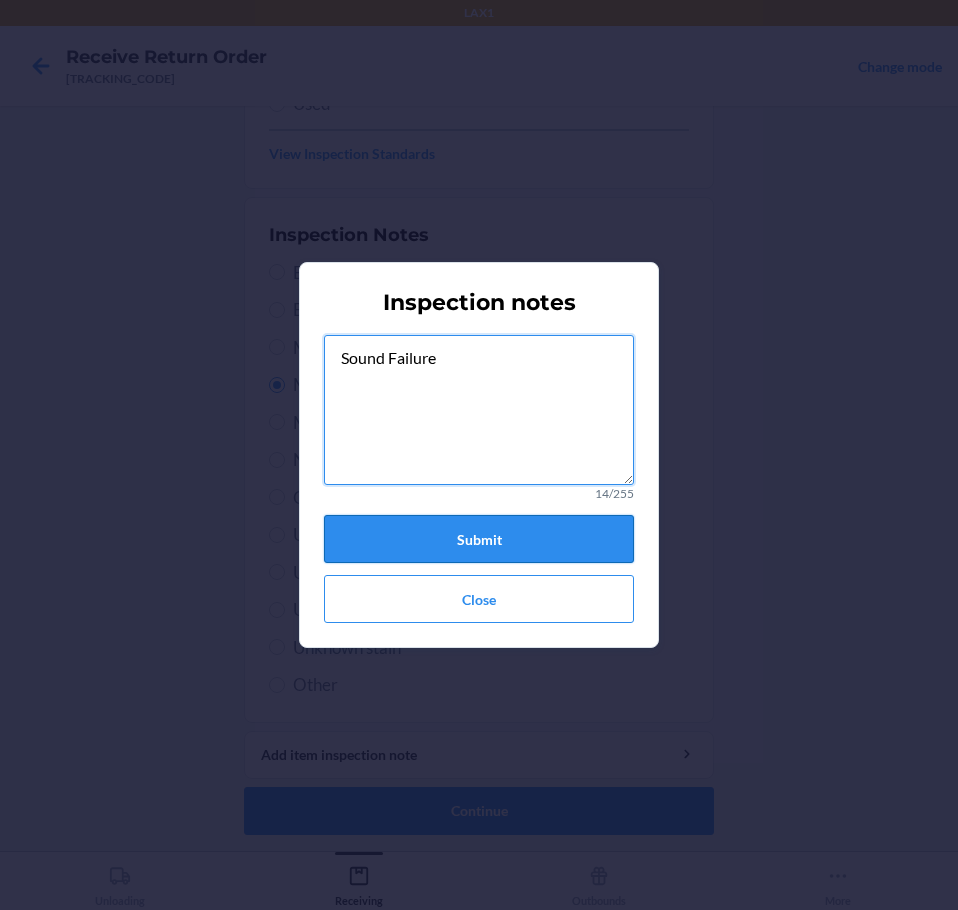 type on "Sound Failure" 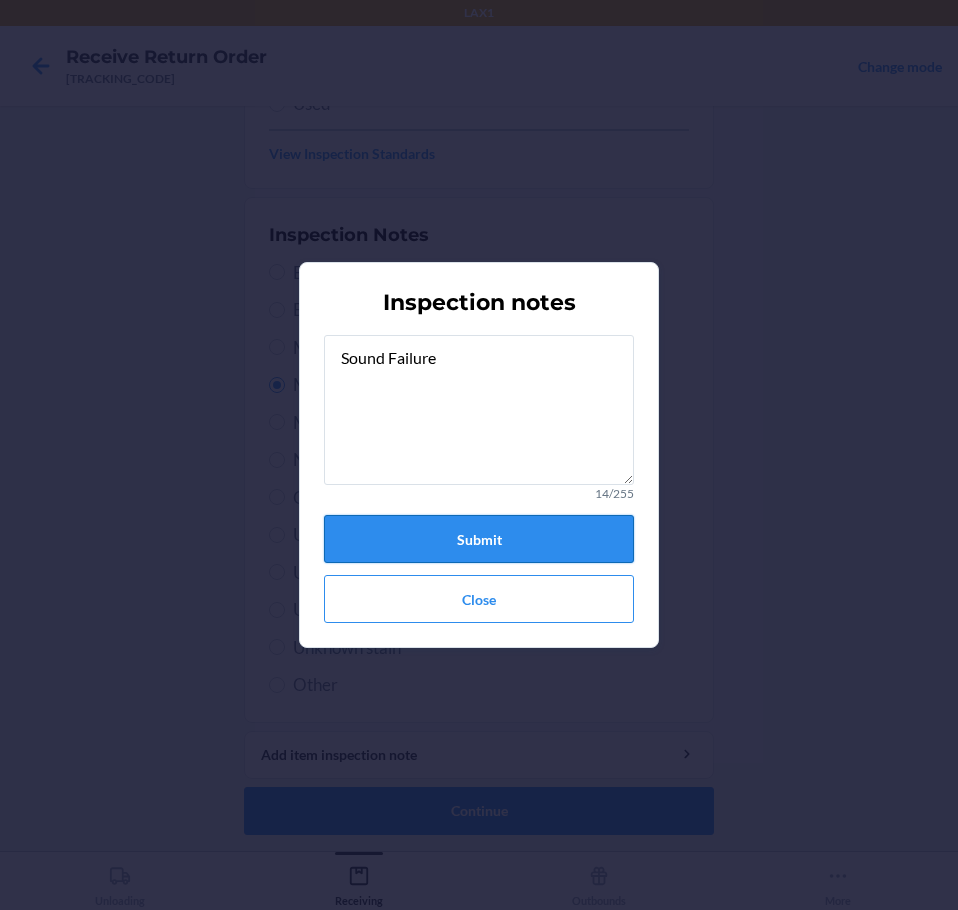 click on "Submit" at bounding box center [479, 539] 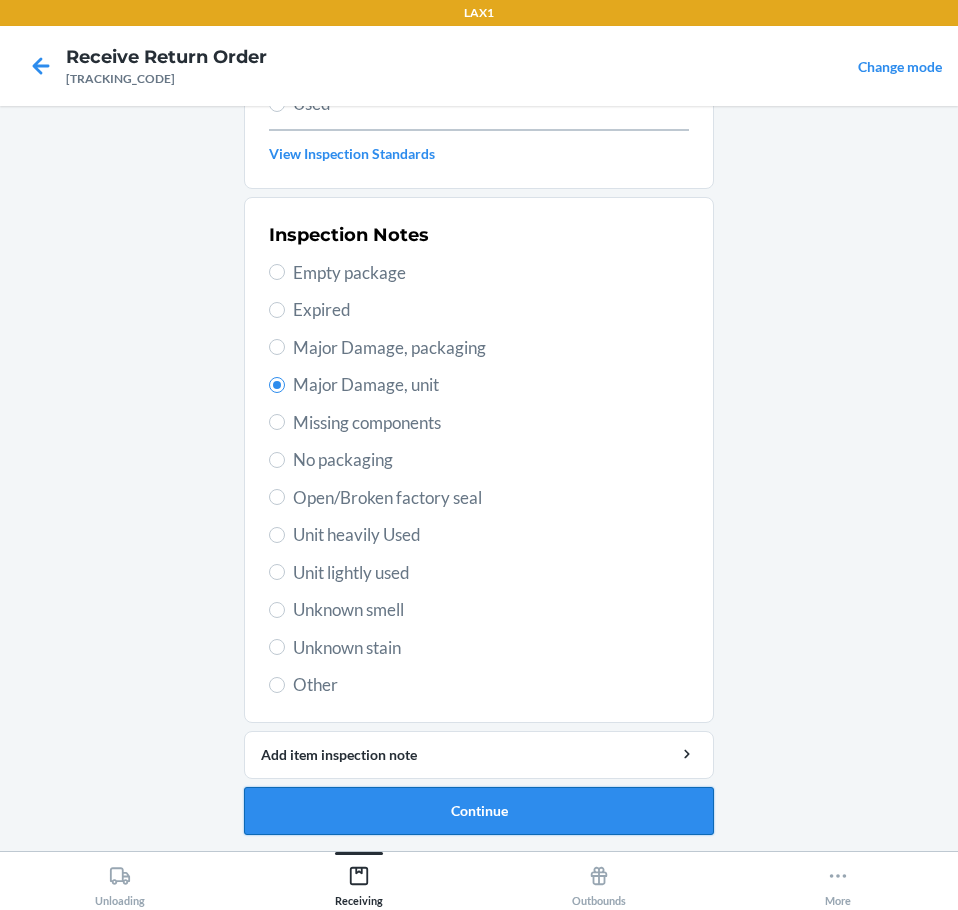 click on "Continue" at bounding box center (479, 811) 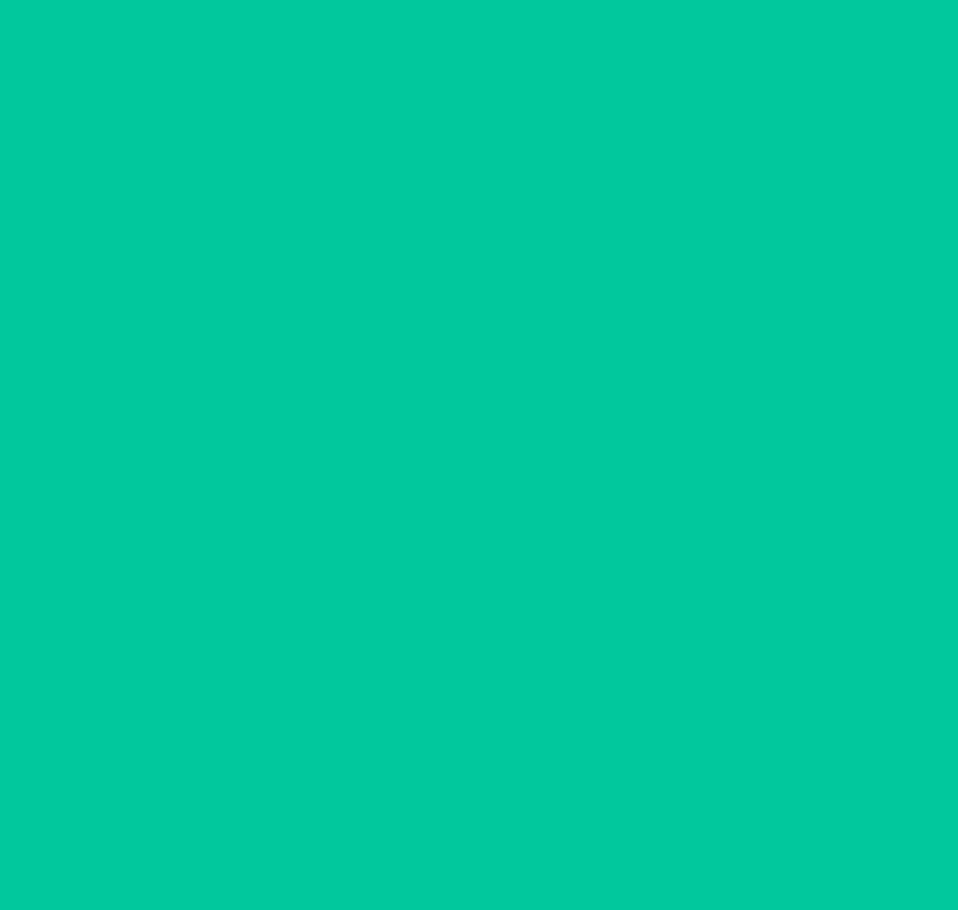 scroll, scrollTop: 132, scrollLeft: 0, axis: vertical 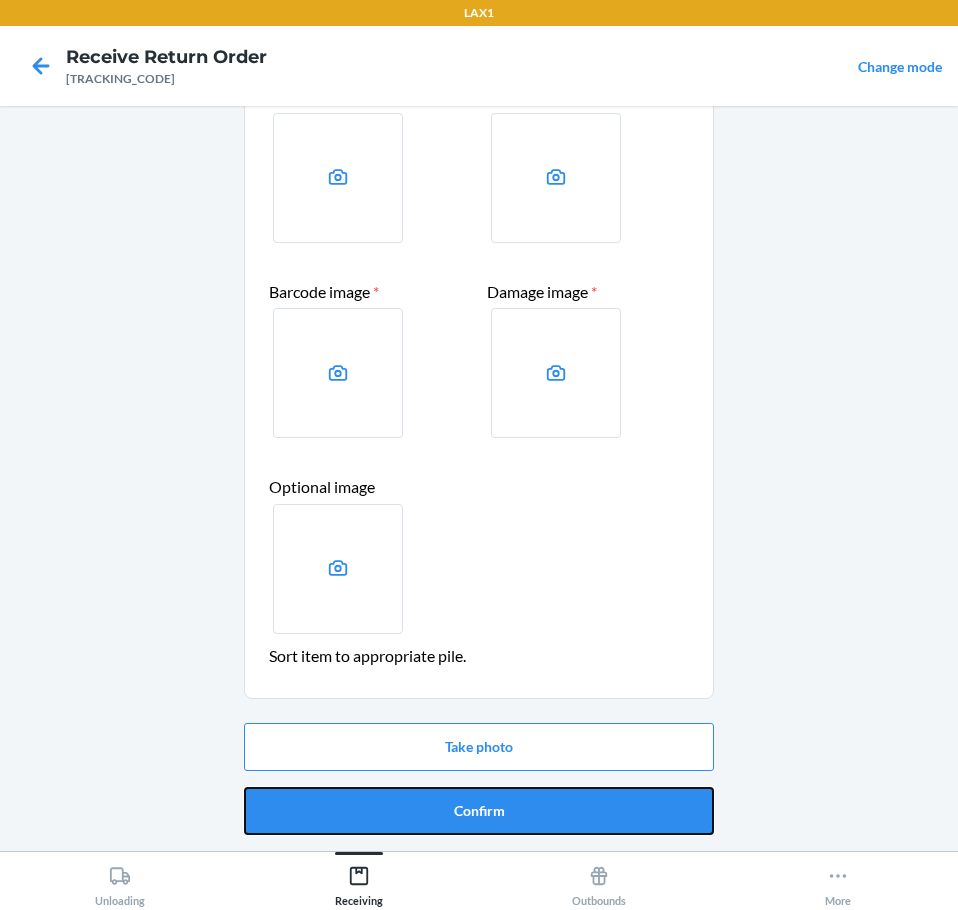 click on "Confirm" at bounding box center (479, 811) 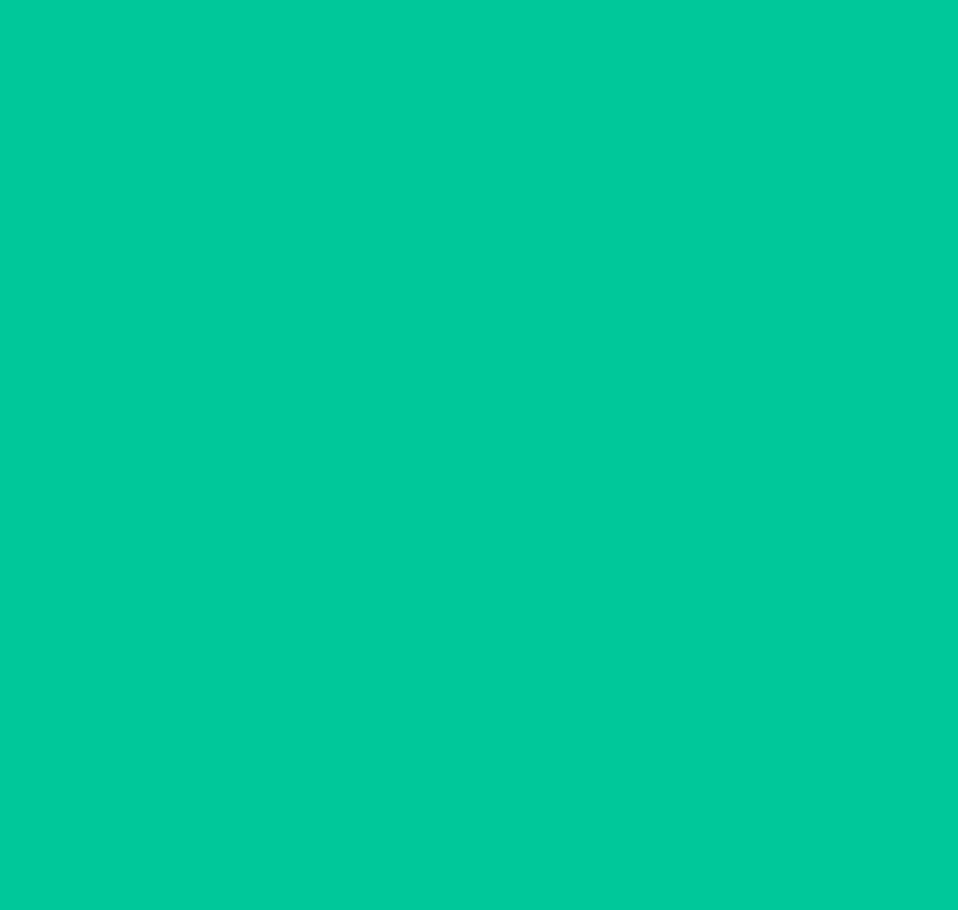 scroll, scrollTop: 0, scrollLeft: 0, axis: both 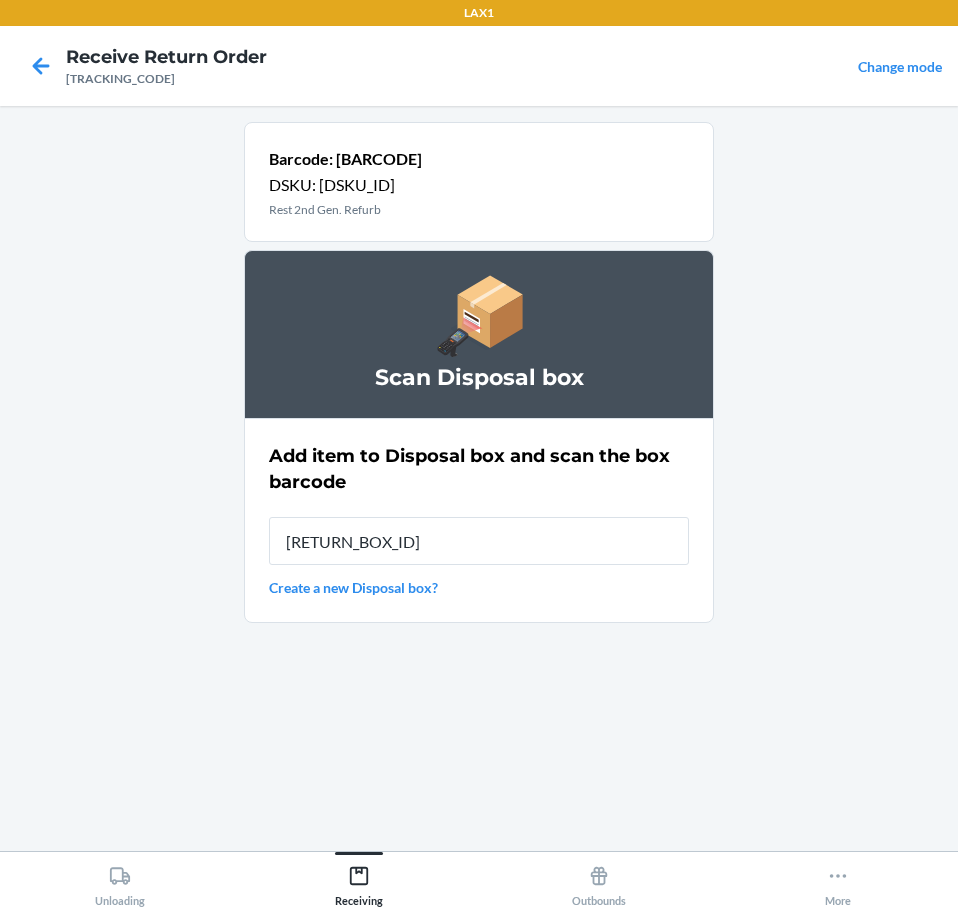 type on "[RETURN_BOX_ID]" 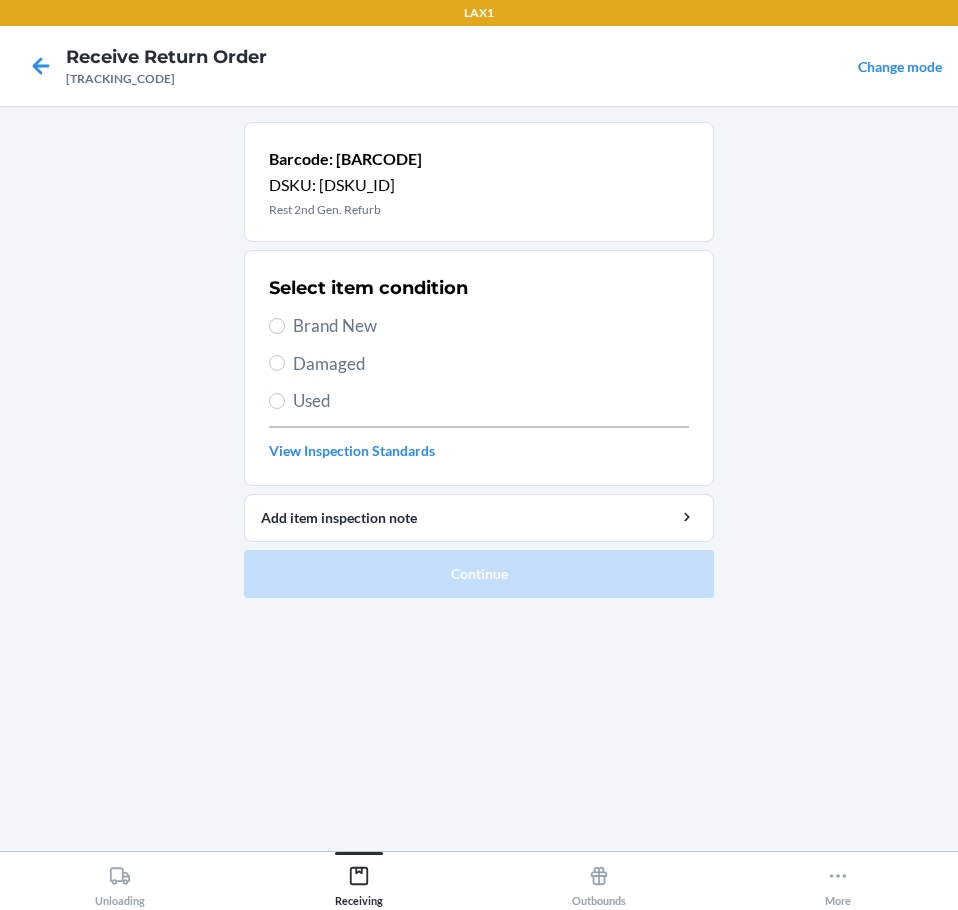 click on "Damaged" at bounding box center [491, 364] 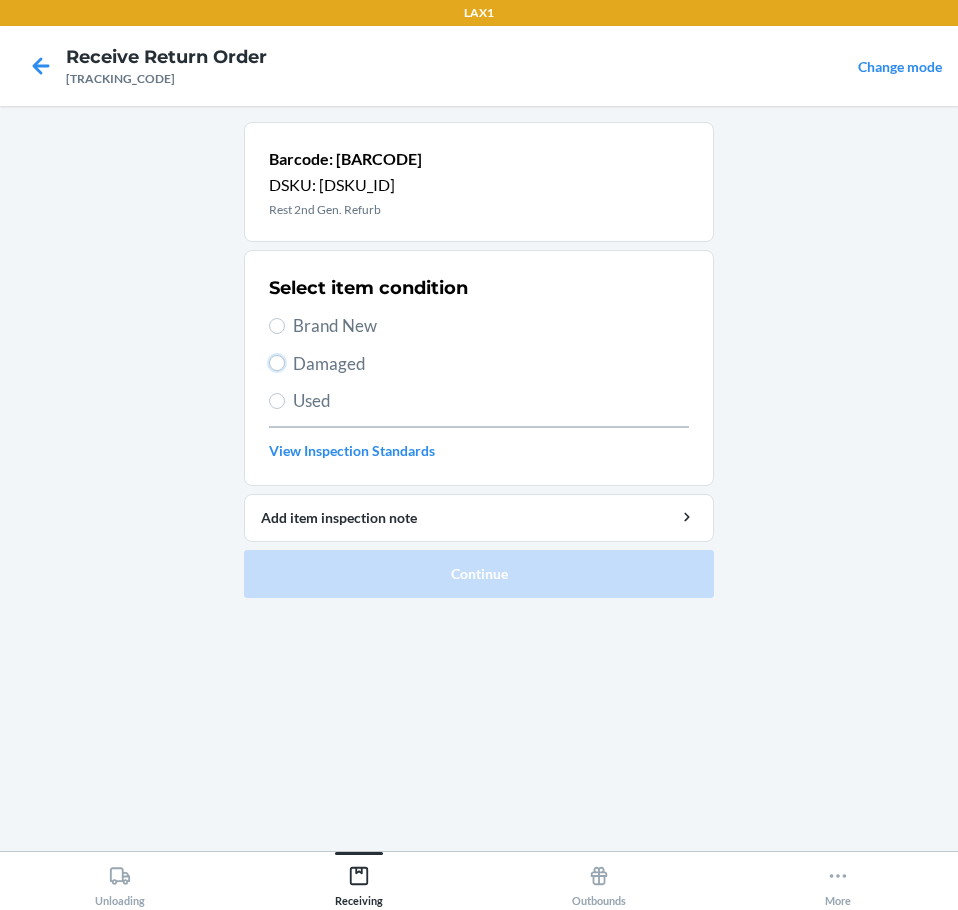 click on "Damaged" at bounding box center [277, 363] 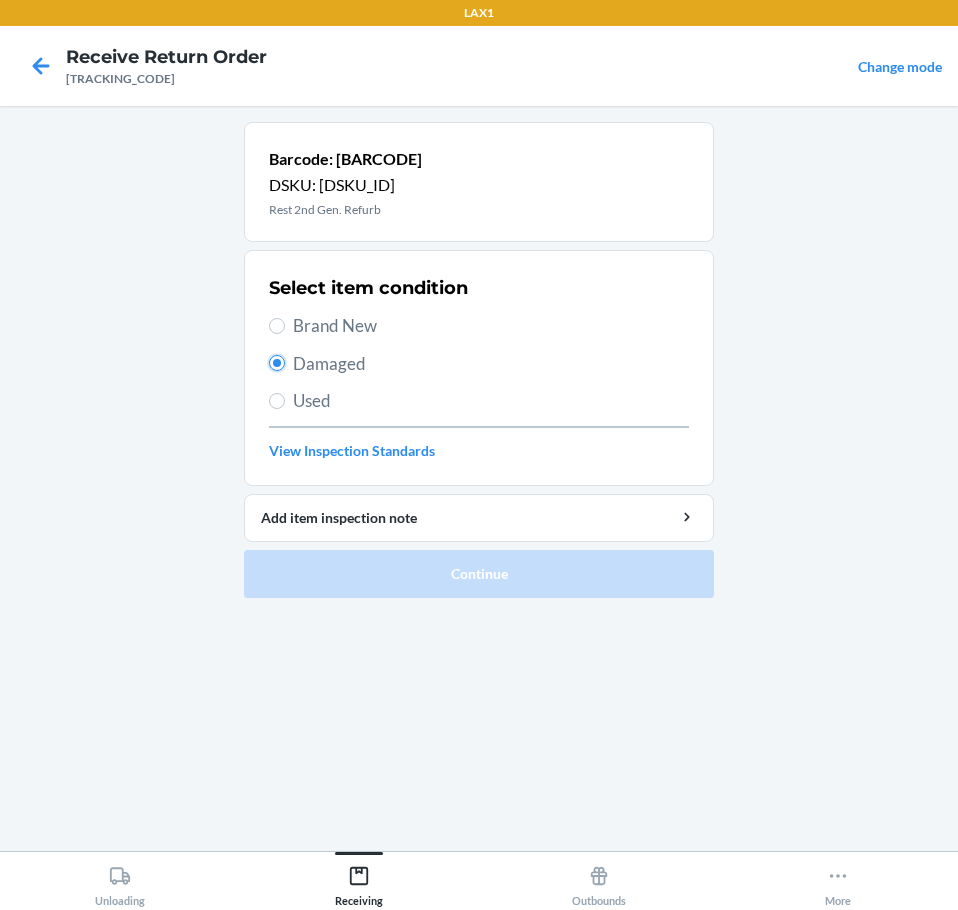 radio on "true" 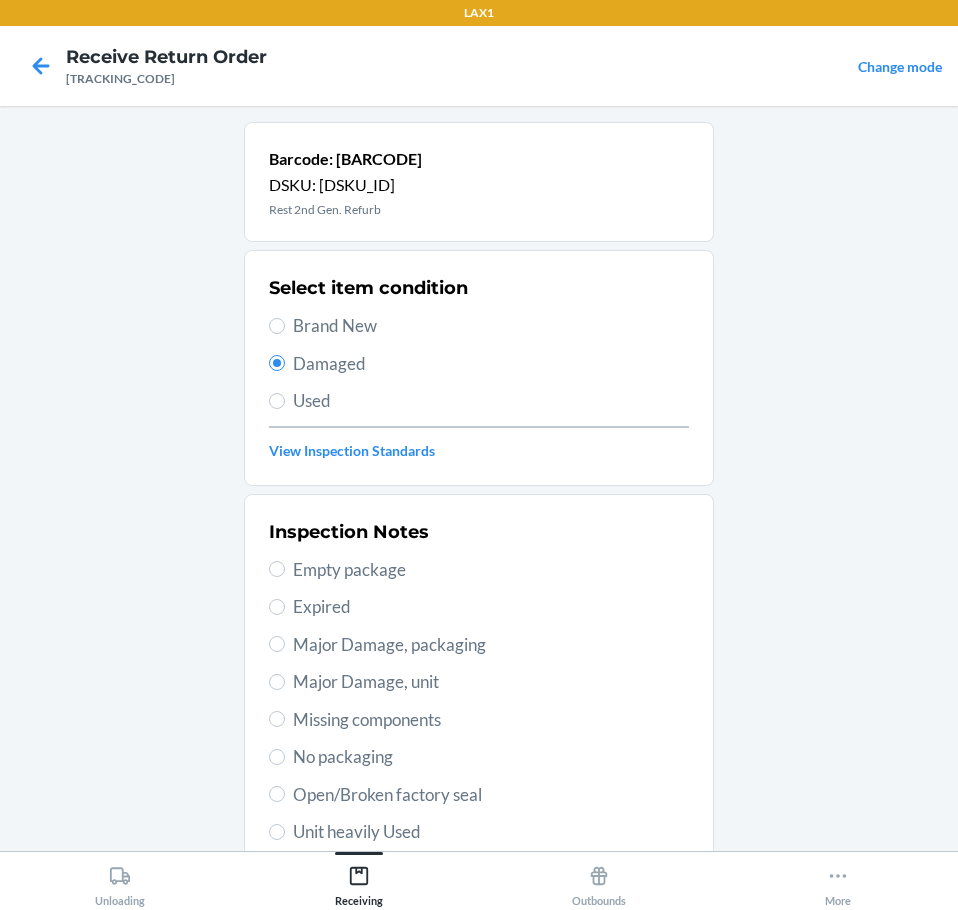 click on "Major Damage, unit" at bounding box center [491, 682] 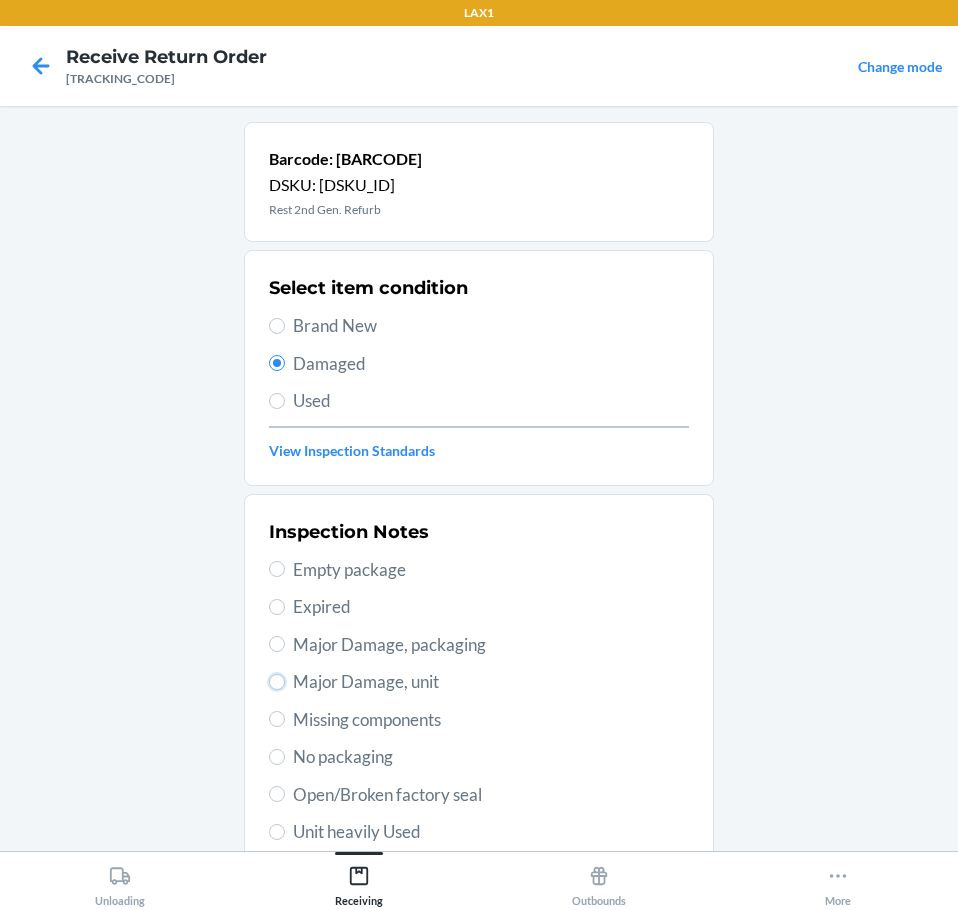 click on "Major Damage, unit" at bounding box center [277, 682] 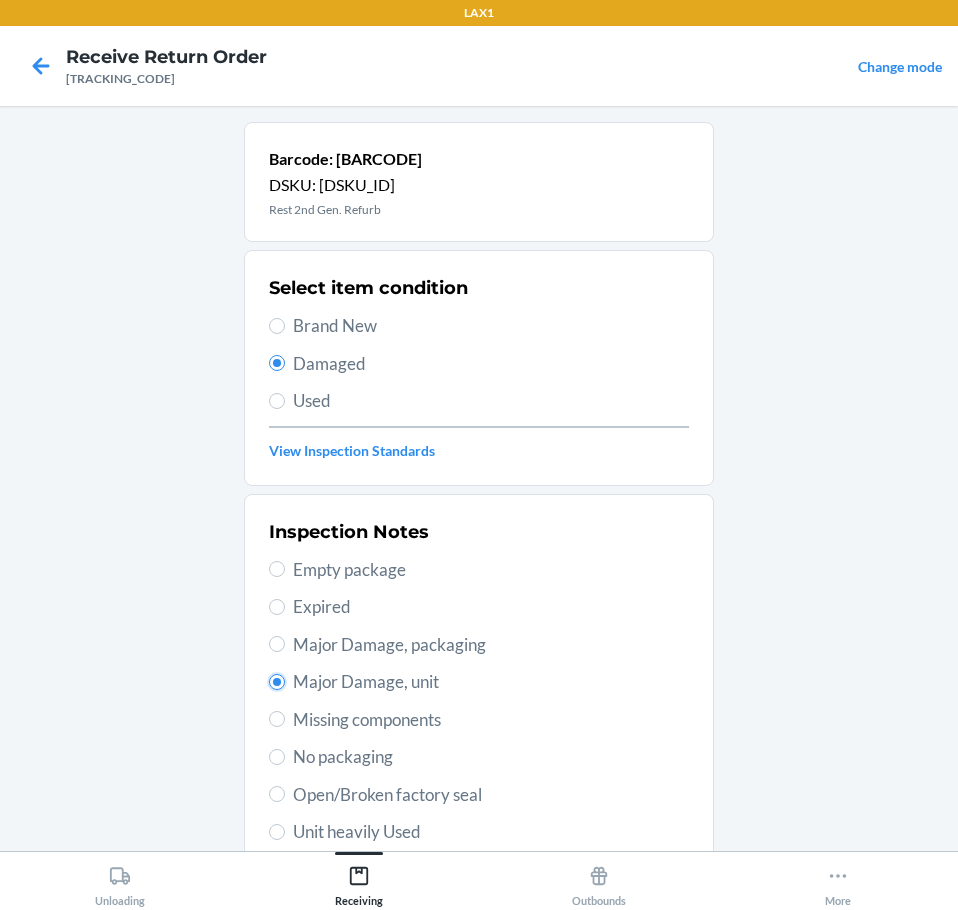 radio on "true" 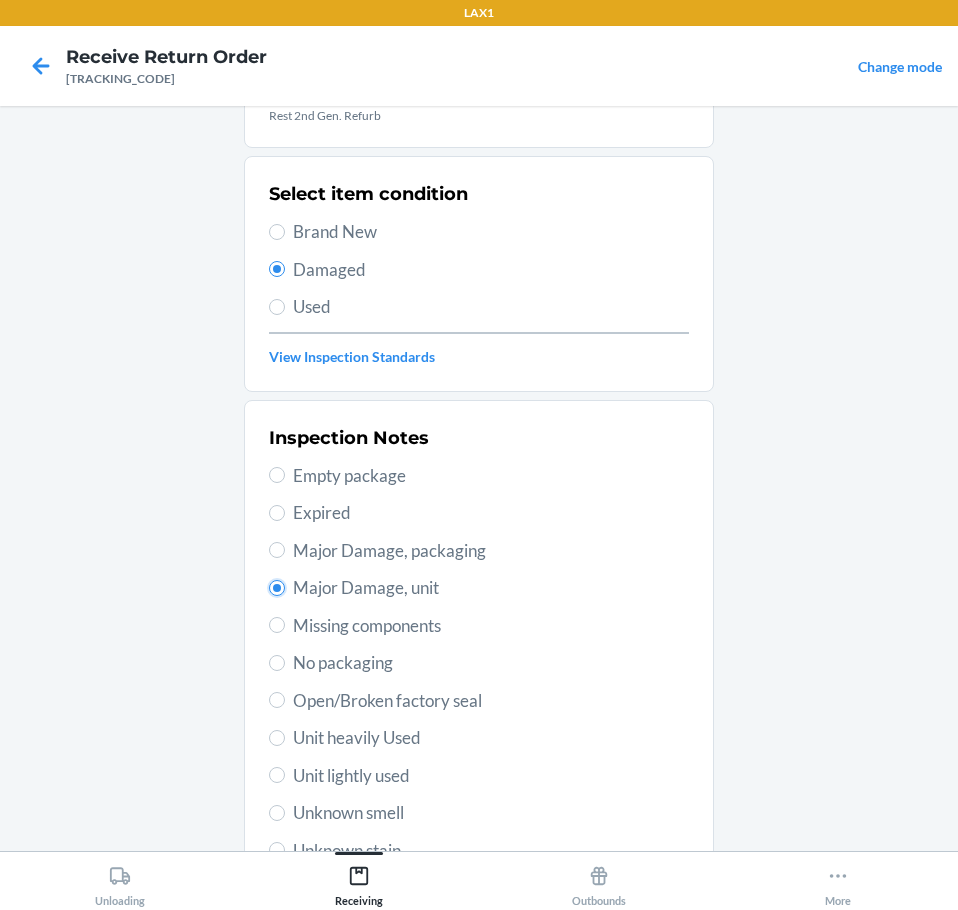 scroll, scrollTop: 297, scrollLeft: 0, axis: vertical 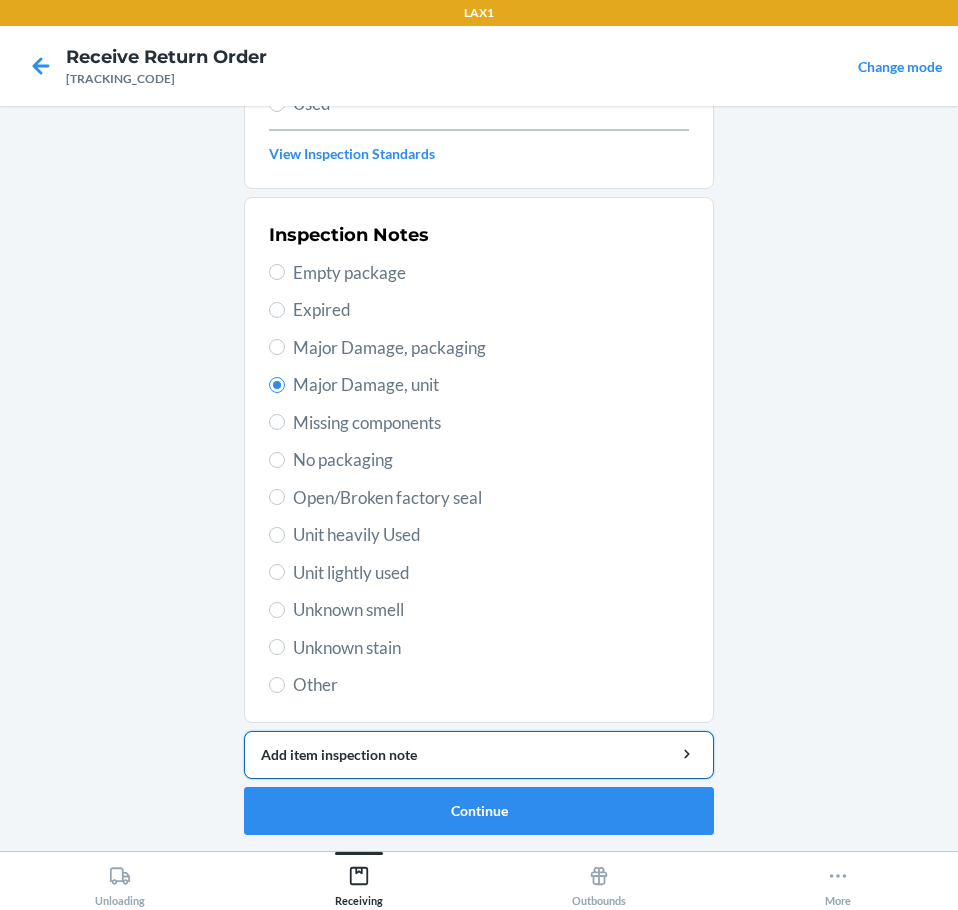 click on "Add item inspection note" at bounding box center (479, 755) 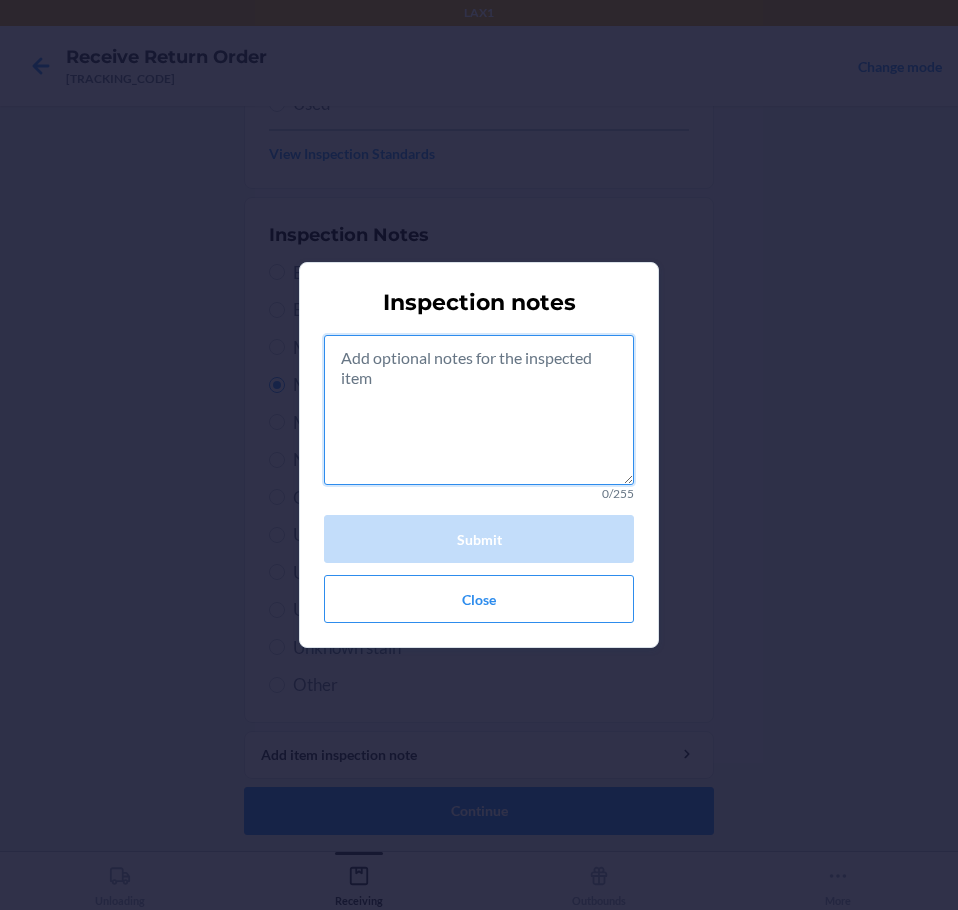 click at bounding box center [479, 410] 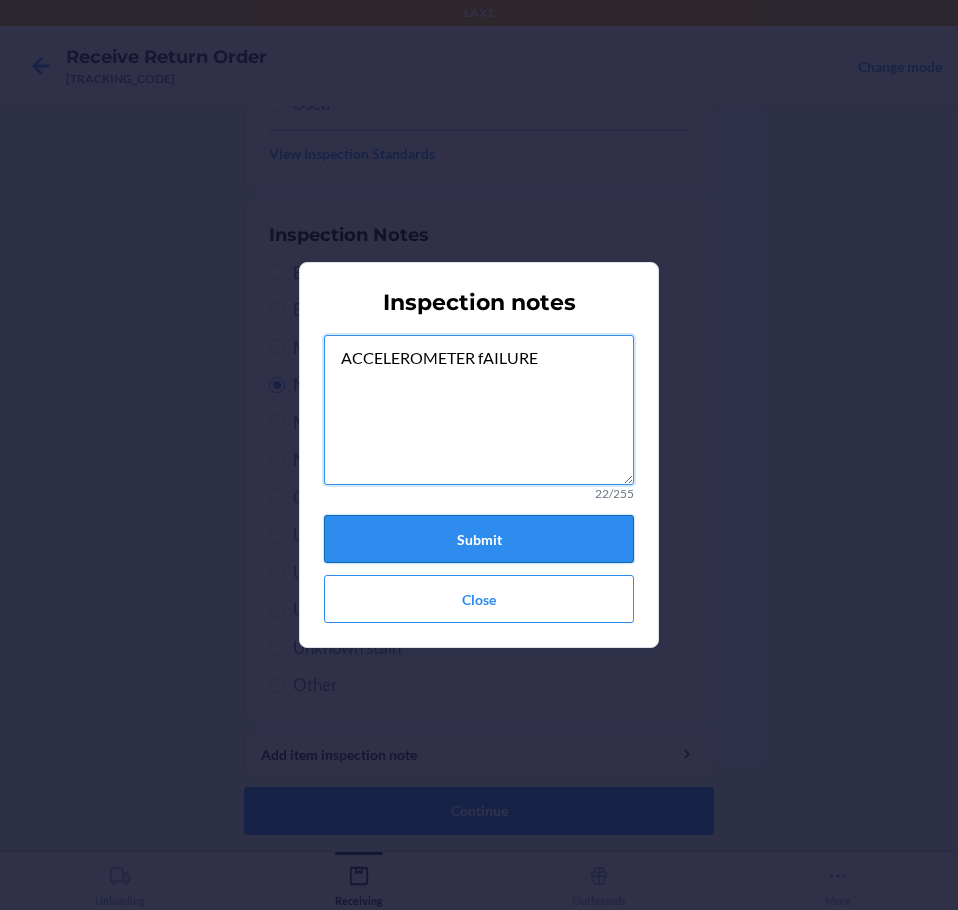type on "ACCELEROMETER fAILURE" 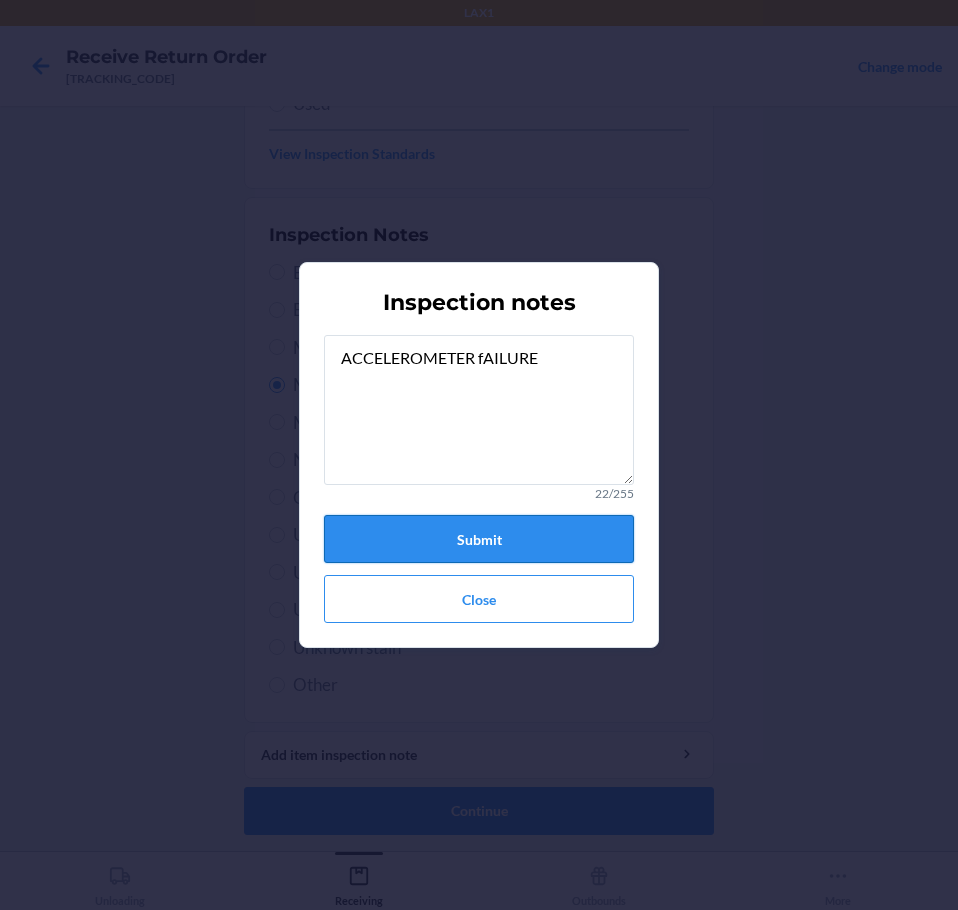 click on "Submit" at bounding box center [479, 539] 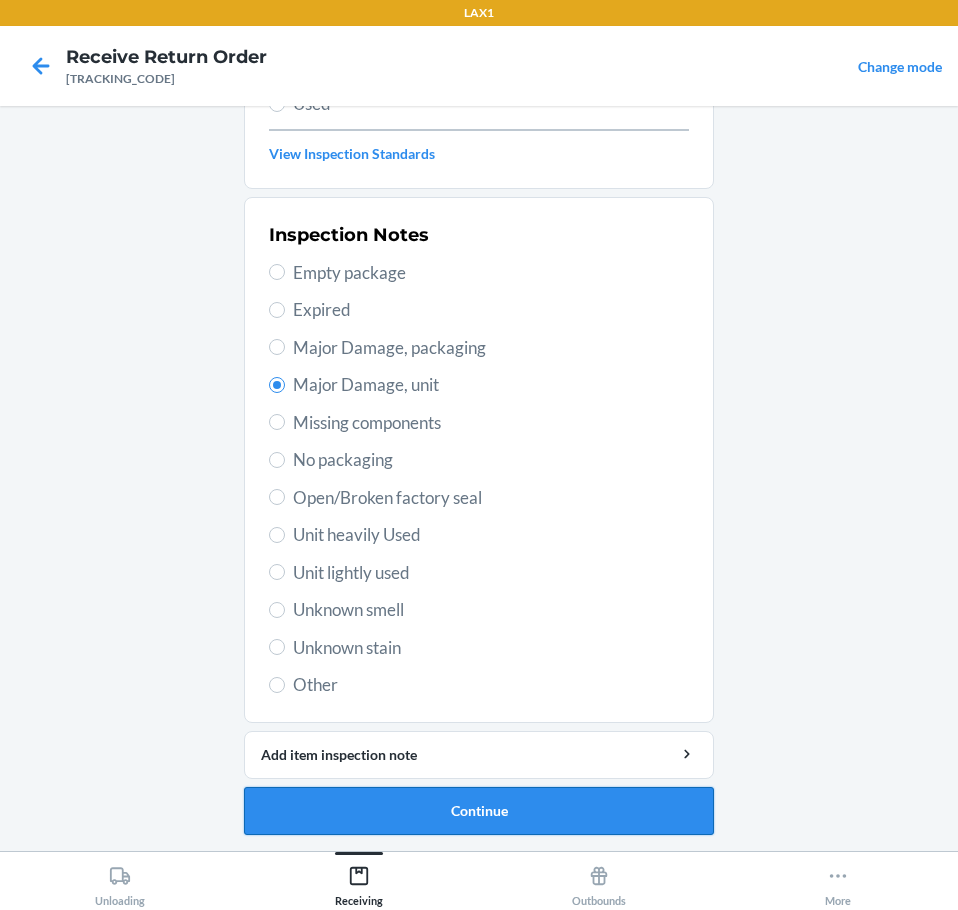 click on "Continue" at bounding box center [479, 811] 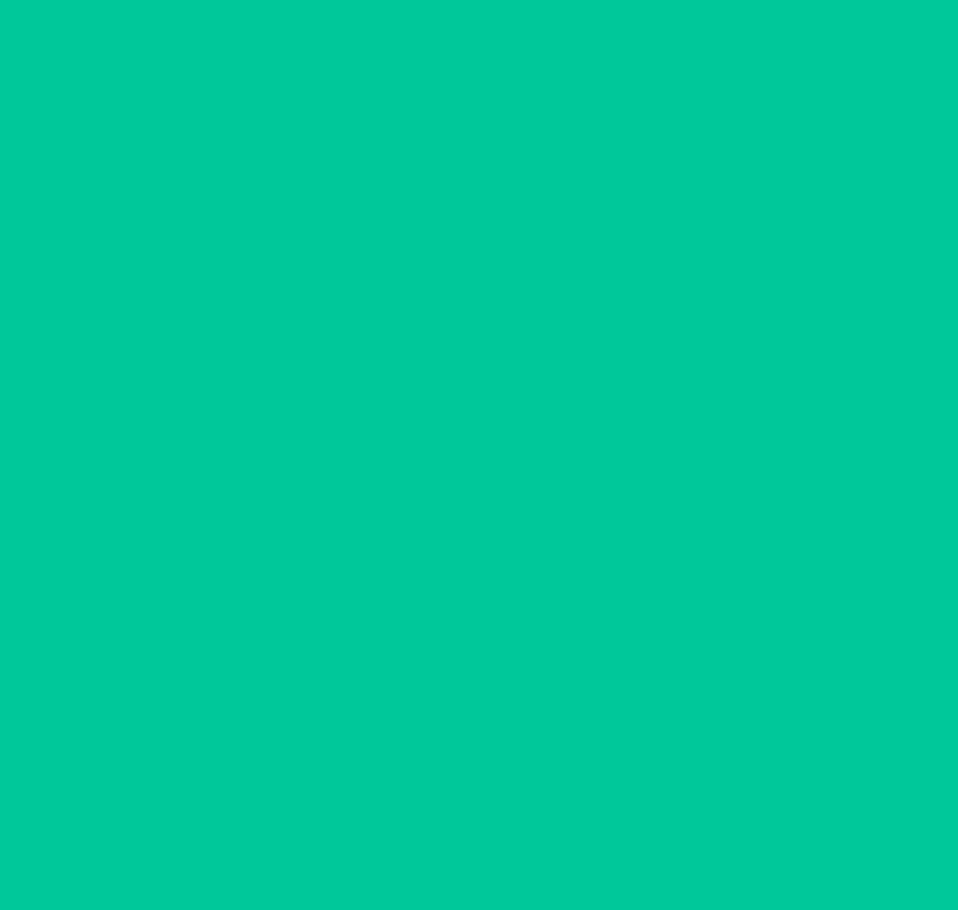 scroll, scrollTop: 132, scrollLeft: 0, axis: vertical 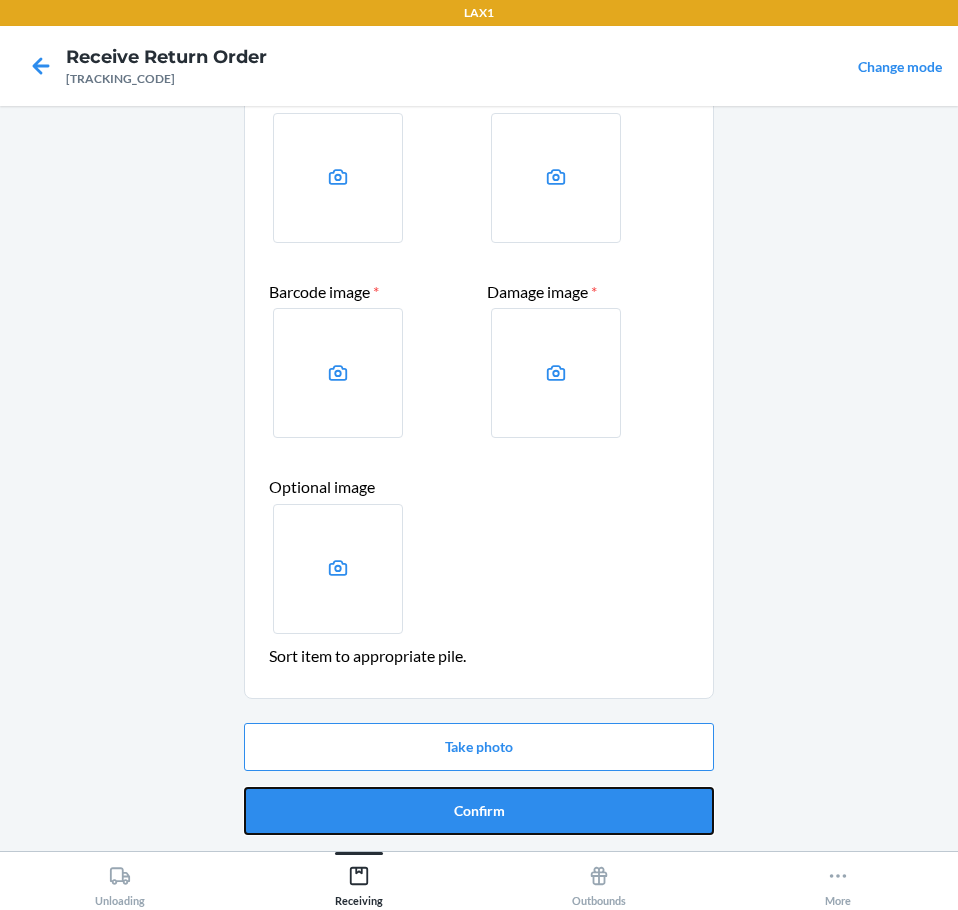 click on "Confirm" at bounding box center (479, 811) 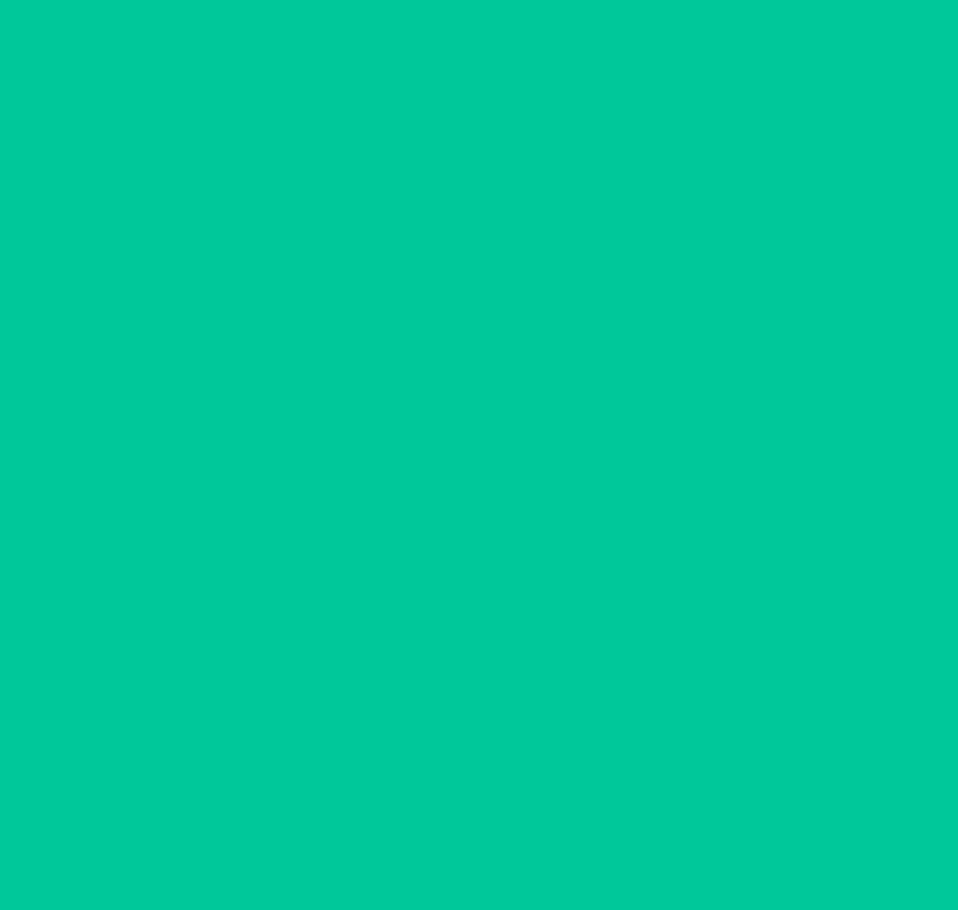 scroll, scrollTop: 0, scrollLeft: 0, axis: both 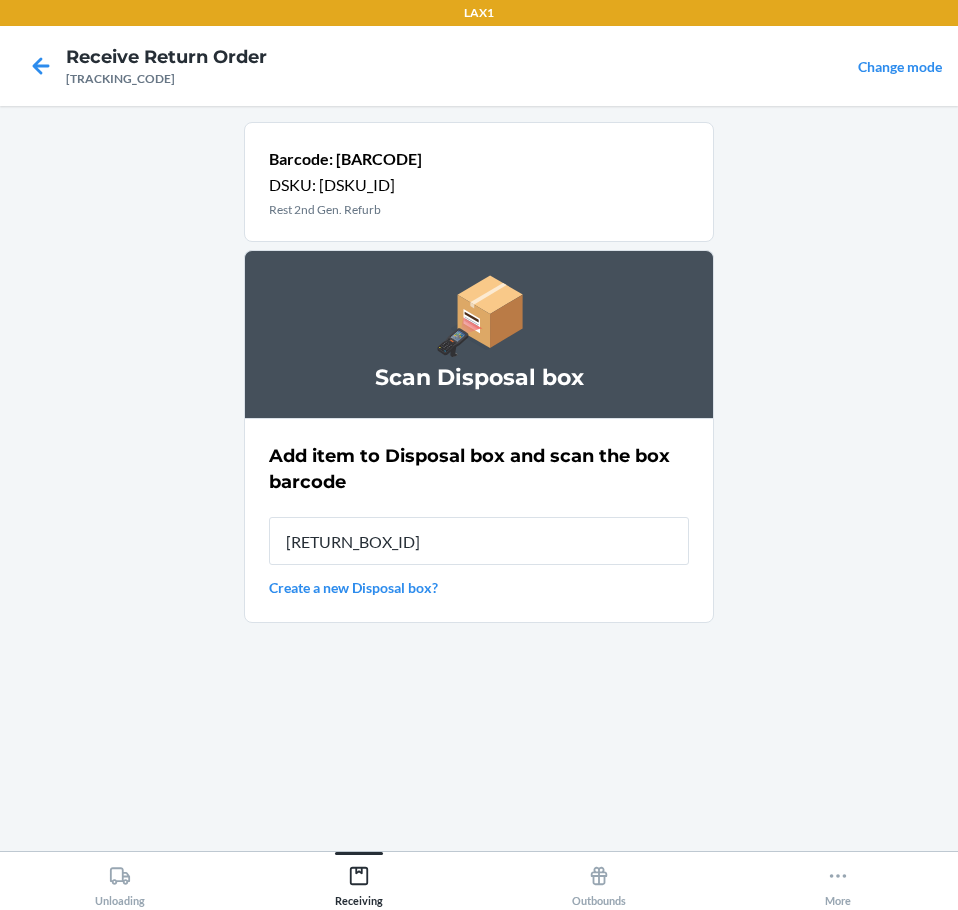 type on "[RETURN_BOX_ID]" 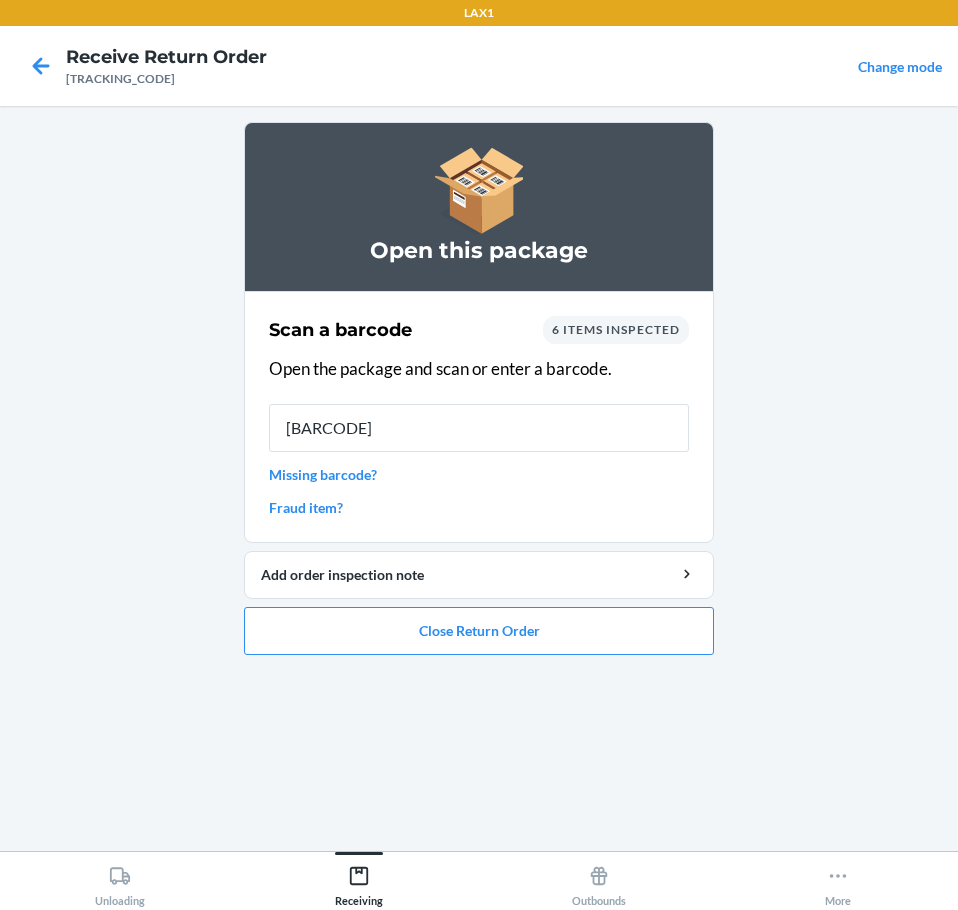 type on "[BARCODE]" 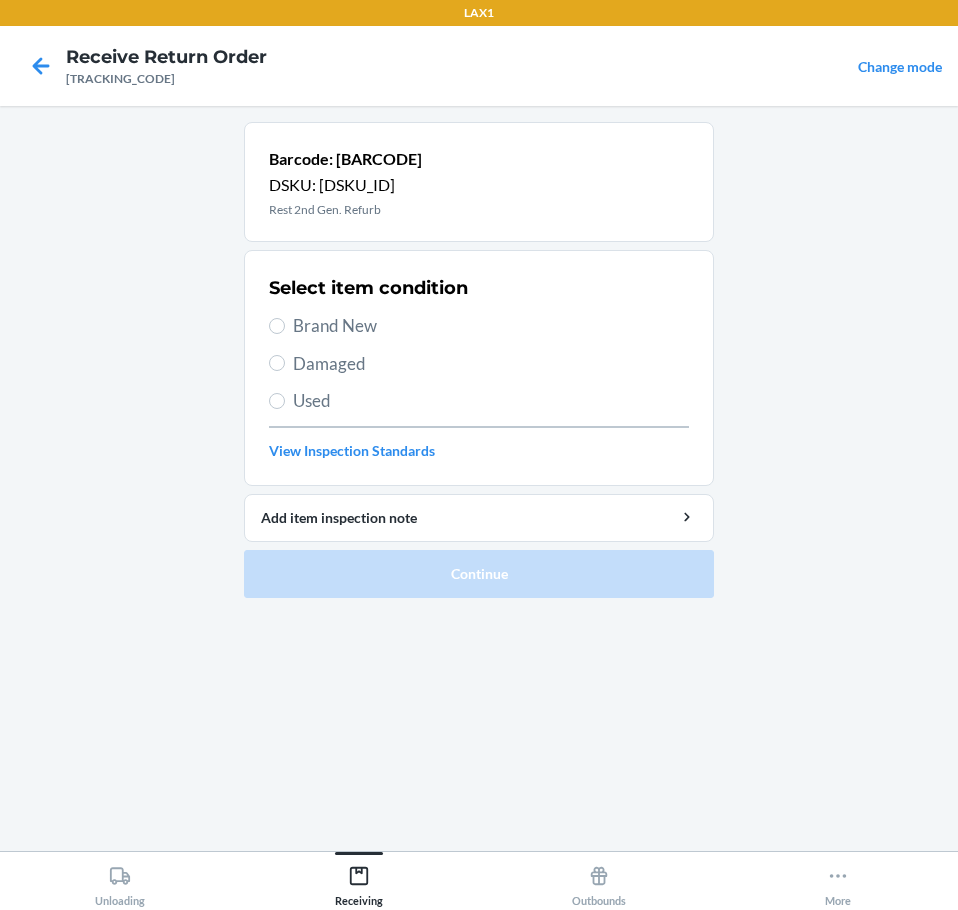 click on "Damaged" at bounding box center (491, 364) 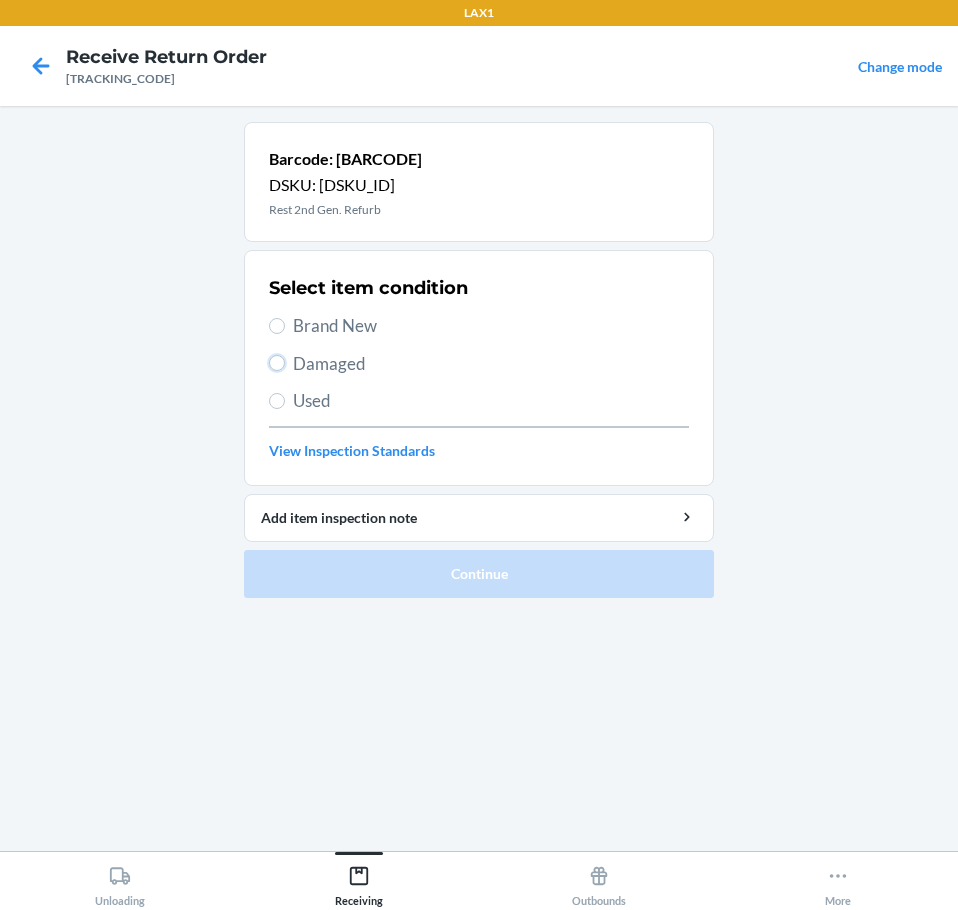 click on "Damaged" at bounding box center [277, 363] 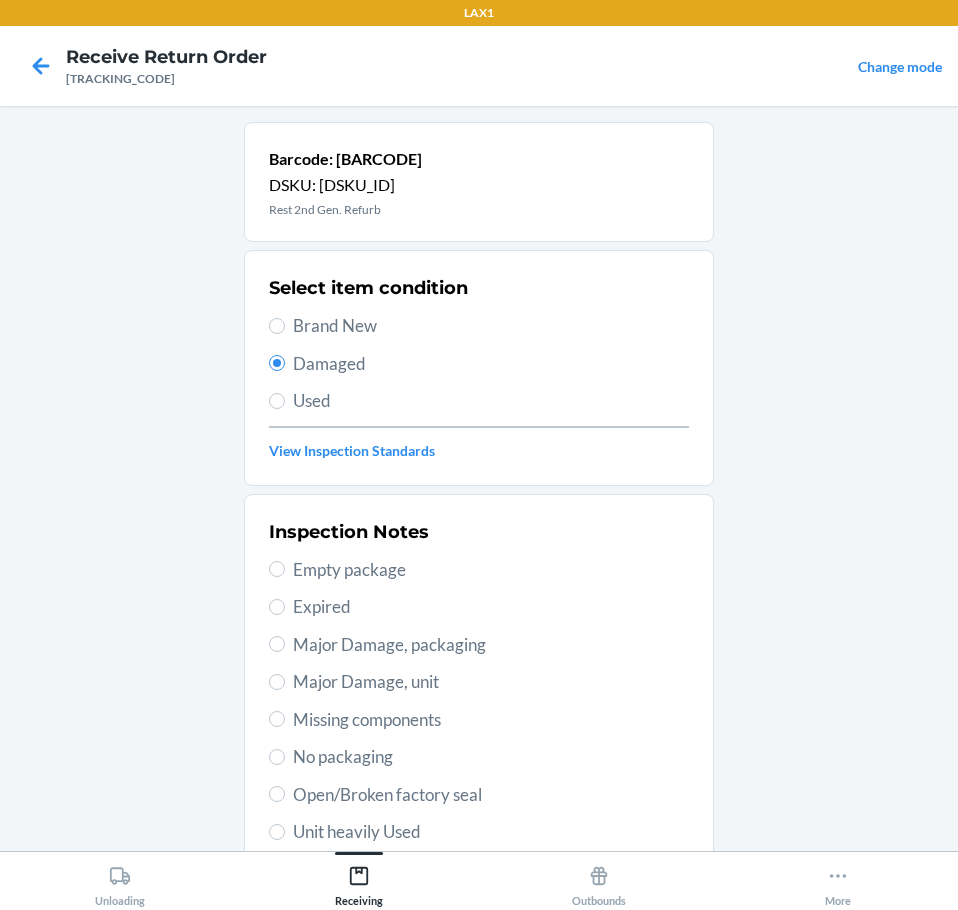 click on "Major Damage, unit" at bounding box center [491, 682] 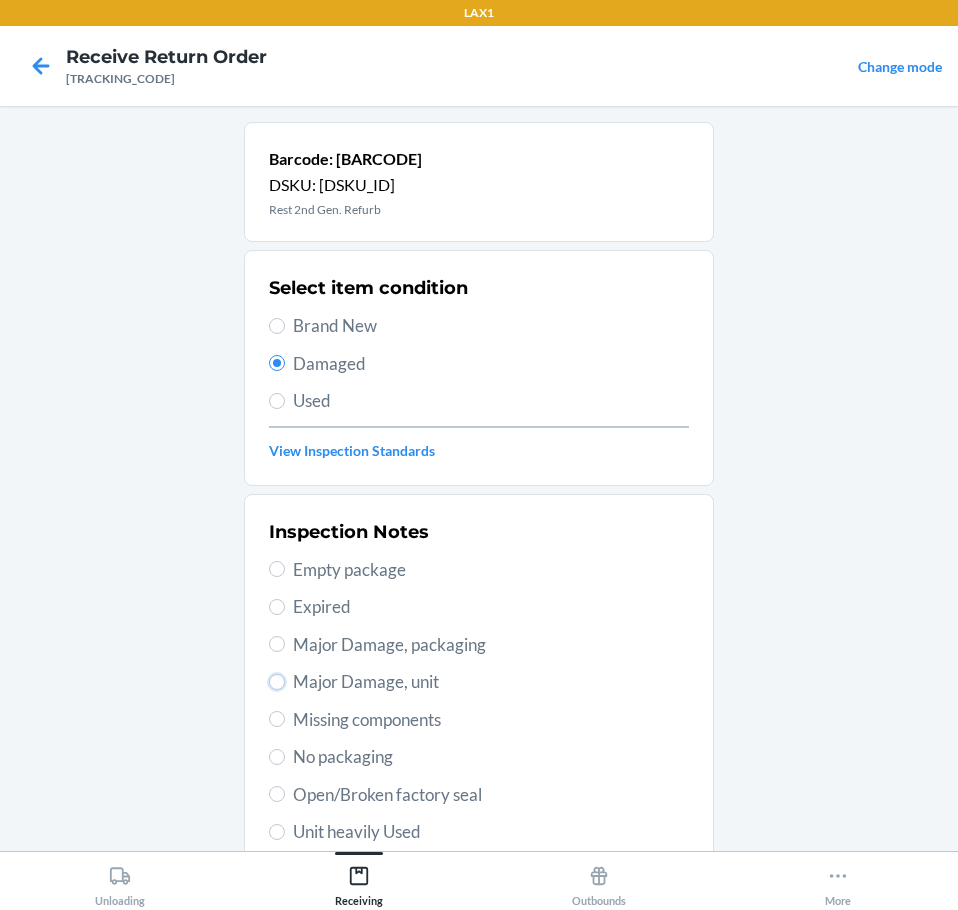 click on "Major Damage, unit" at bounding box center (277, 682) 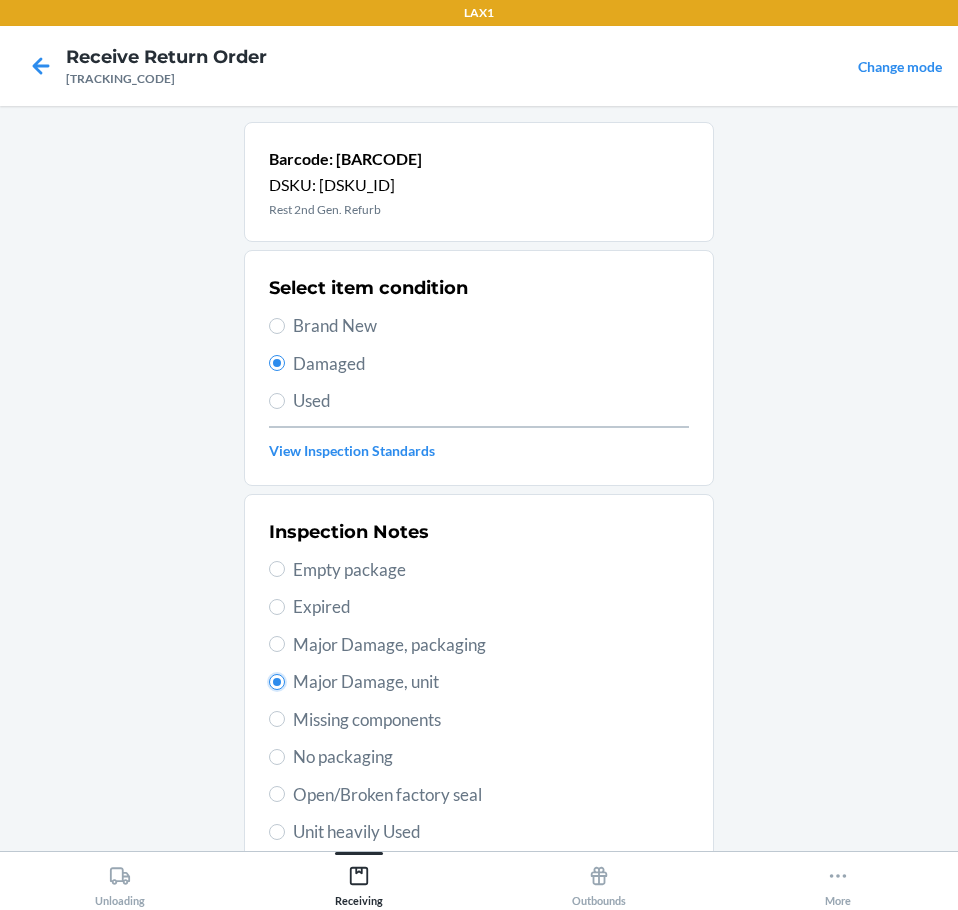 scroll, scrollTop: 297, scrollLeft: 0, axis: vertical 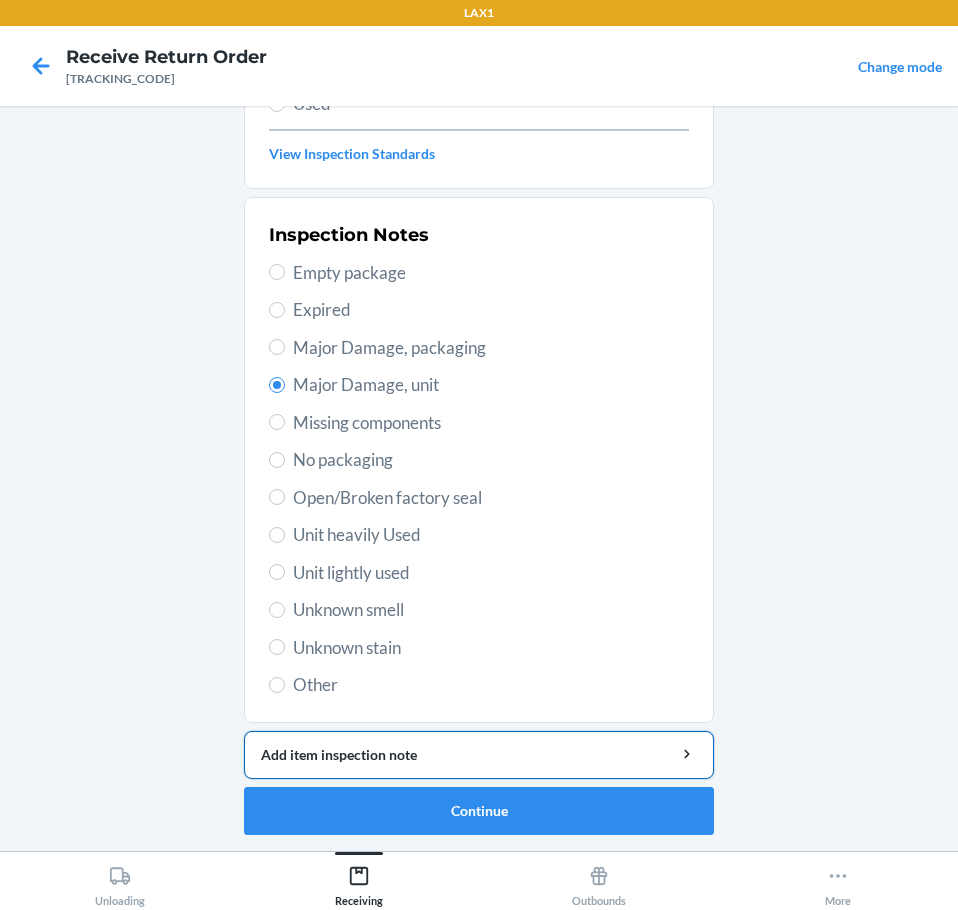 click on "Add item inspection note" at bounding box center (479, 754) 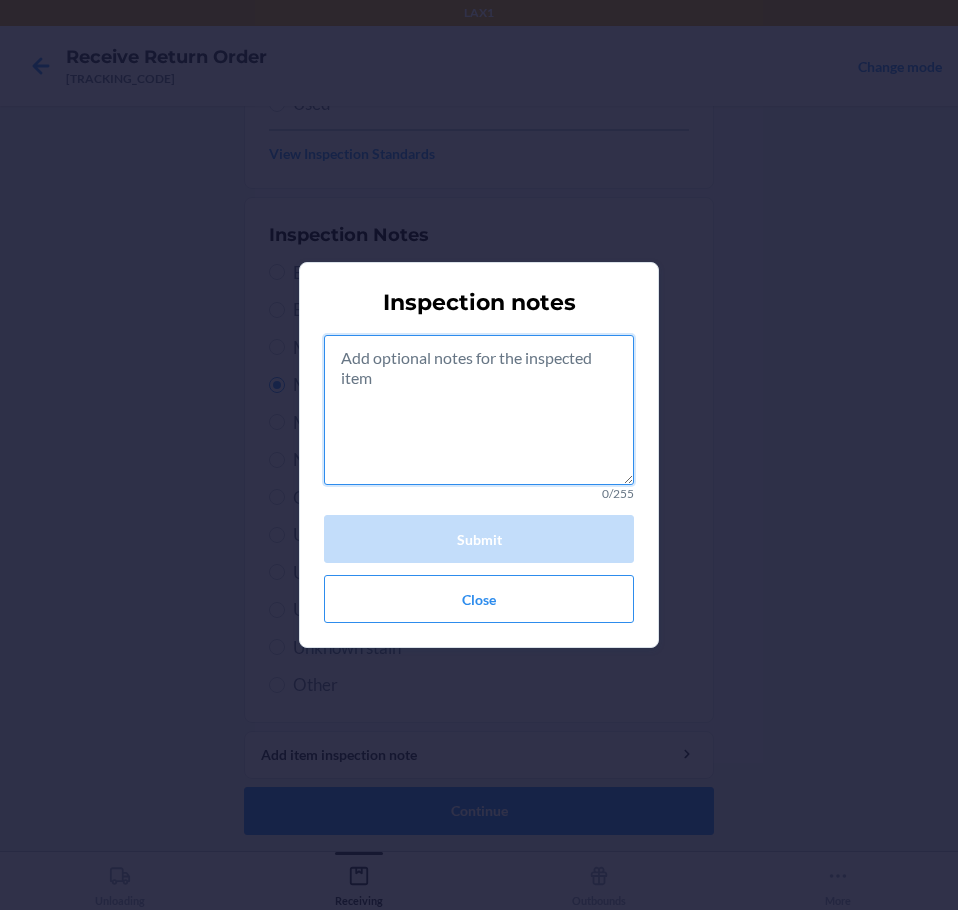 click at bounding box center (479, 410) 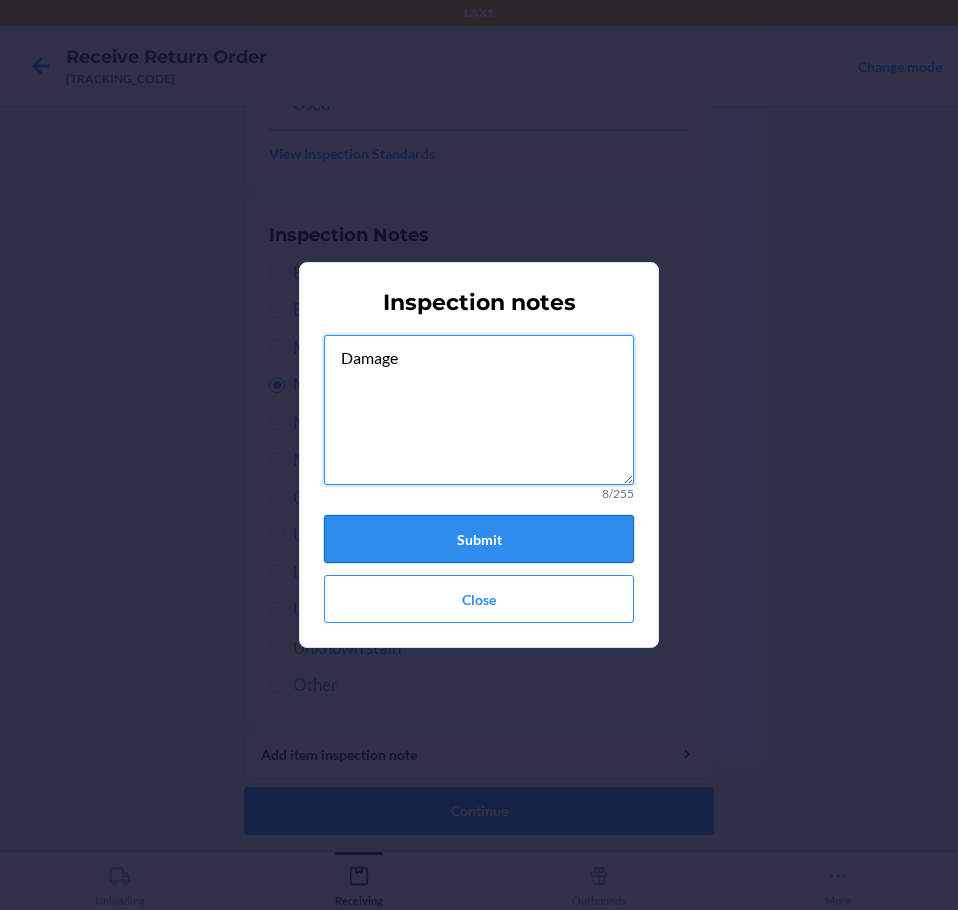 type on "Damage" 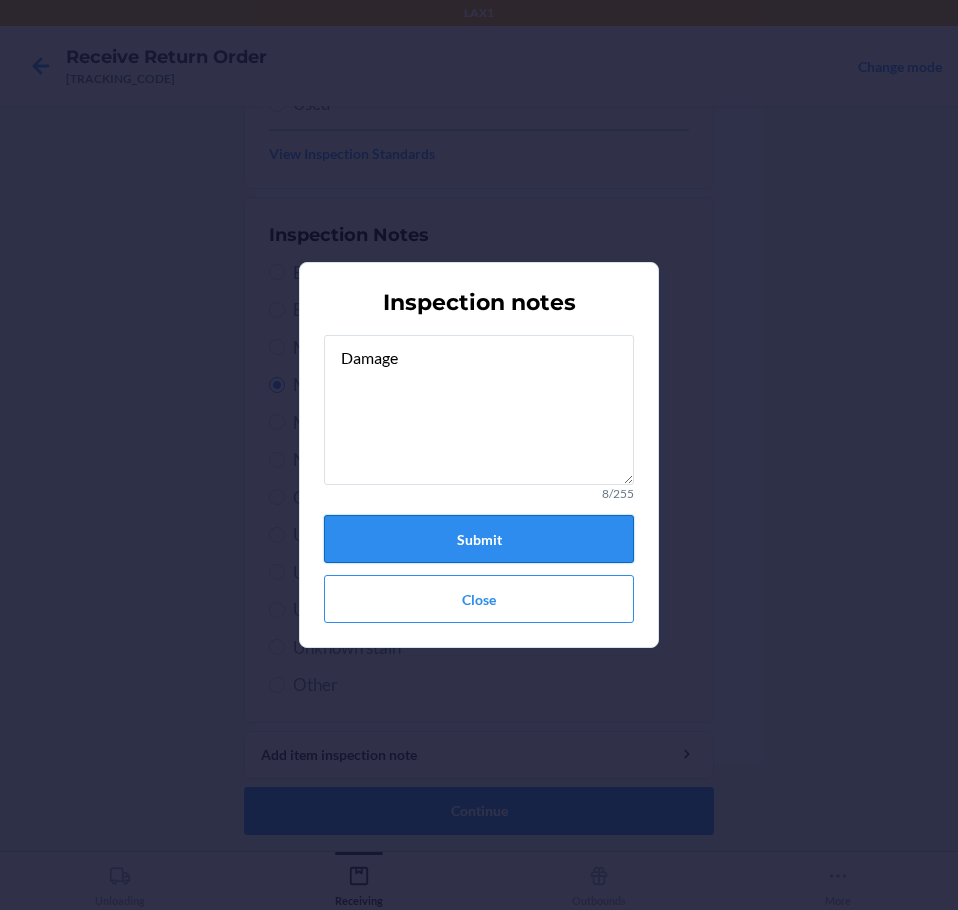 click on "Submit" at bounding box center [479, 539] 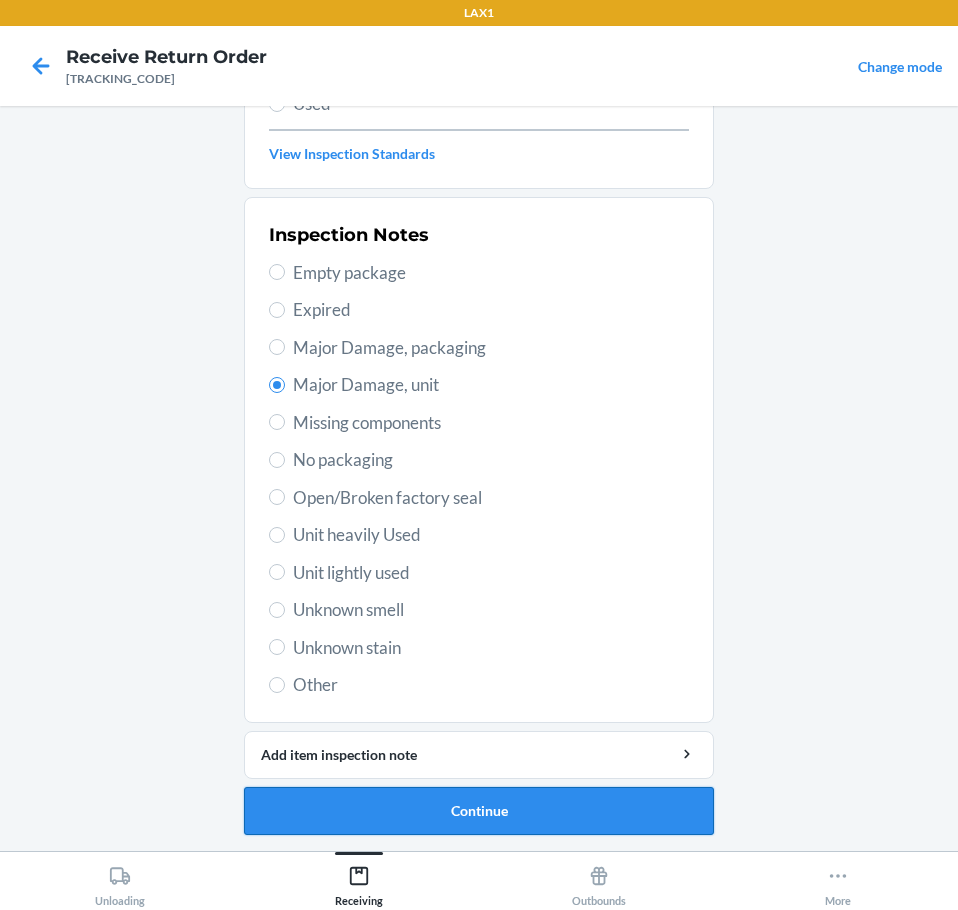 click on "Continue" at bounding box center [479, 811] 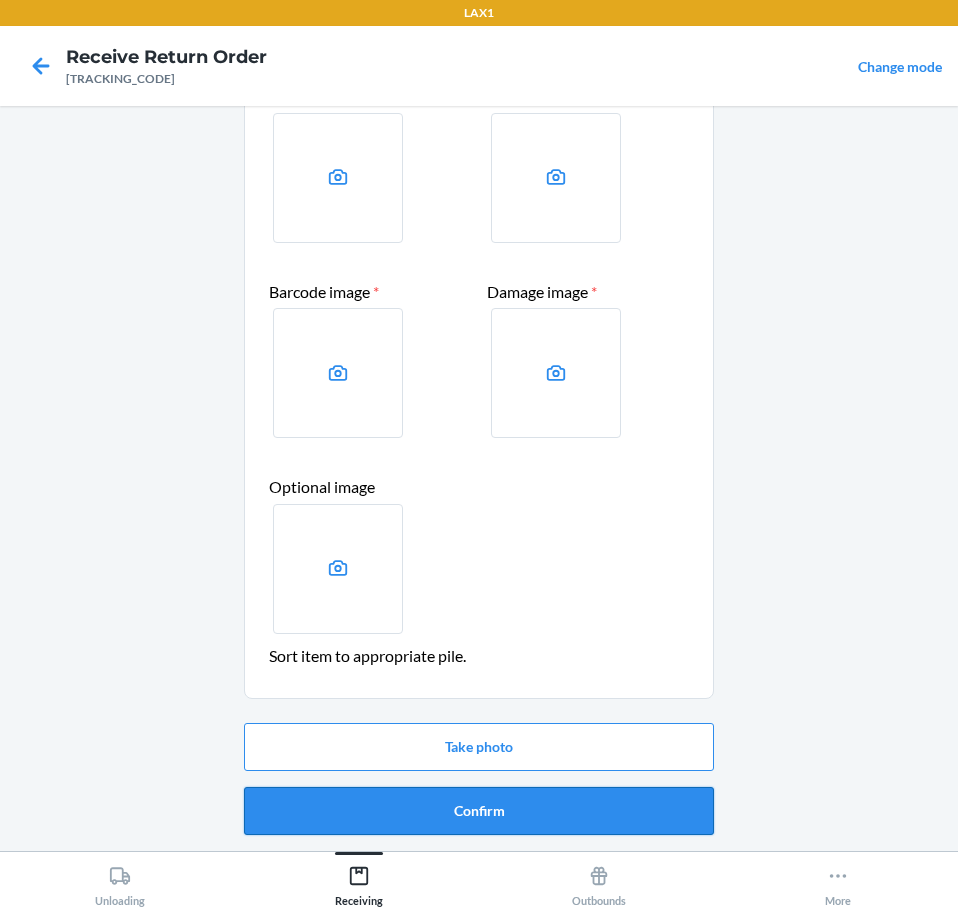 click on "Confirm" at bounding box center [479, 811] 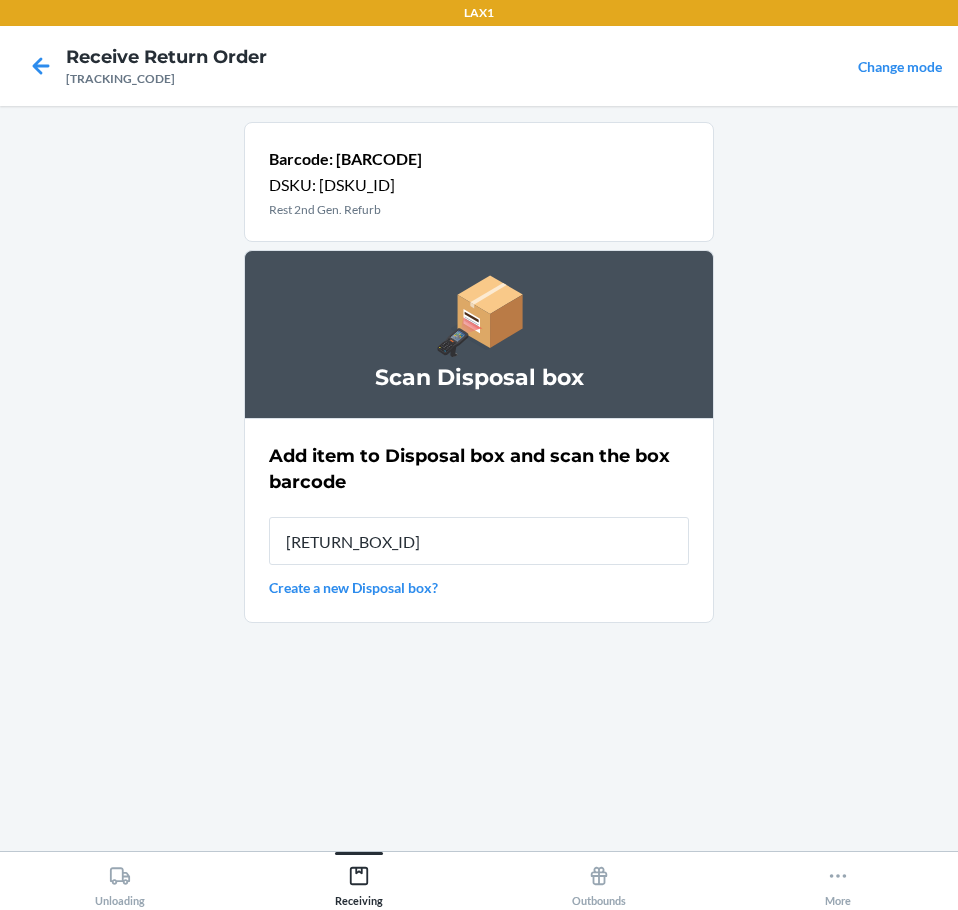 type on "[RETURN_BOX_ID]" 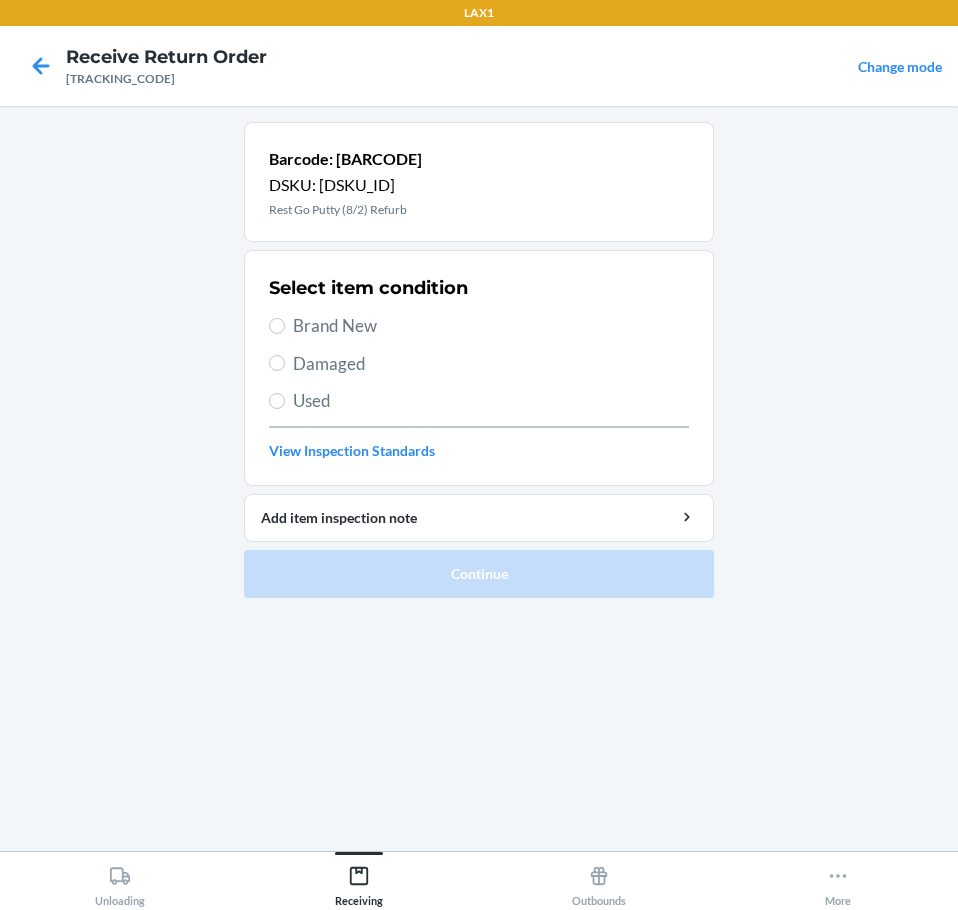 click on "Damaged" at bounding box center (491, 364) 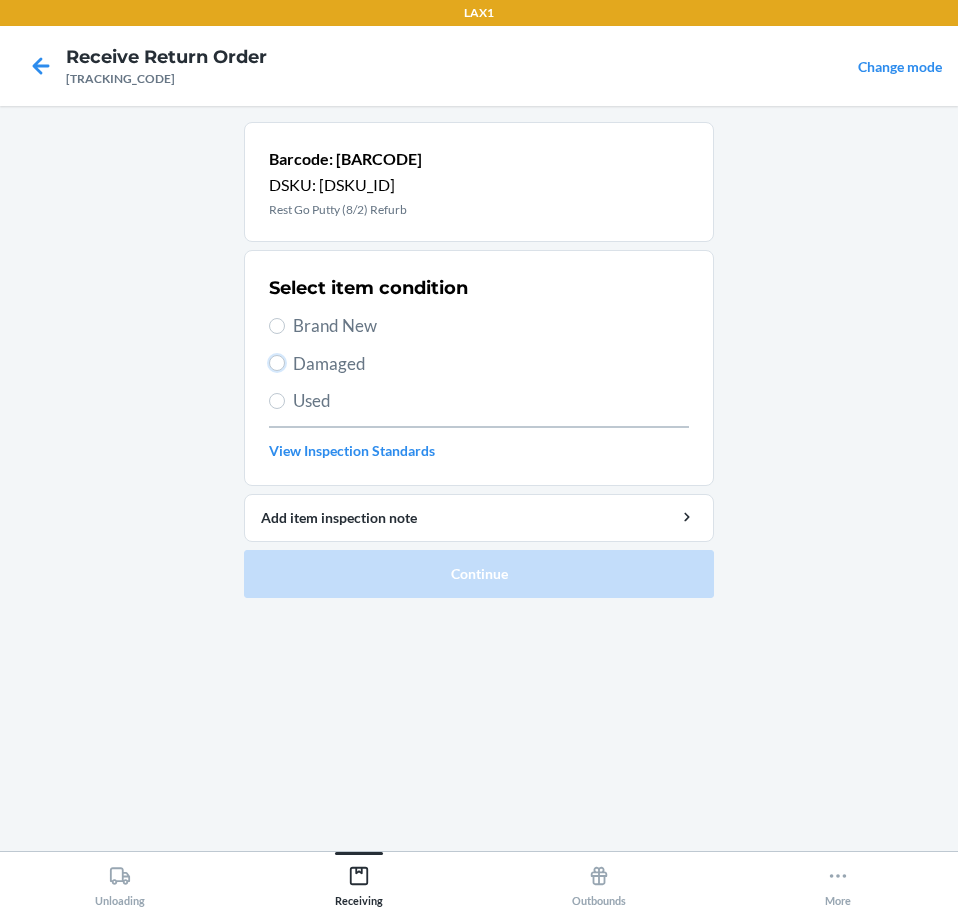 click on "Damaged" at bounding box center (277, 363) 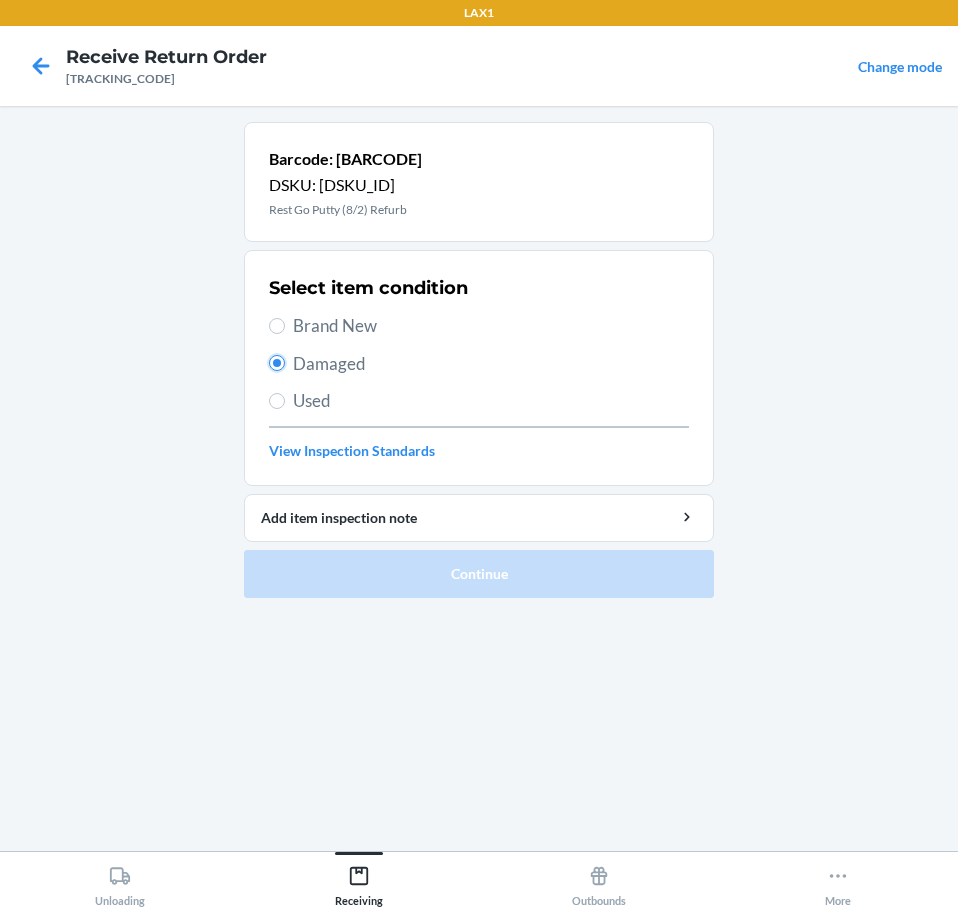 radio on "true" 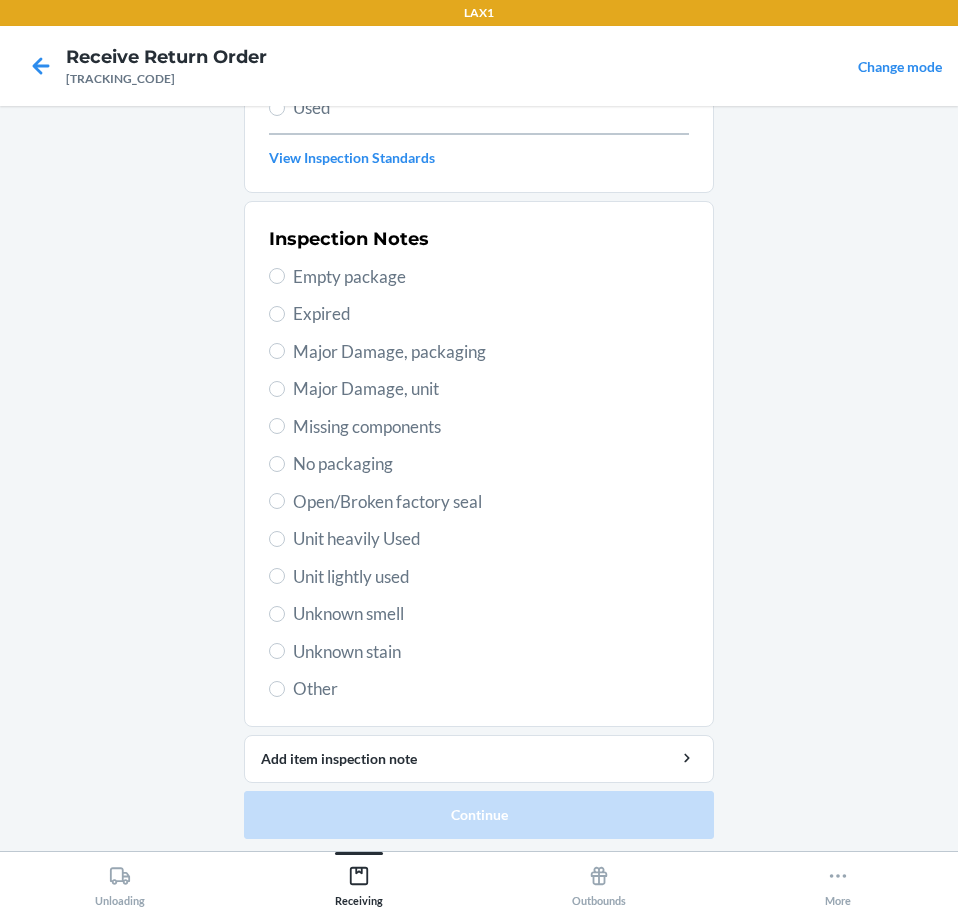 scroll, scrollTop: 297, scrollLeft: 0, axis: vertical 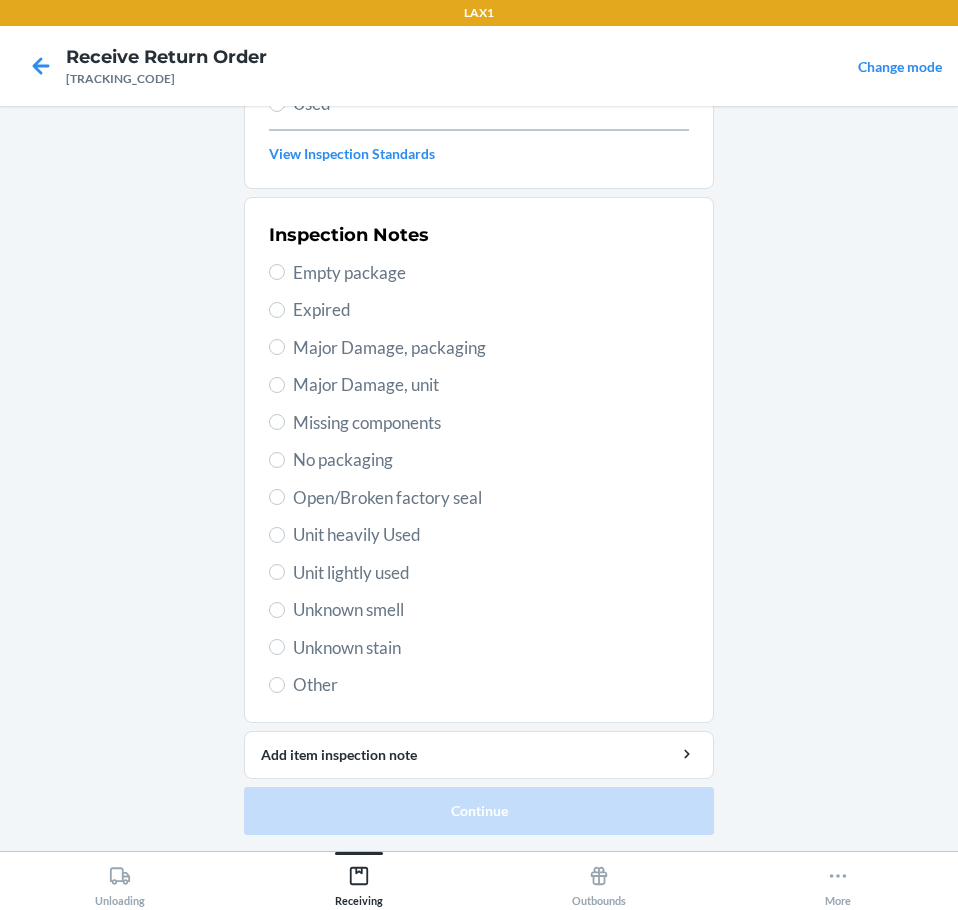 click on "Major Damage, unit" at bounding box center [491, 385] 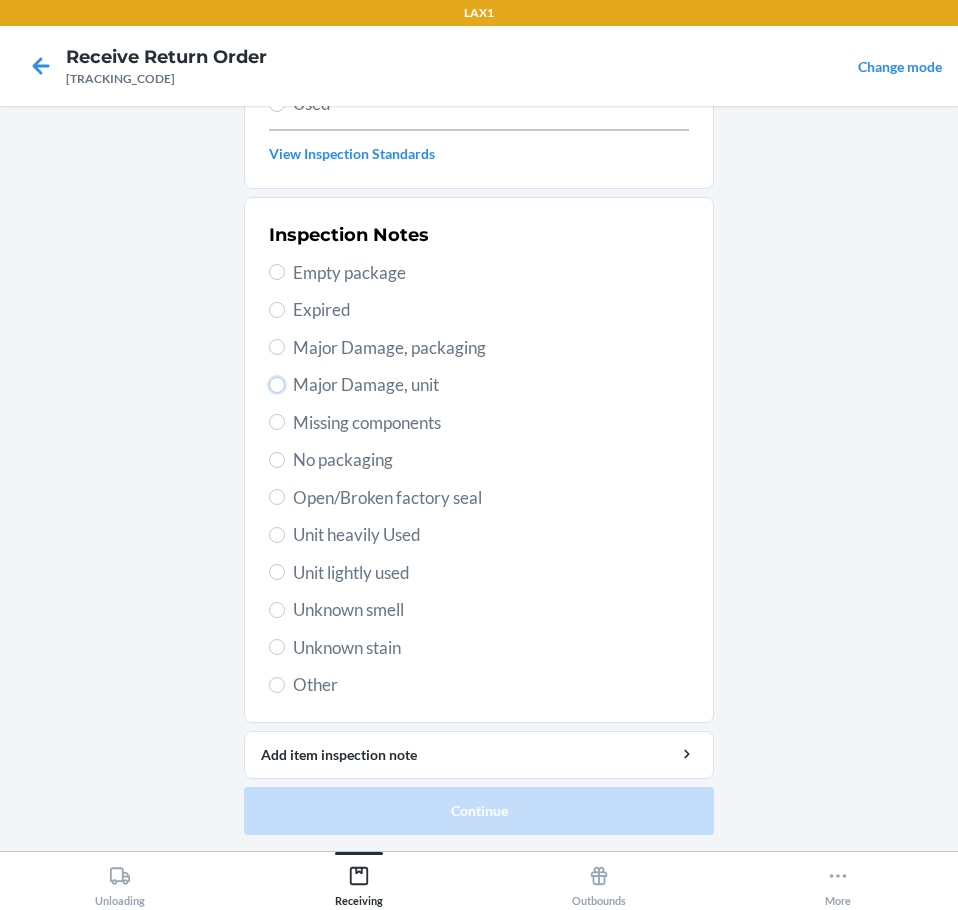 click on "Major Damage, unit" at bounding box center [277, 385] 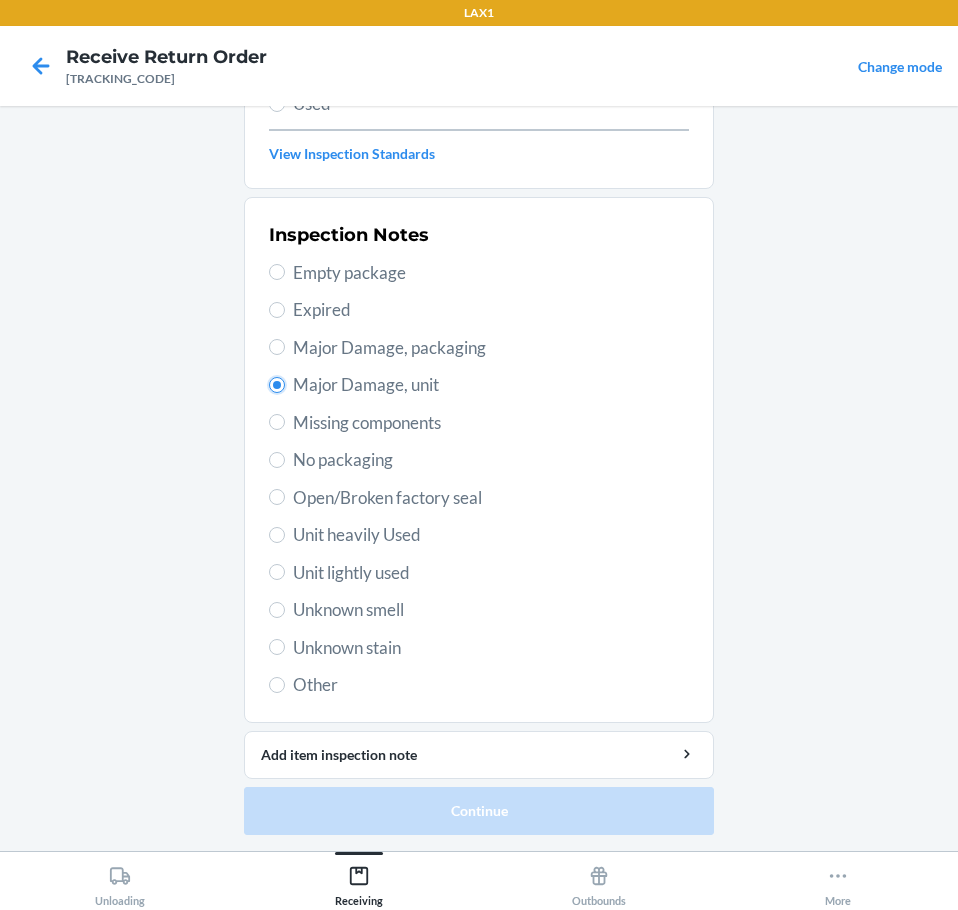 radio on "true" 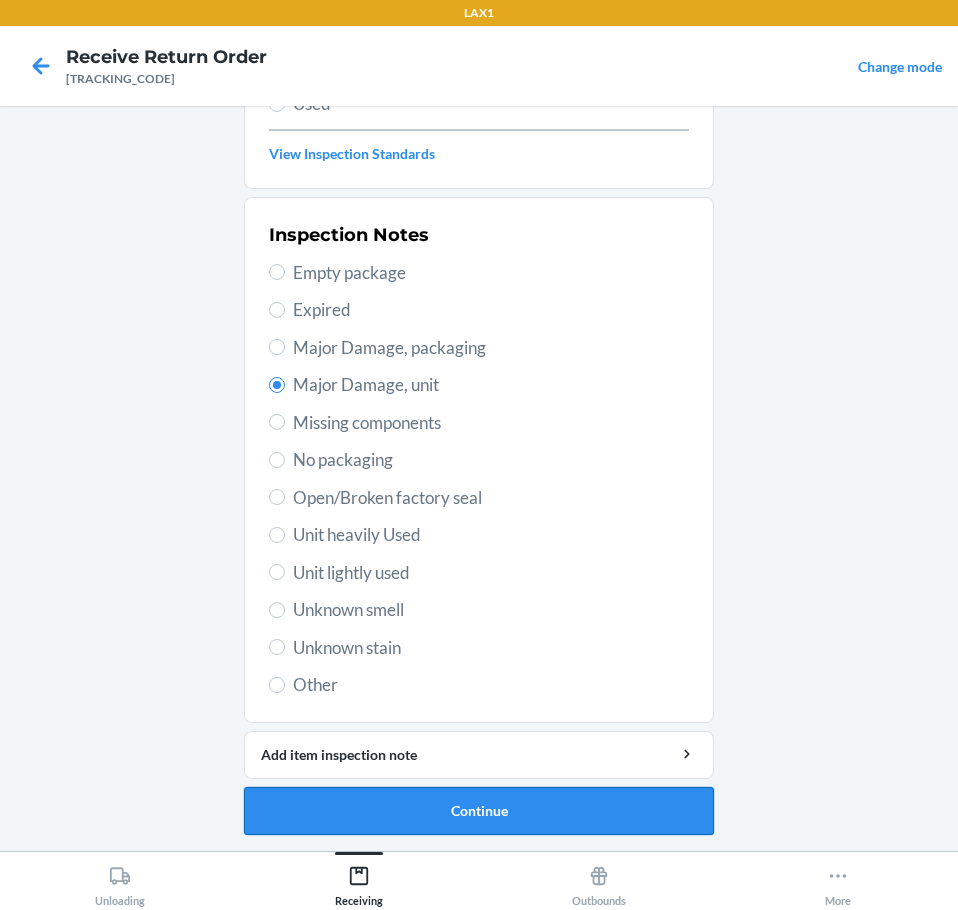 click on "Continue" at bounding box center (479, 811) 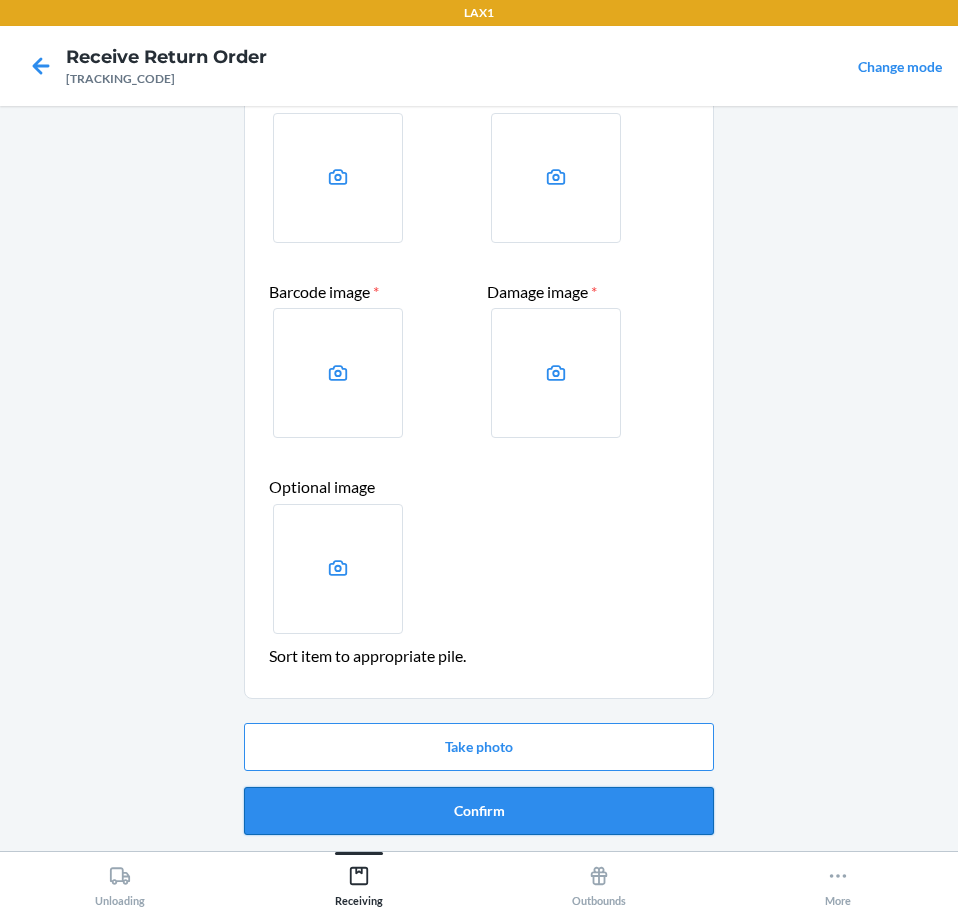 click on "Confirm" at bounding box center (479, 811) 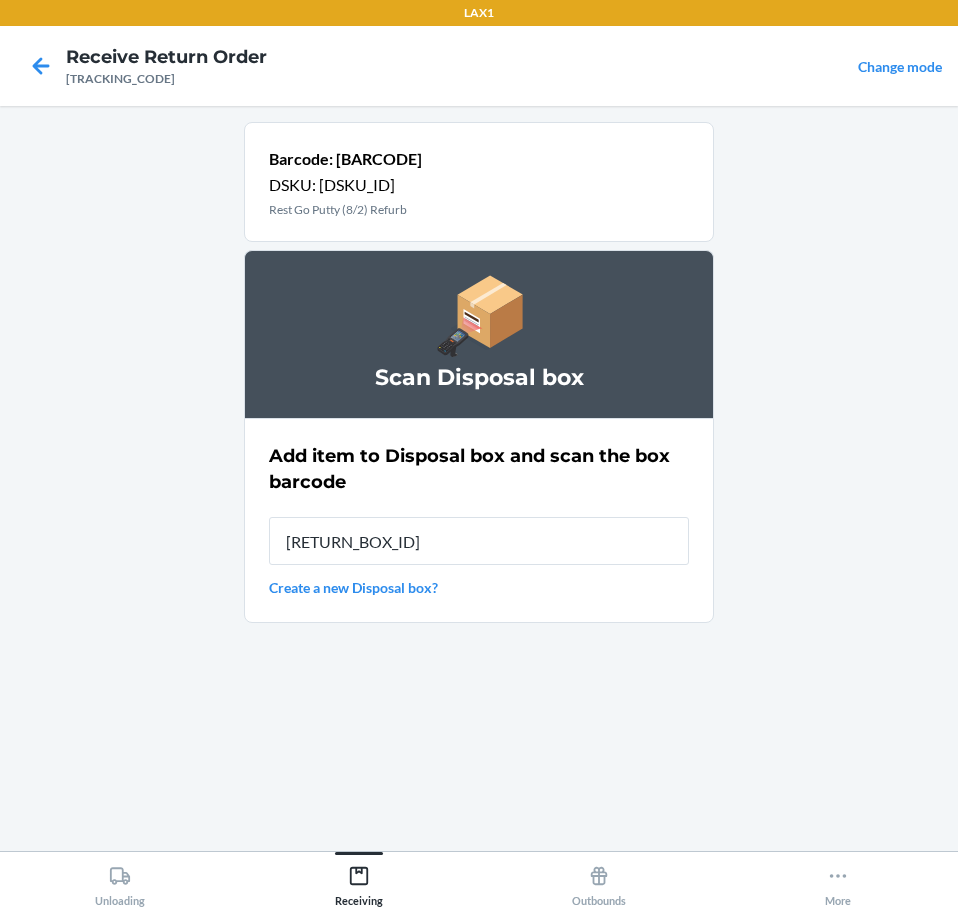 type on "[RETURN_BOX_ID]" 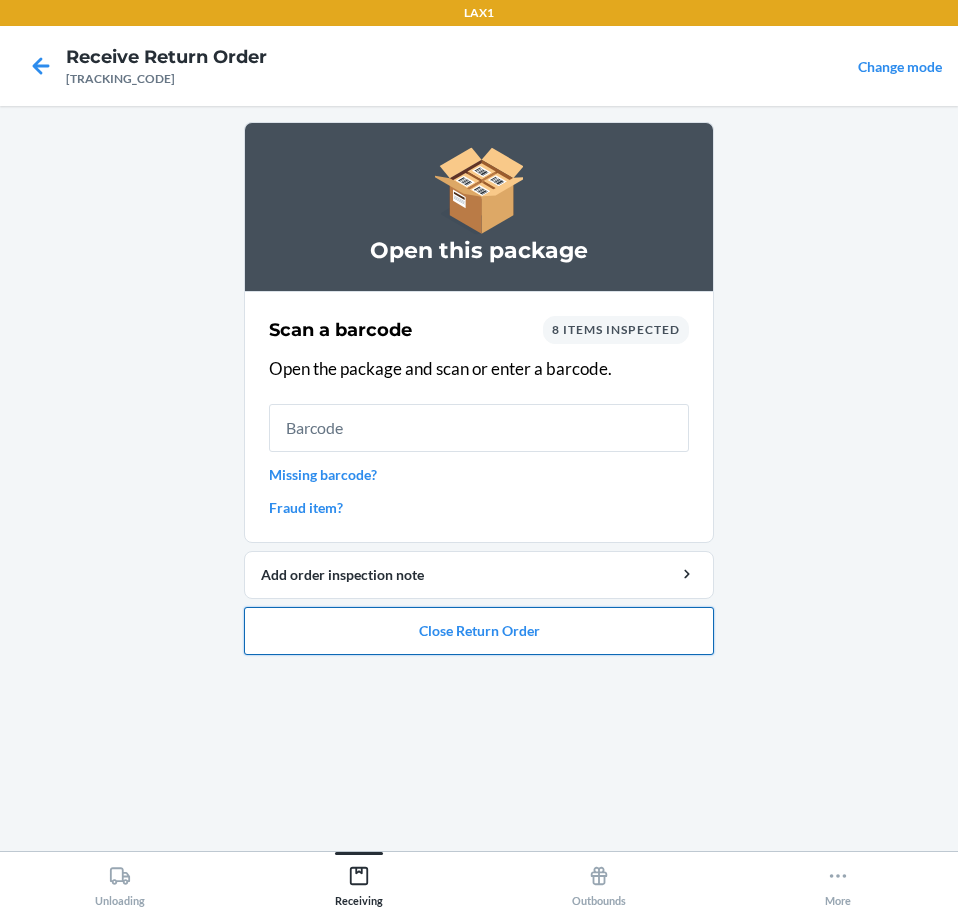 click on "Close Return Order" at bounding box center [479, 631] 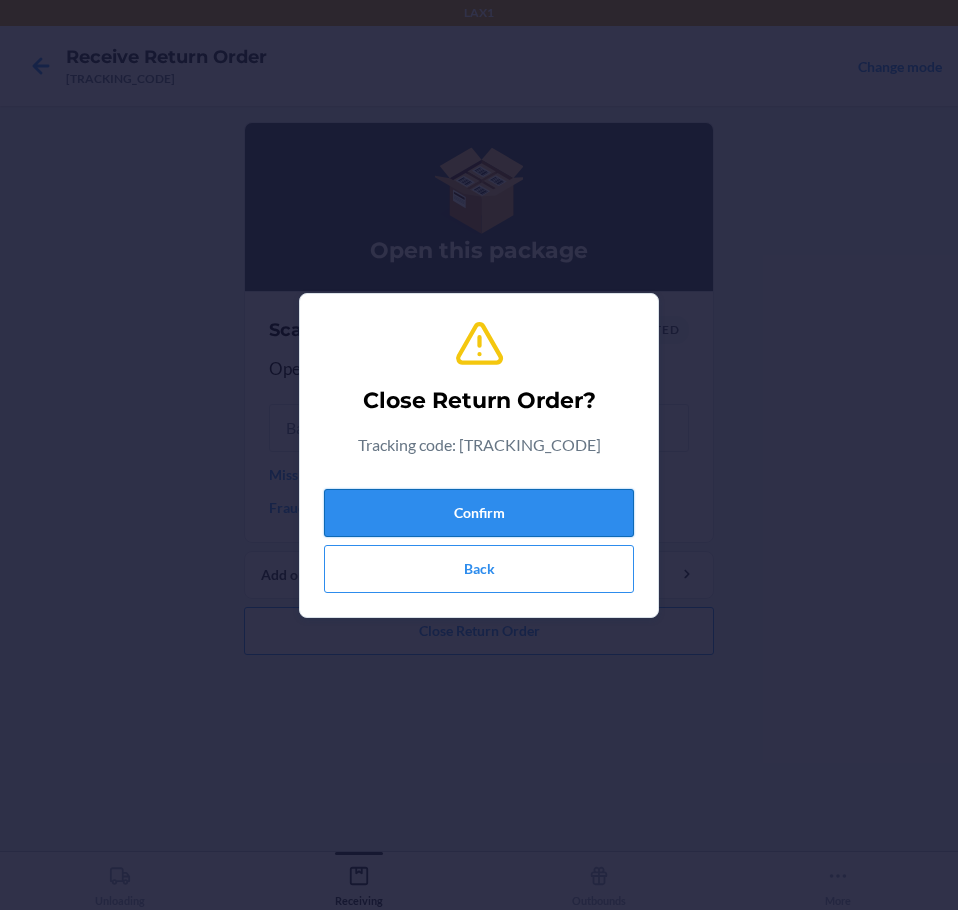 click on "Confirm" at bounding box center [479, 513] 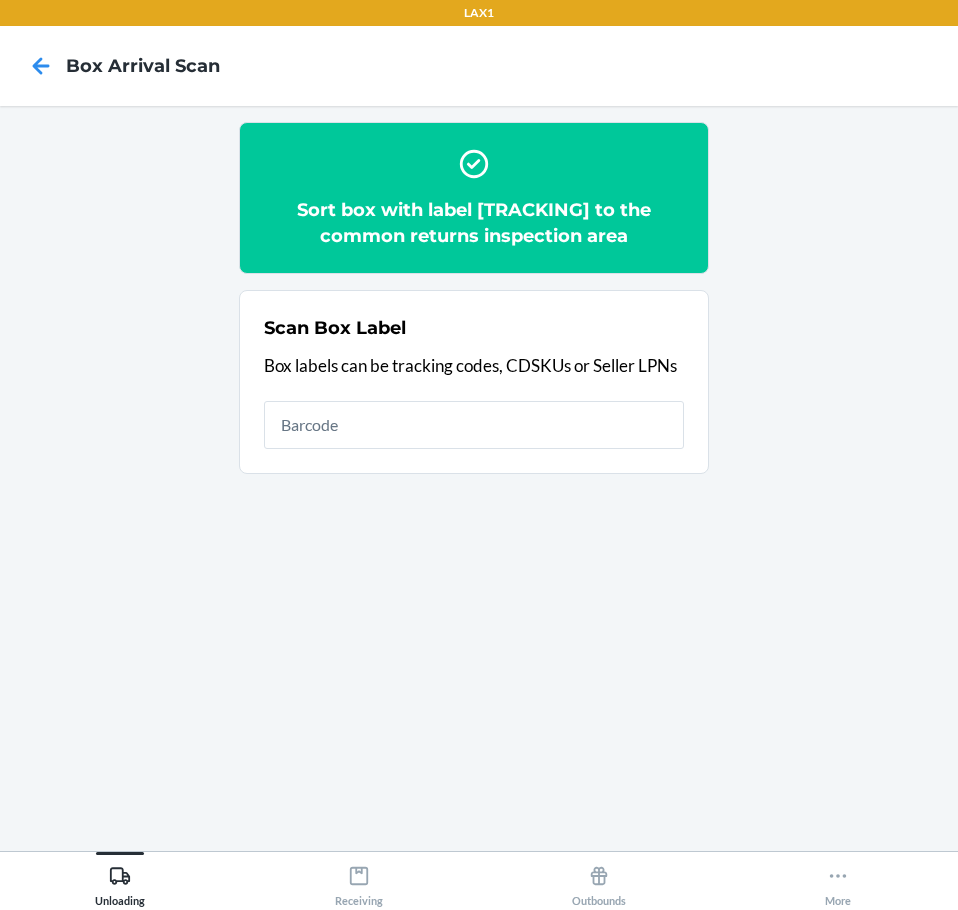 scroll, scrollTop: 0, scrollLeft: 0, axis: both 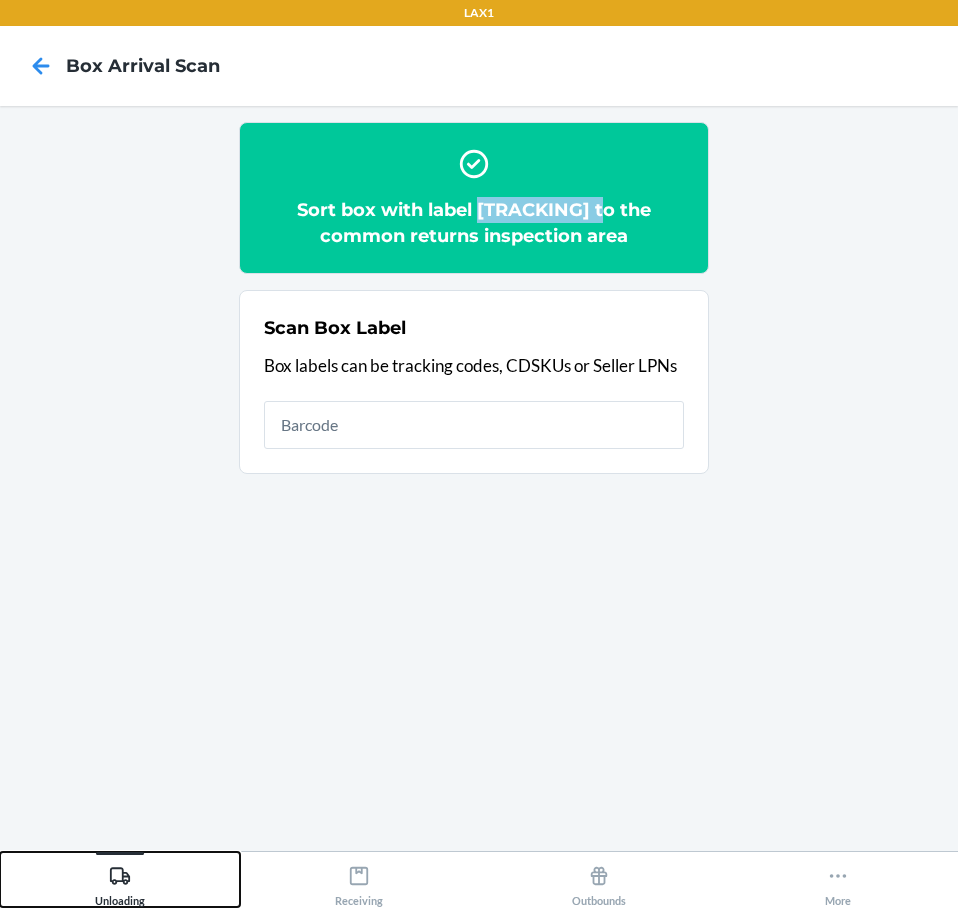 click on "Unloading" at bounding box center [120, 882] 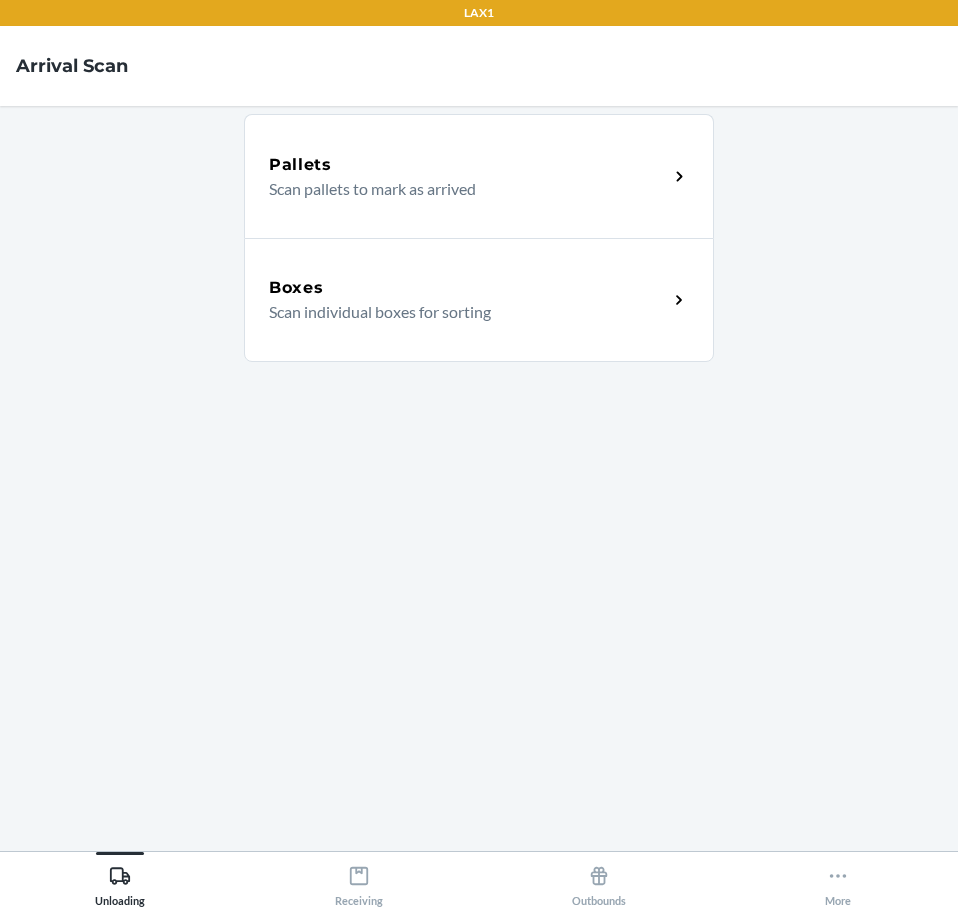 click on "Boxes" at bounding box center (468, 288) 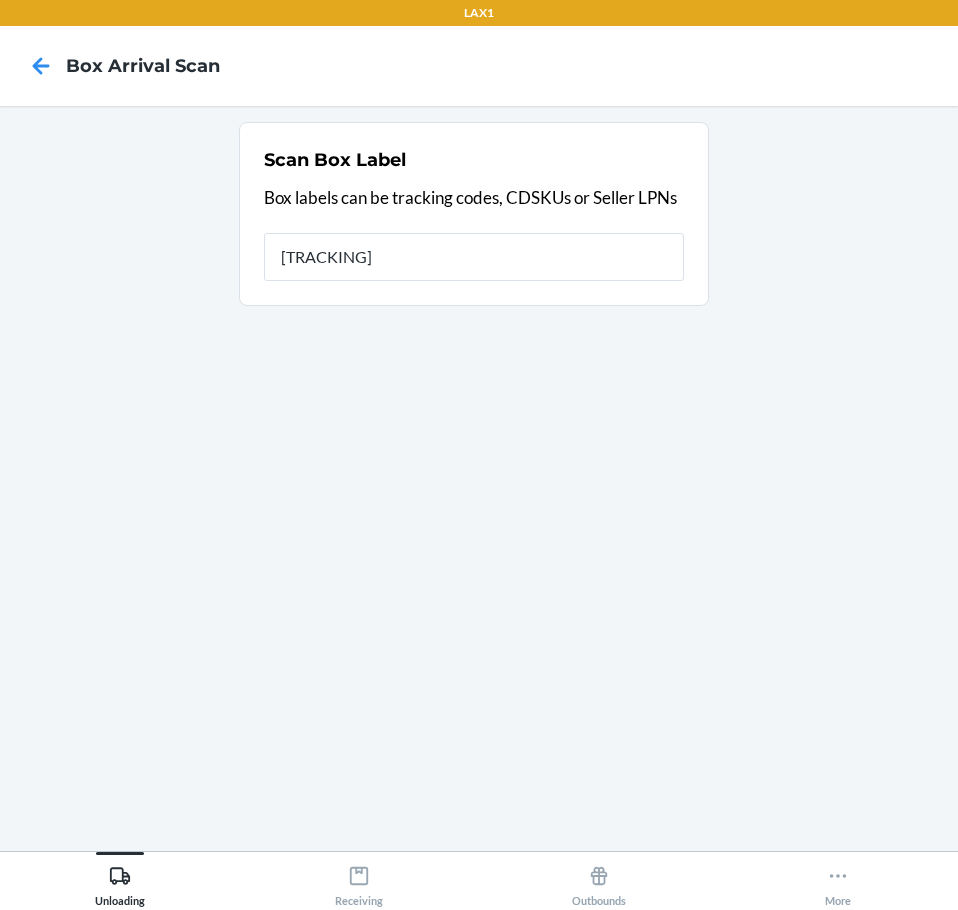 type on "[TRACKING_CODE]" 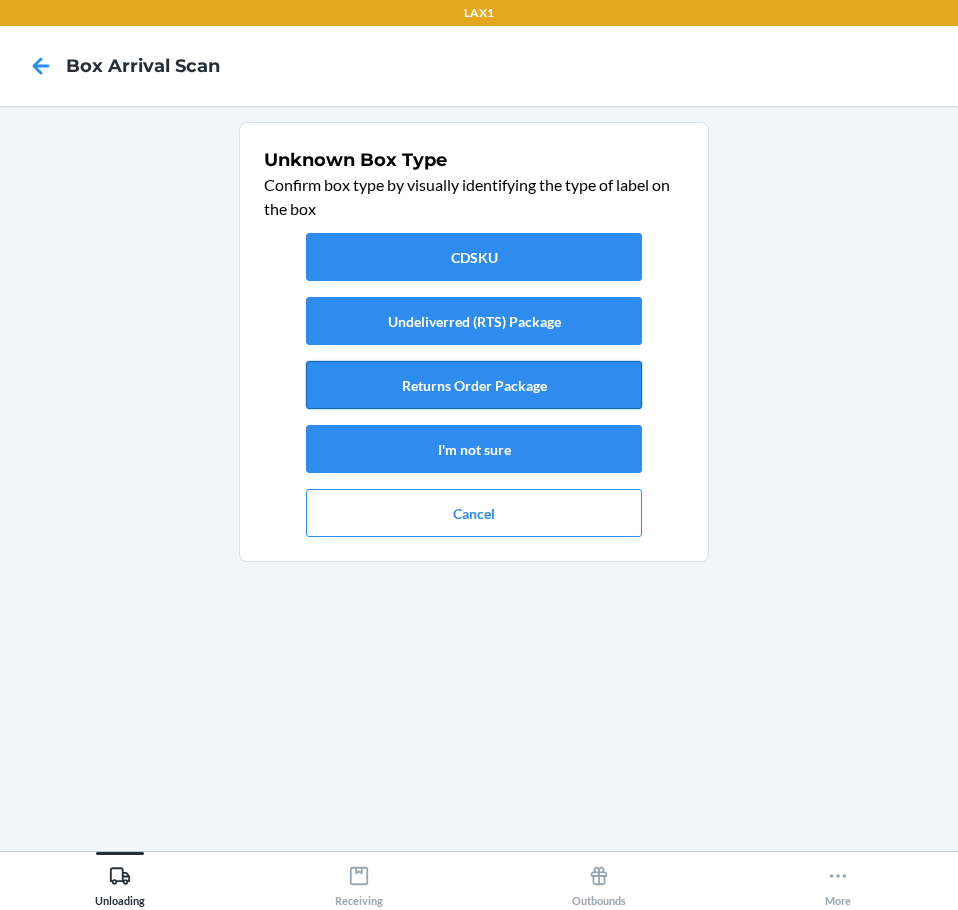 click on "Returns Order Package" at bounding box center [474, 385] 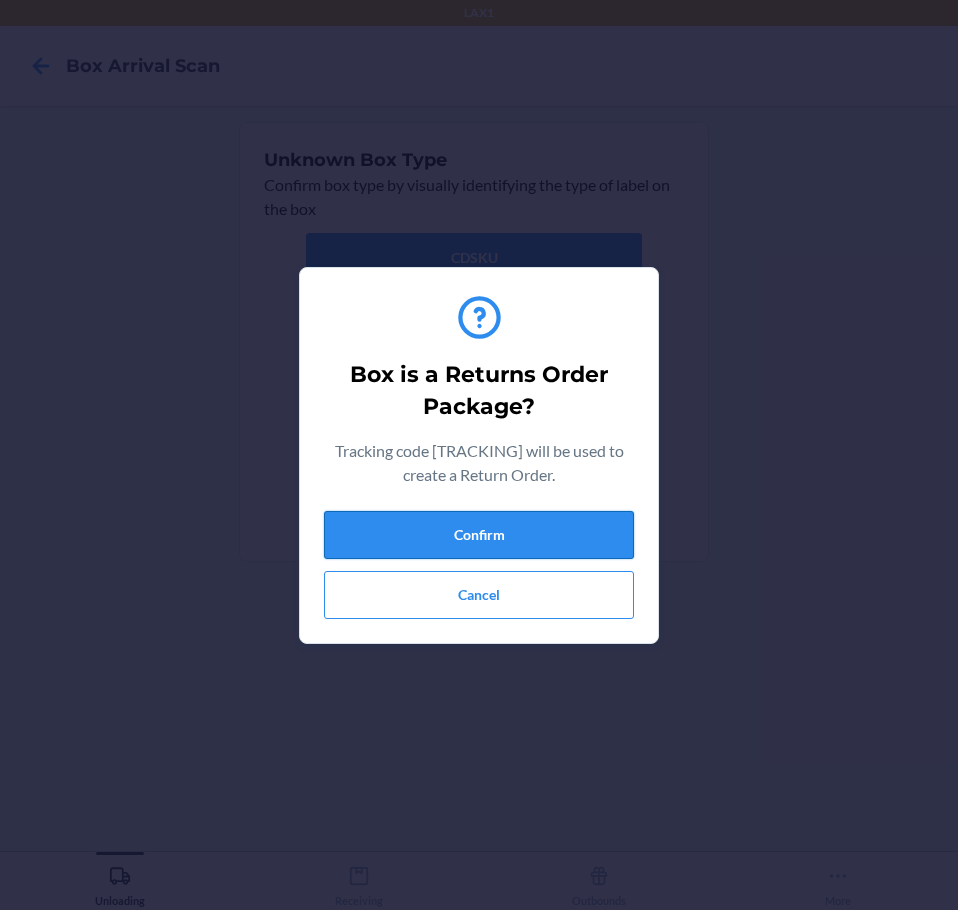 click on "Confirm" at bounding box center (479, 535) 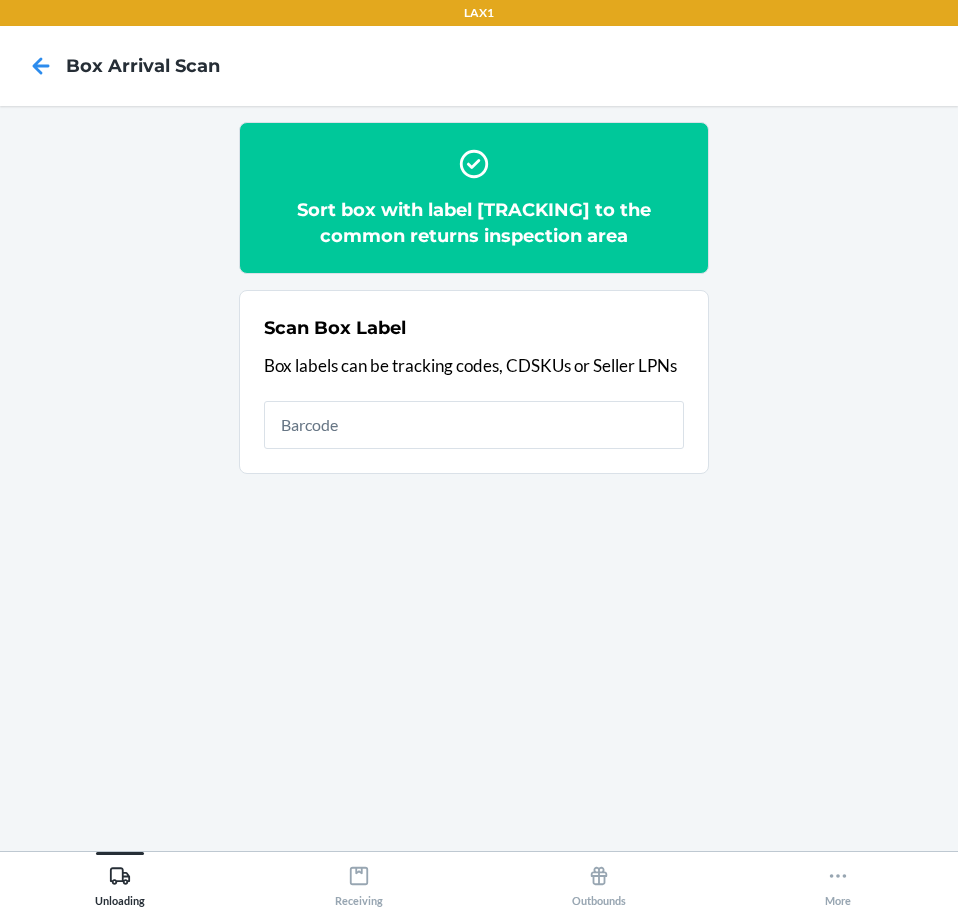 click on "Sort box with label spNB5qs9tXz to the common returns inspection area" at bounding box center (474, 223) 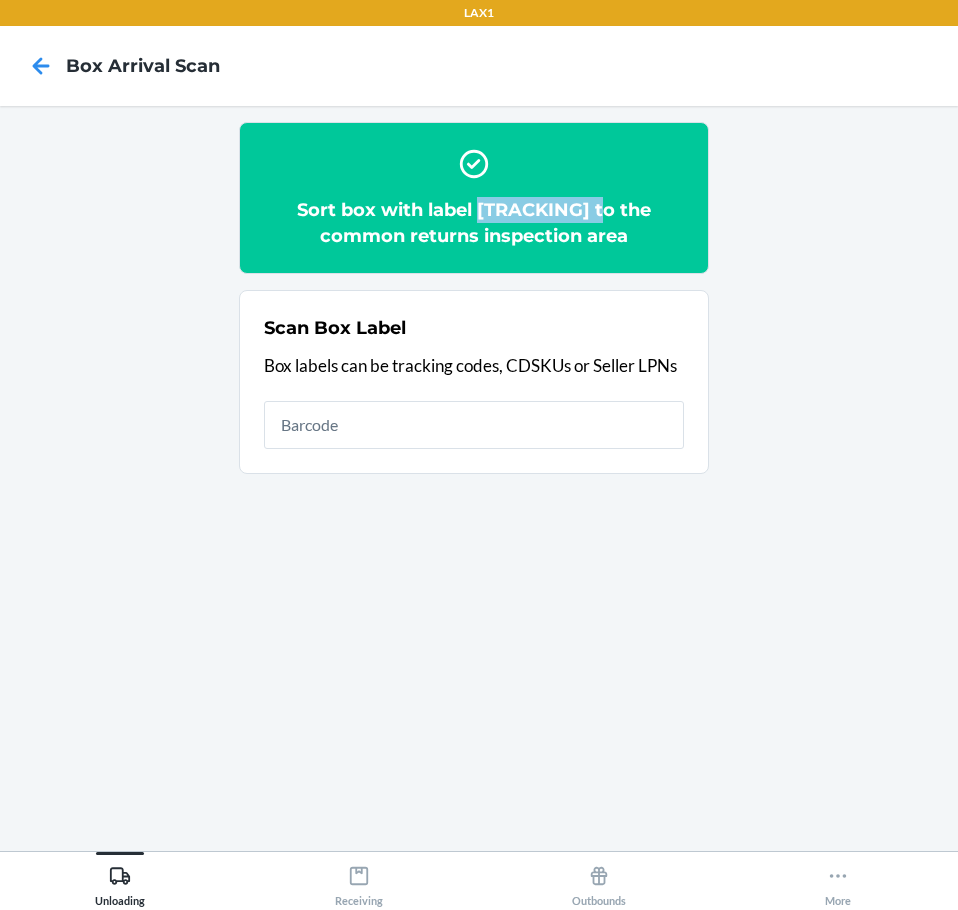 click on "Sort box with label spNB5qs9tXz to the common returns inspection area" at bounding box center (474, 223) 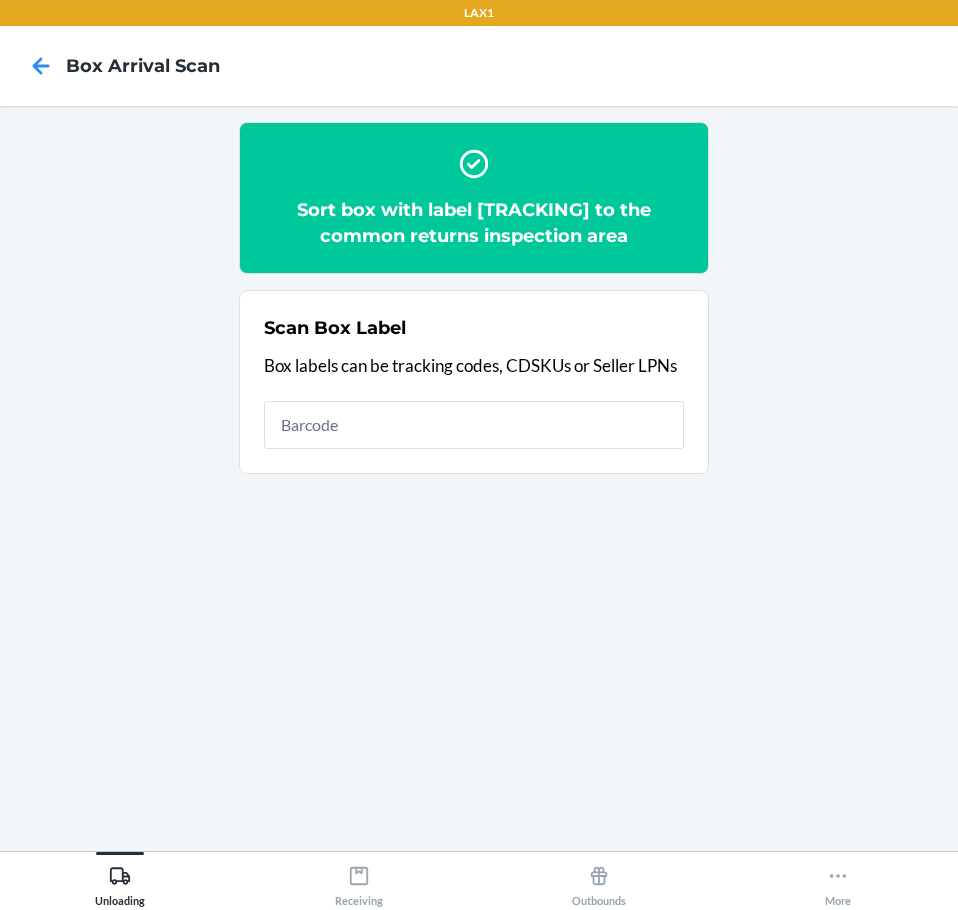 drag, startPoint x: 539, startPoint y: 207, endPoint x: 893, endPoint y: 399, distance: 402.7158 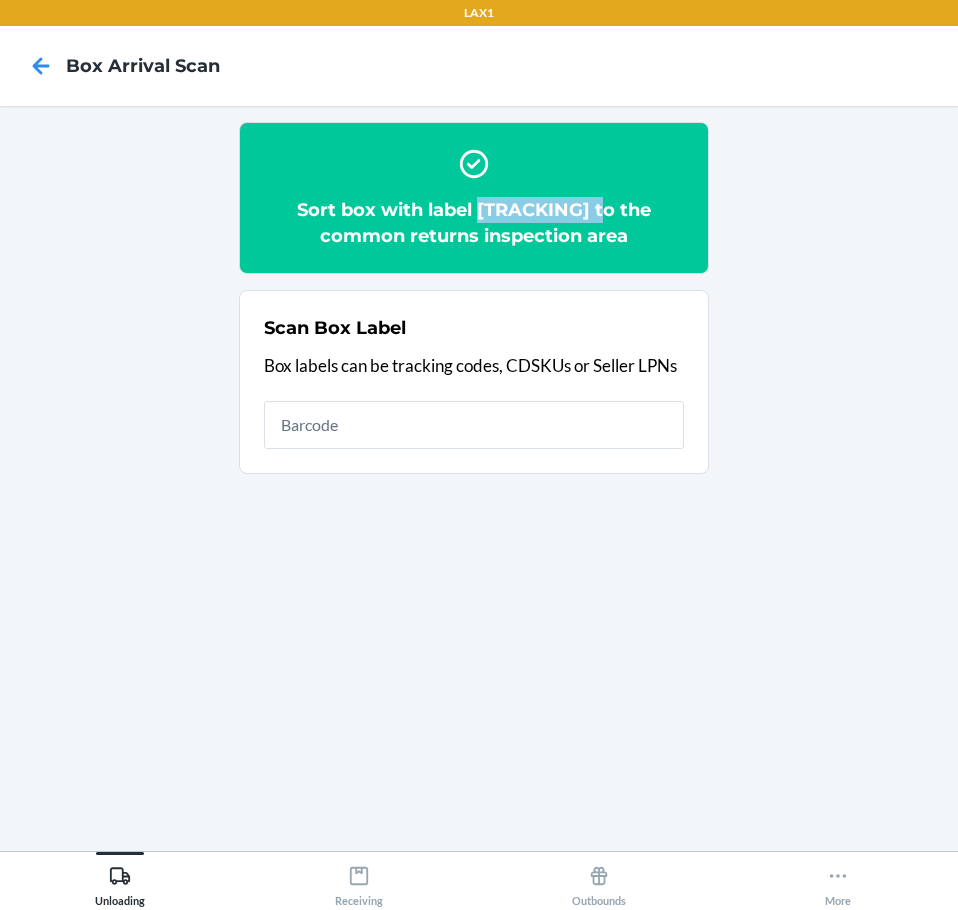 click on "Sort box with label spNB5qs9tXz to the common returns inspection area" at bounding box center [474, 223] 